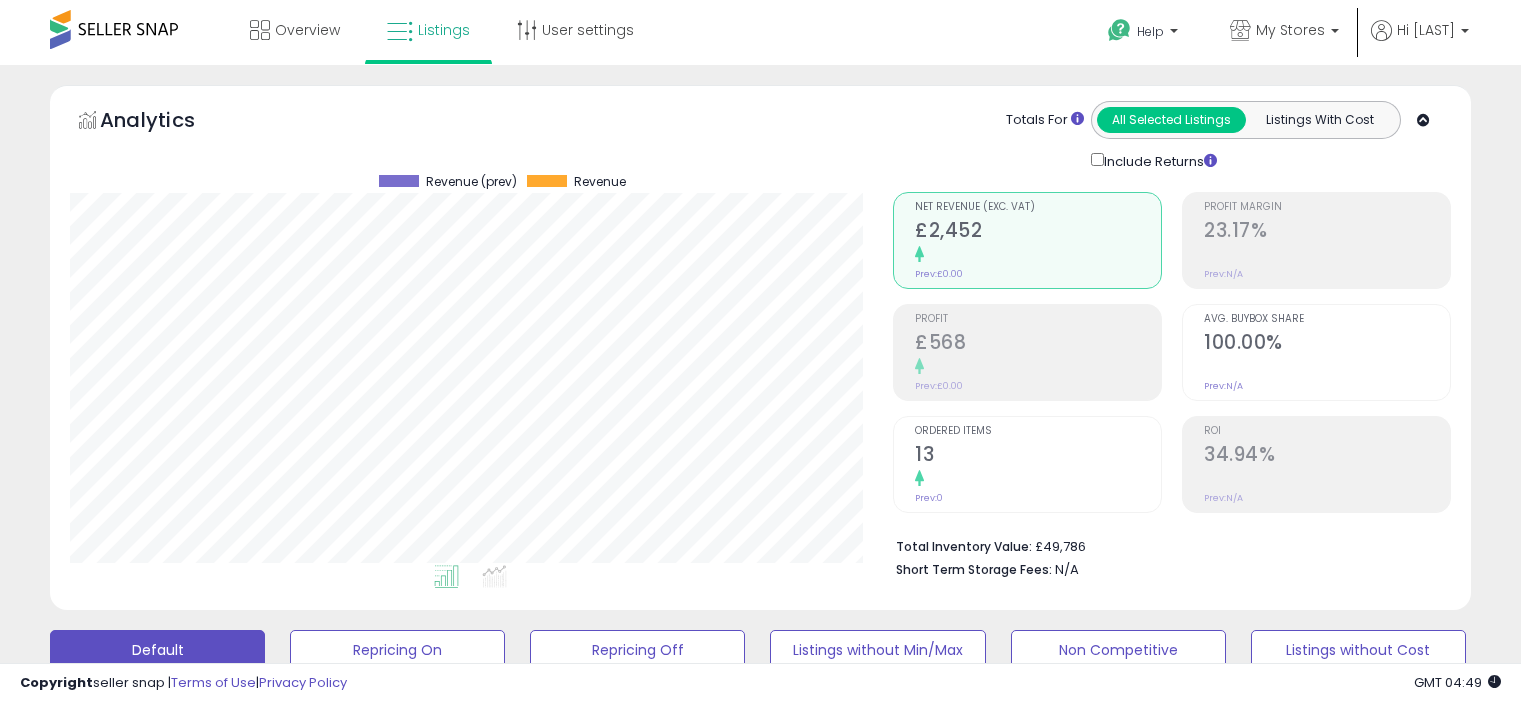 scroll, scrollTop: 537, scrollLeft: 0, axis: vertical 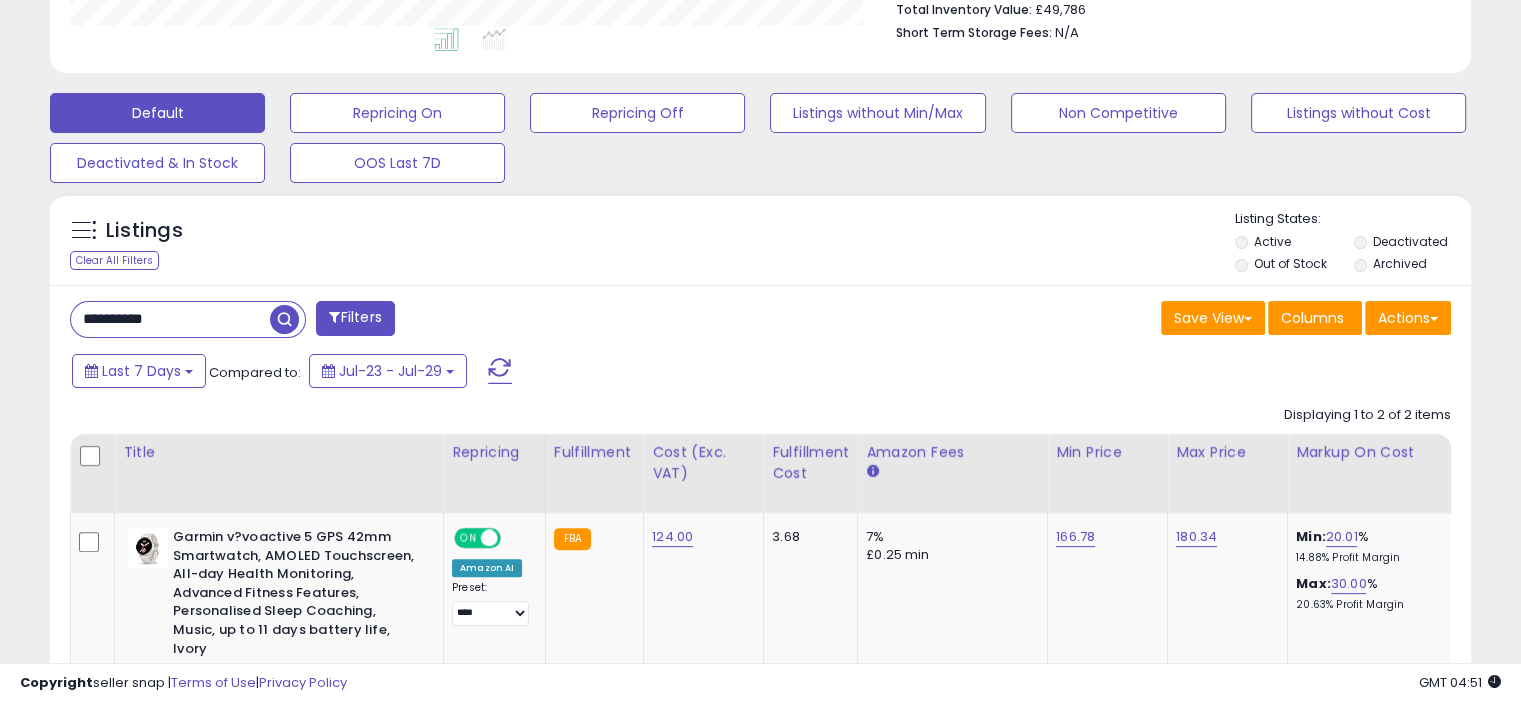 click on "**********" at bounding box center [170, 319] 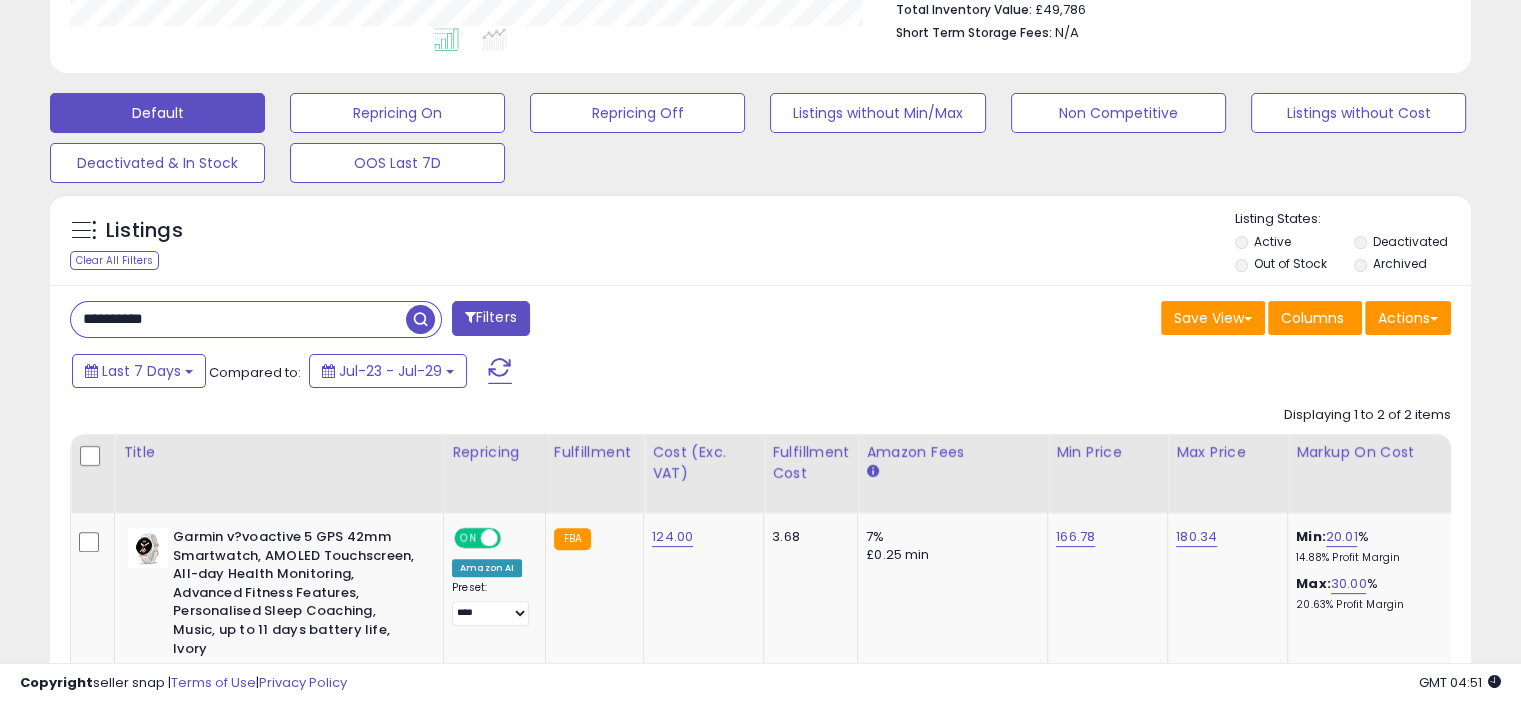 click on "**********" at bounding box center (238, 319) 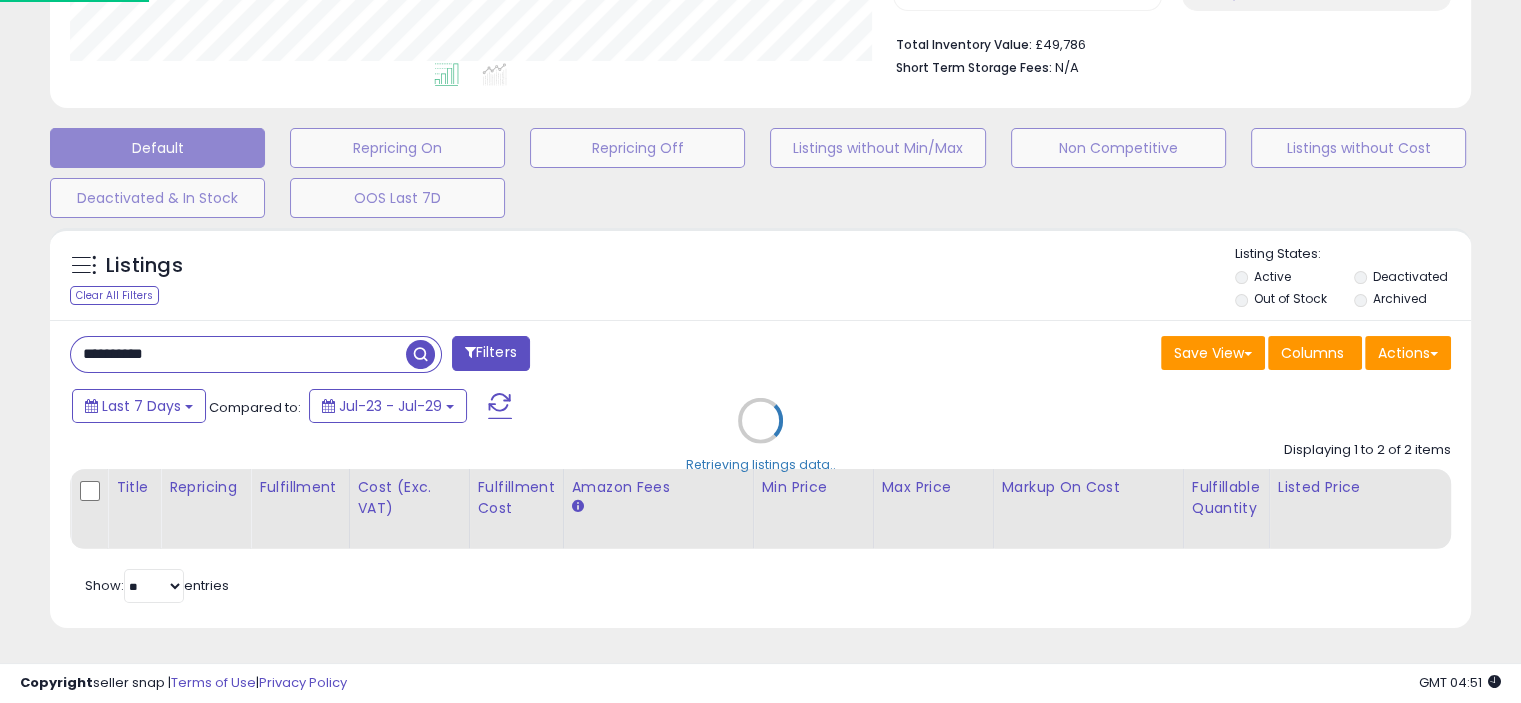 scroll, scrollTop: 999589, scrollLeft: 999168, axis: both 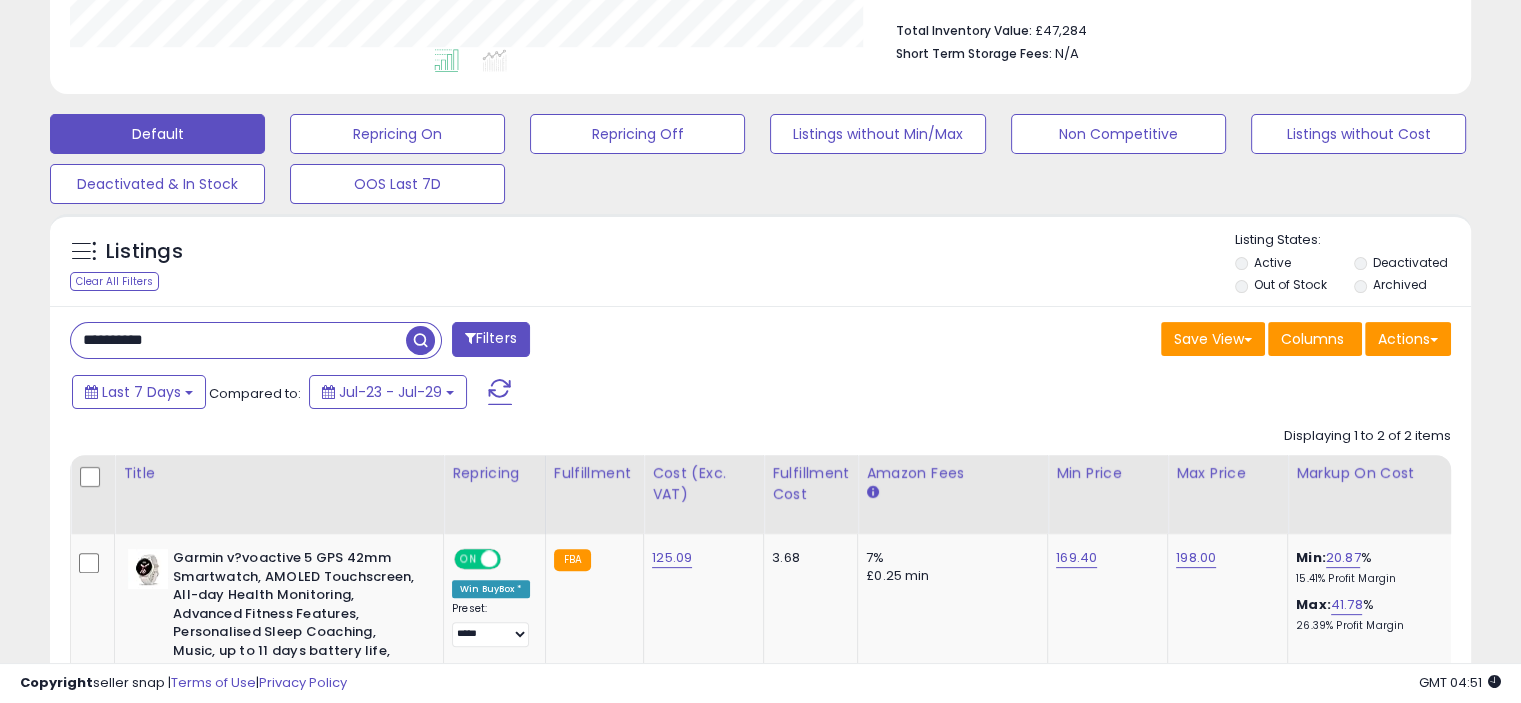 click on "**********" at bounding box center [238, 340] 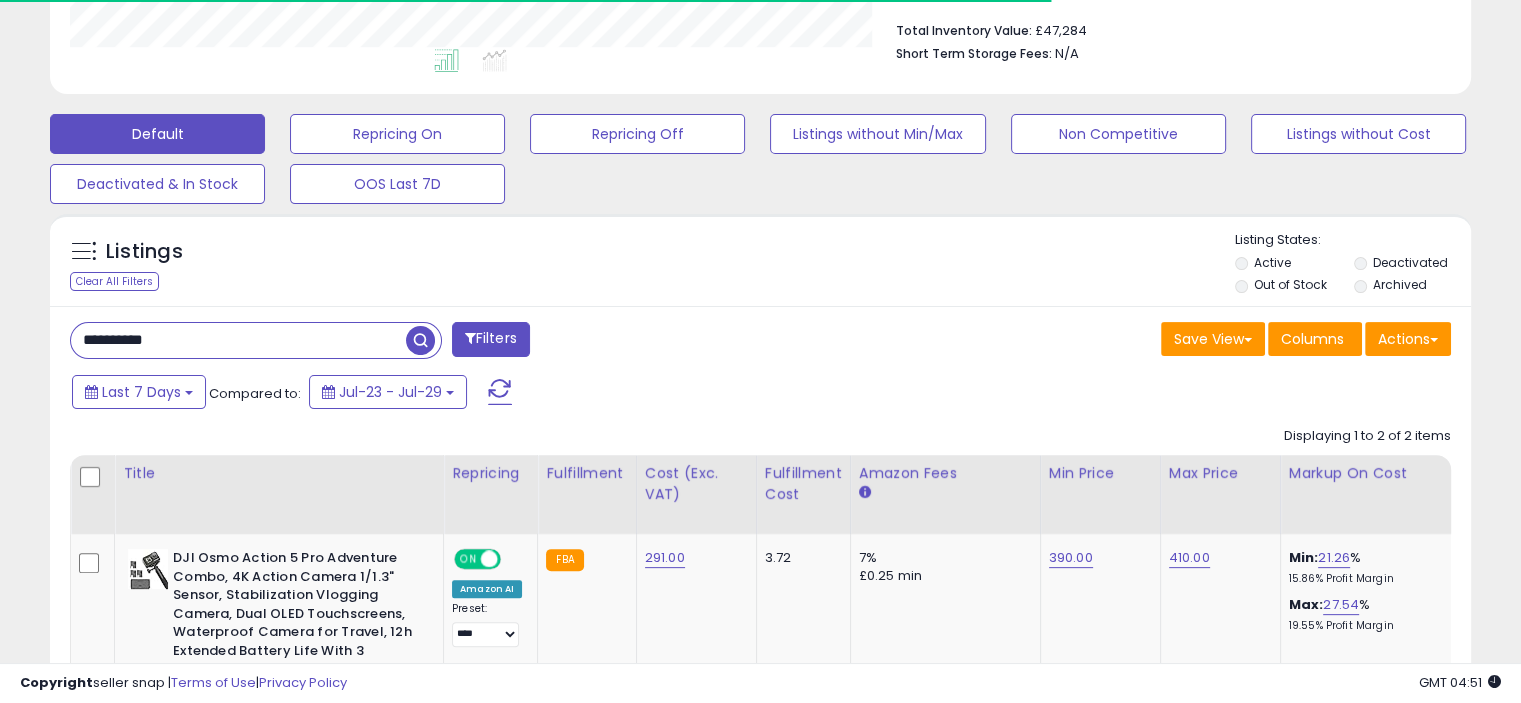 scroll, scrollTop: 409, scrollLeft: 822, axis: both 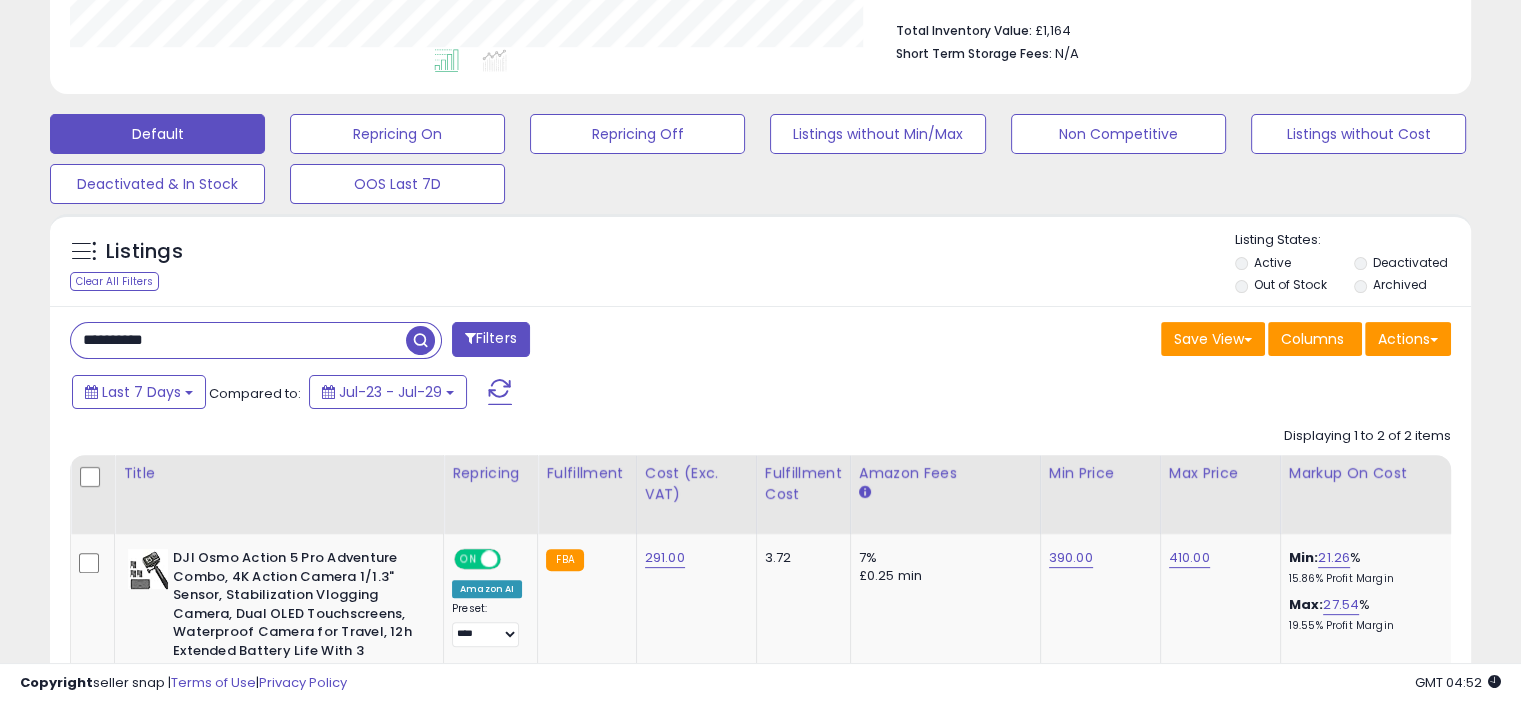 click on "**********" at bounding box center (238, 340) 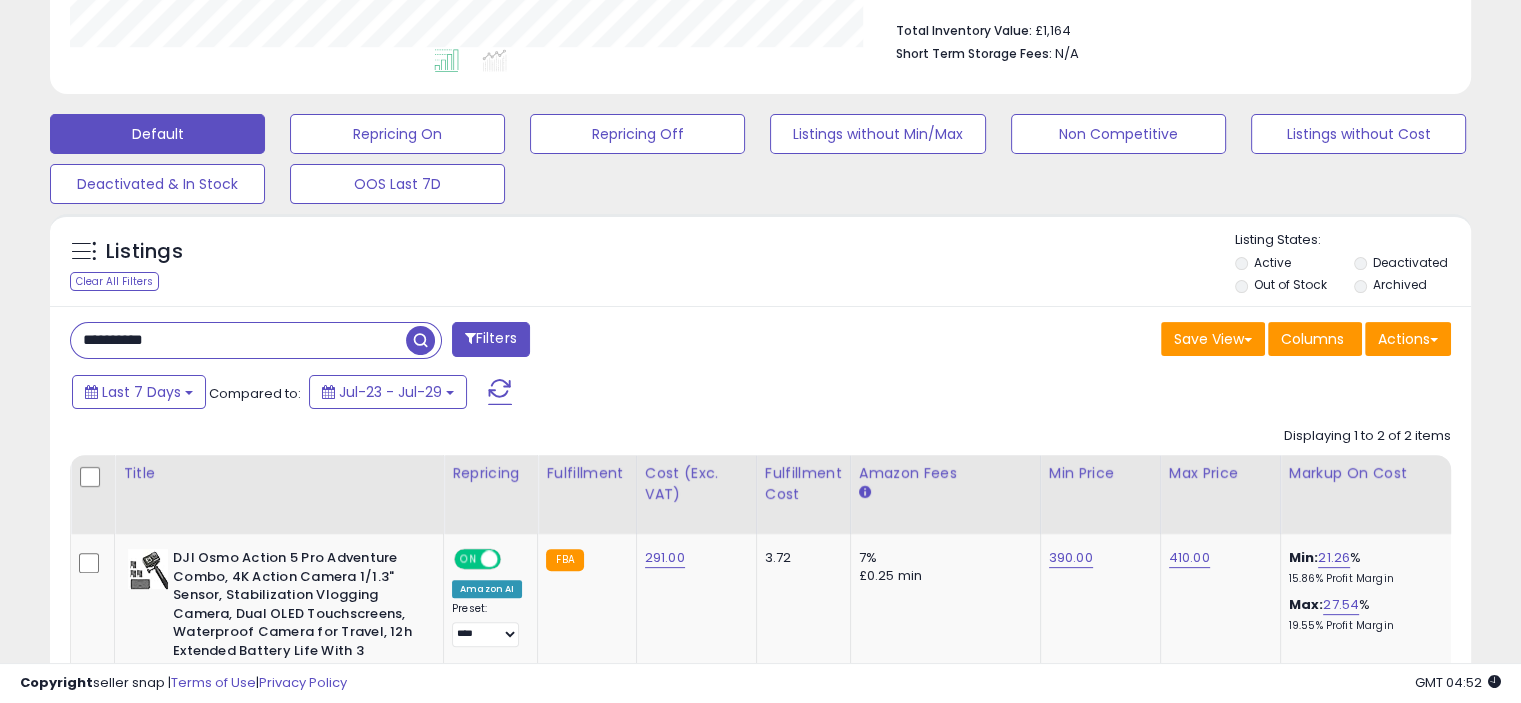 click on "**********" at bounding box center [238, 340] 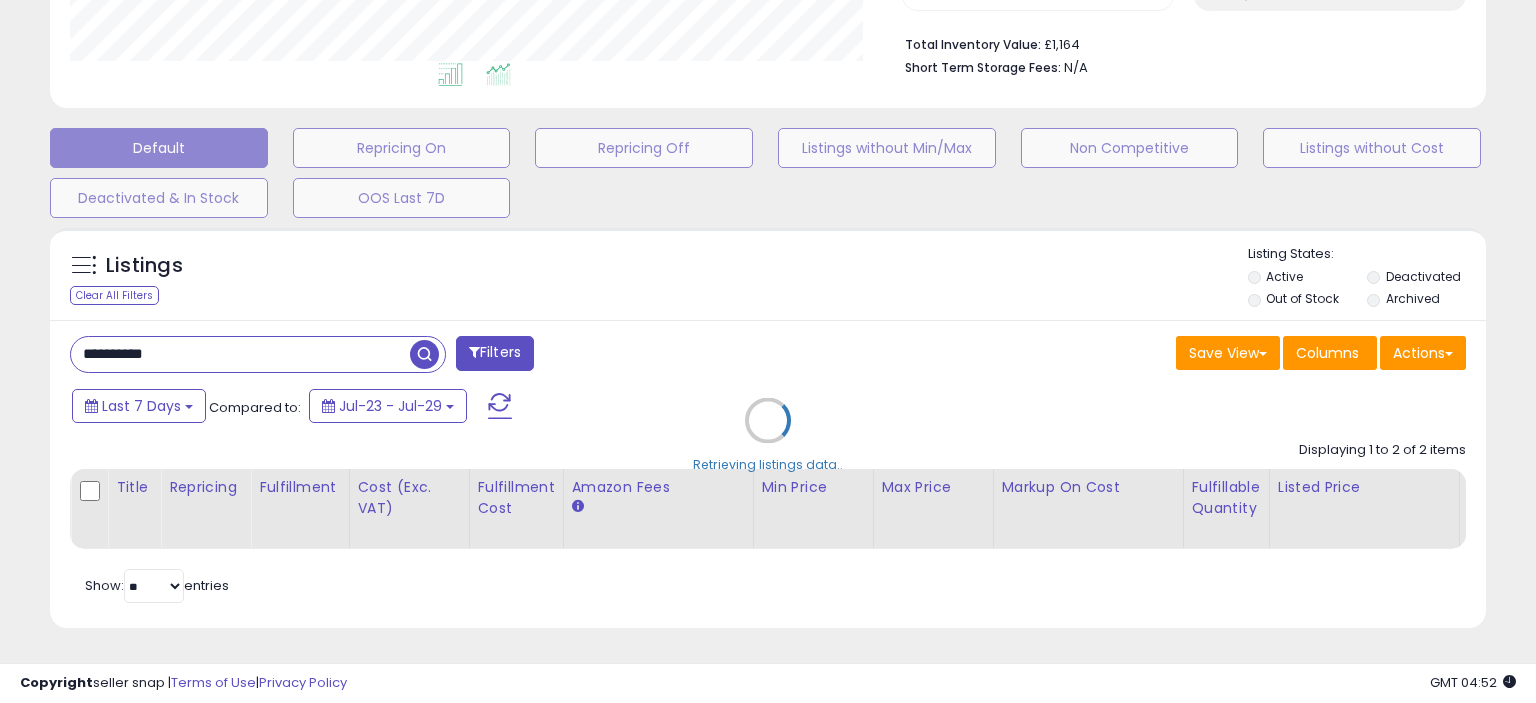 scroll, scrollTop: 999589, scrollLeft: 999168, axis: both 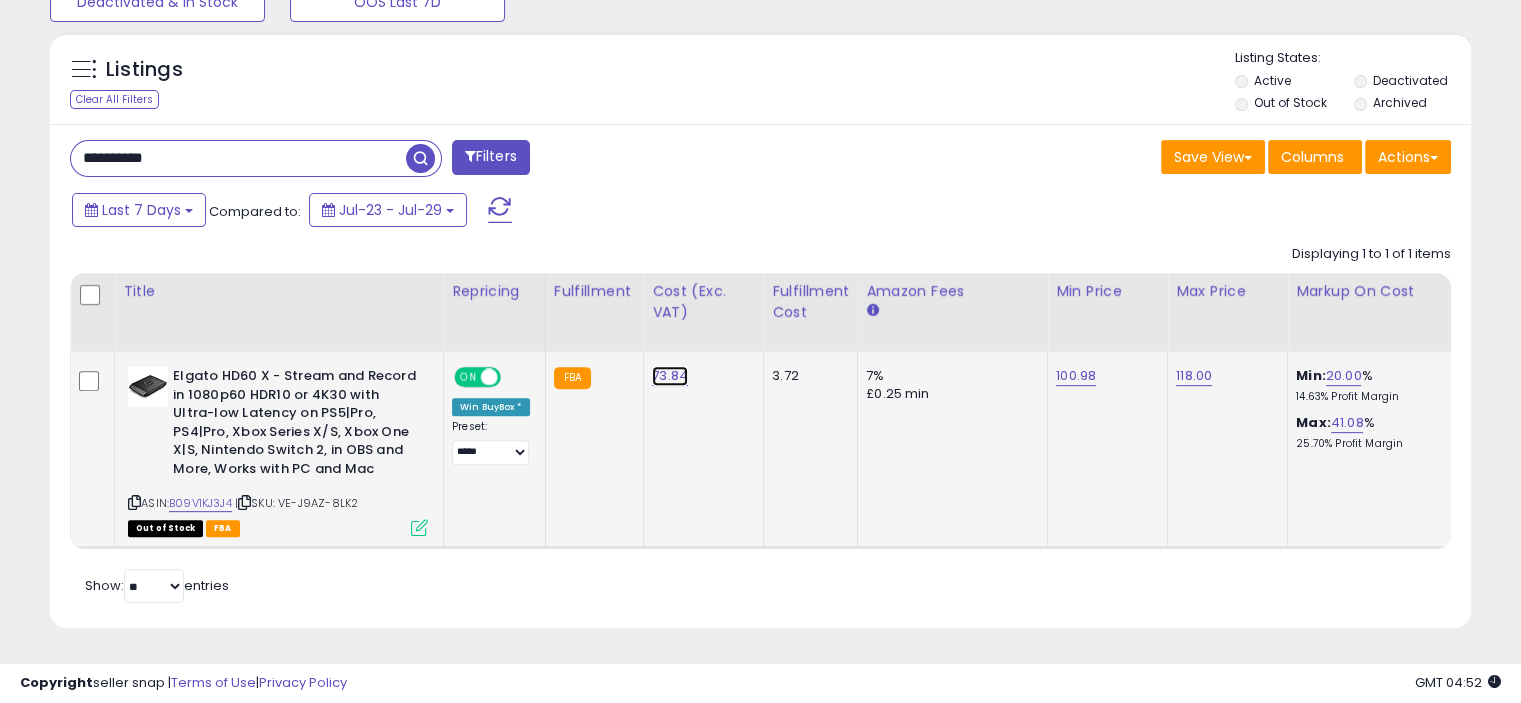 click on "73.84" at bounding box center [670, 376] 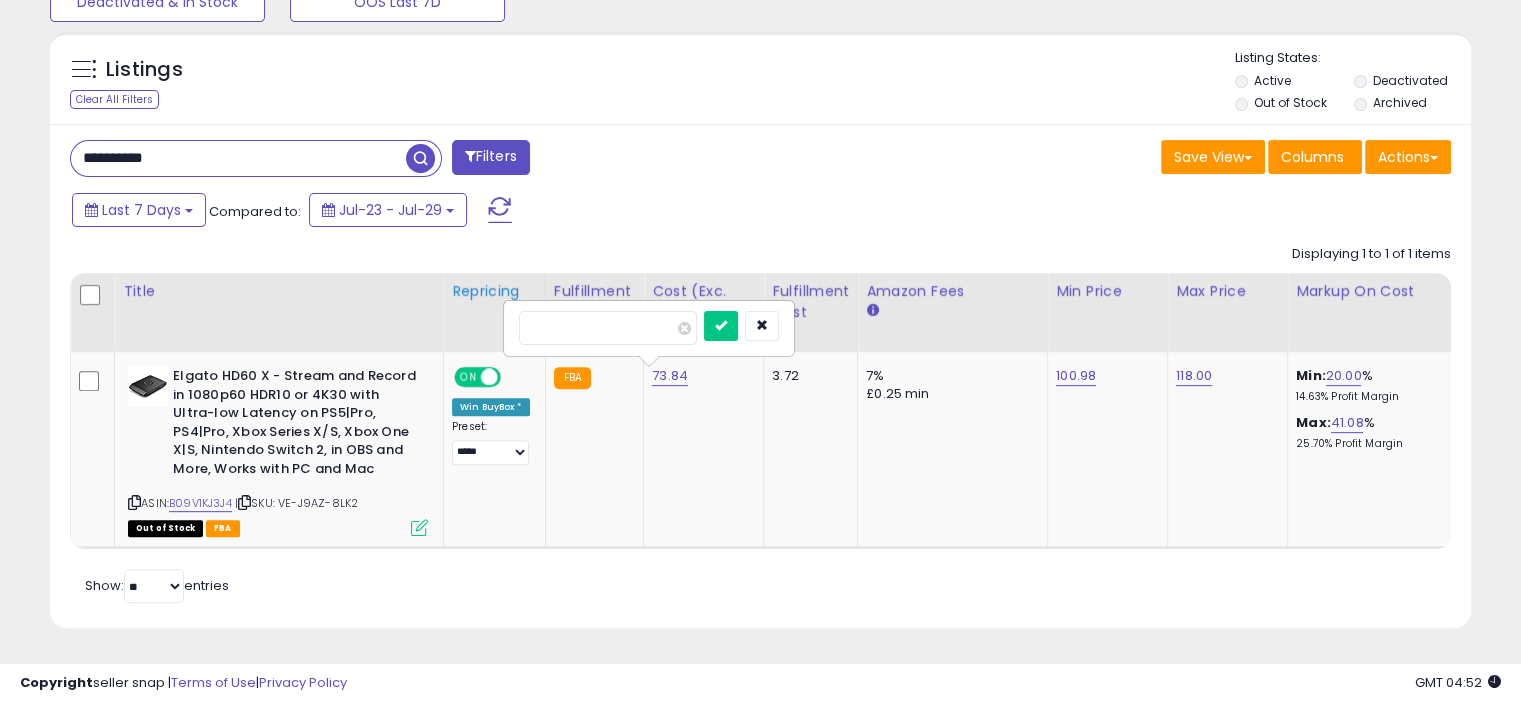 drag, startPoint x: 560, startPoint y: 317, endPoint x: 498, endPoint y: 311, distance: 62.289646 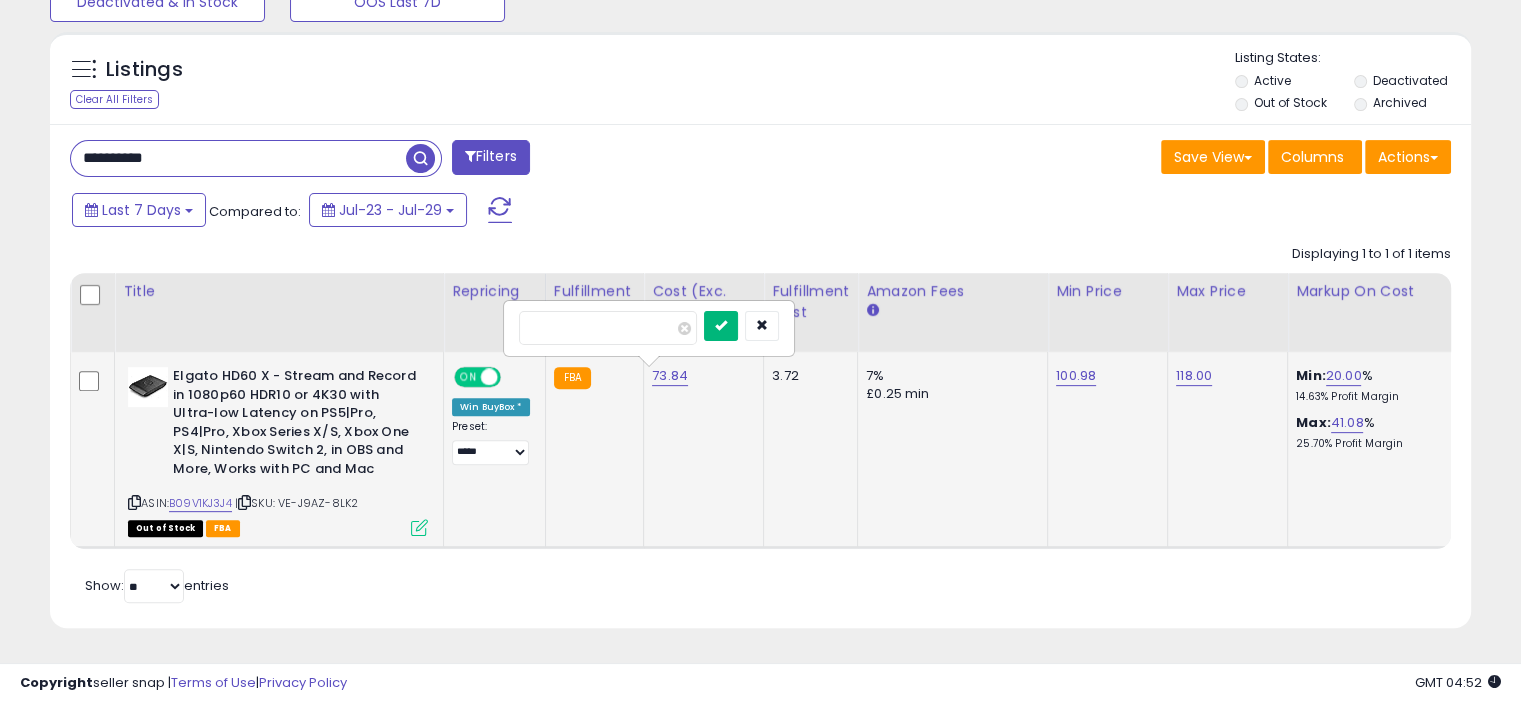 type on "*****" 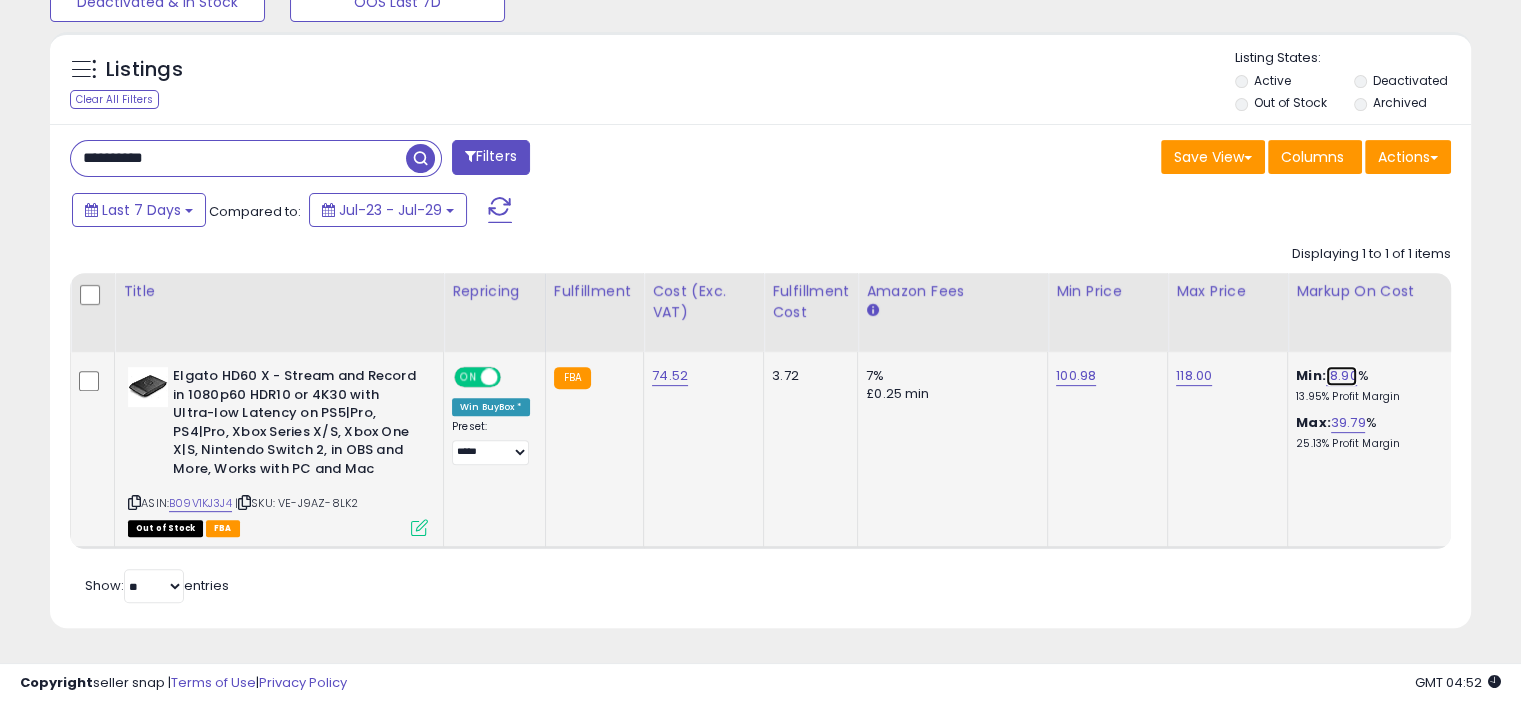 click on "18.90" at bounding box center (1342, 376) 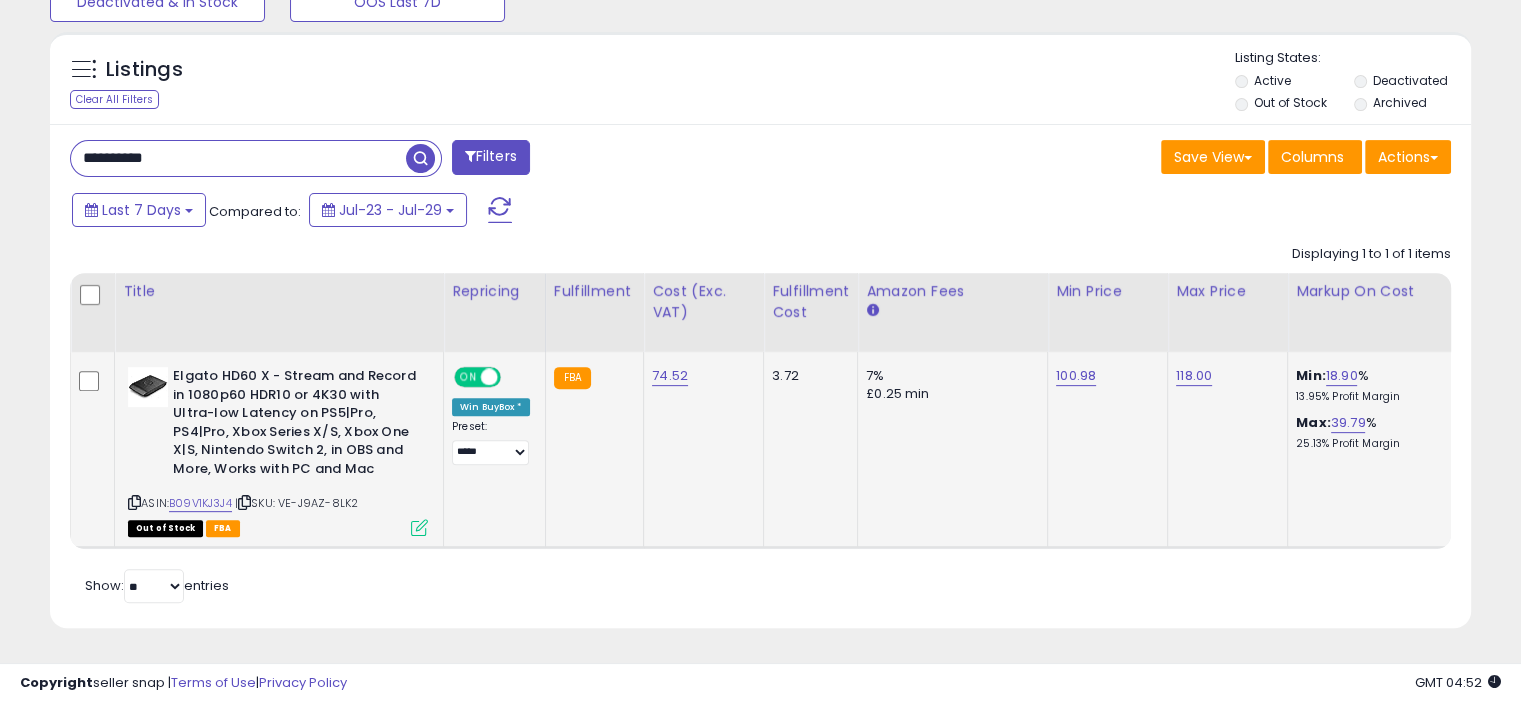 scroll, scrollTop: 0, scrollLeft: 87, axis: horizontal 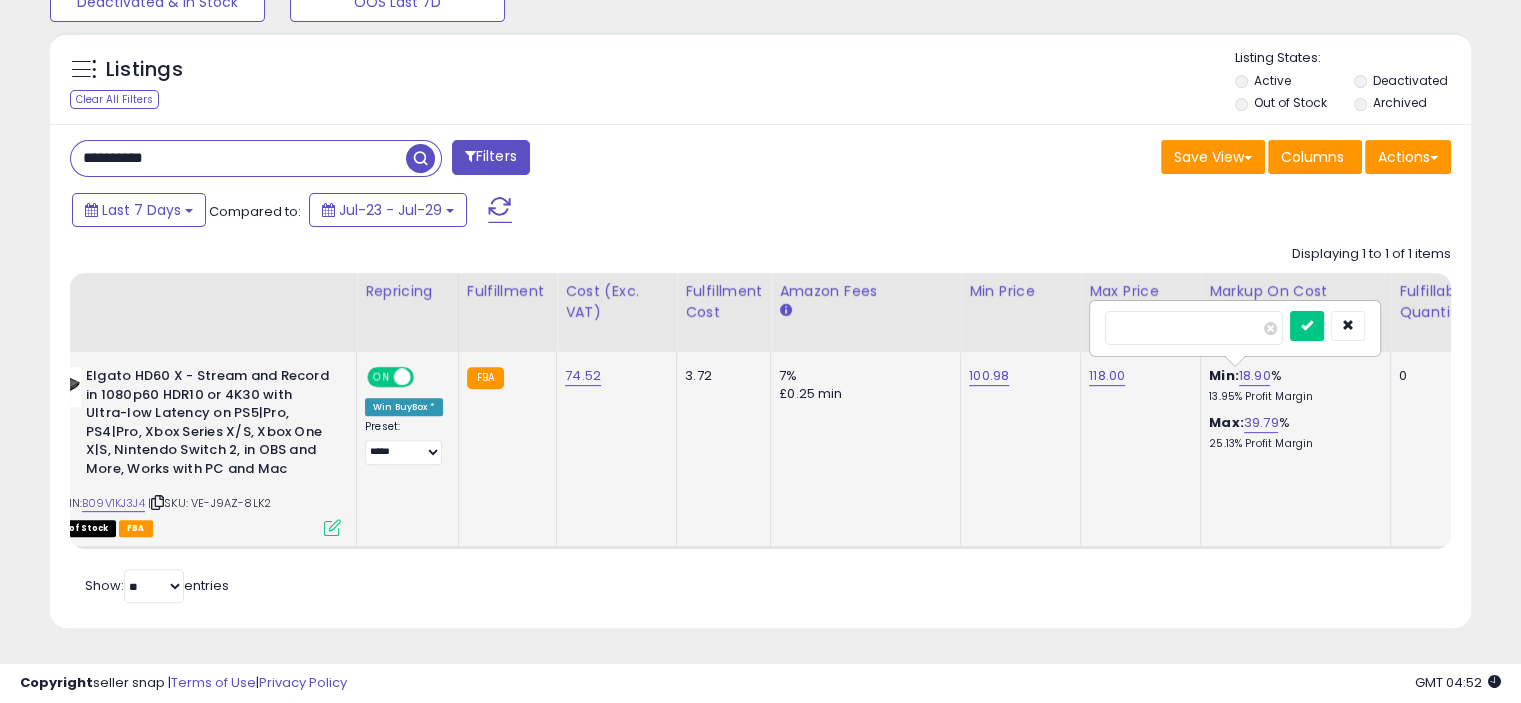 drag, startPoint x: 1172, startPoint y: 311, endPoint x: 1111, endPoint y: 315, distance: 61.13101 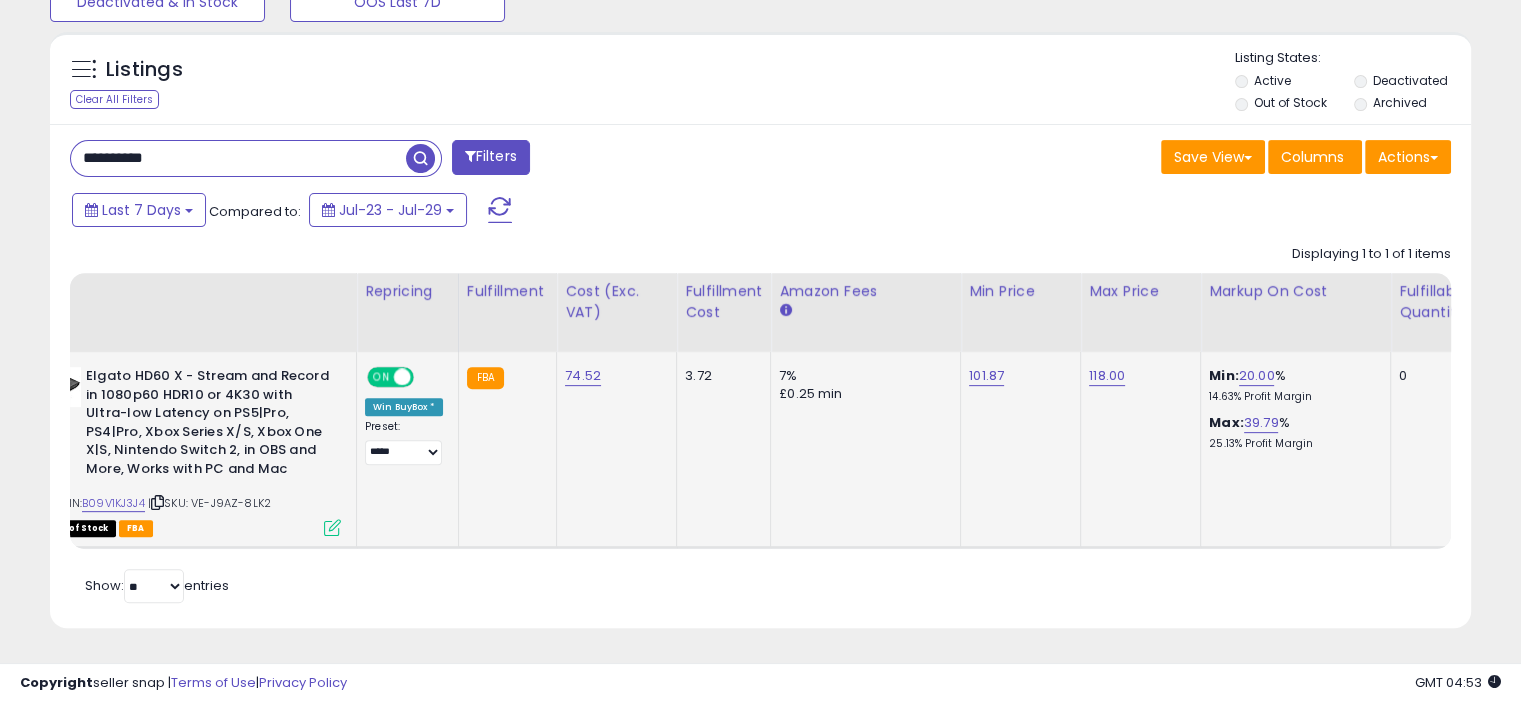 click on "**********" at bounding box center [238, 158] 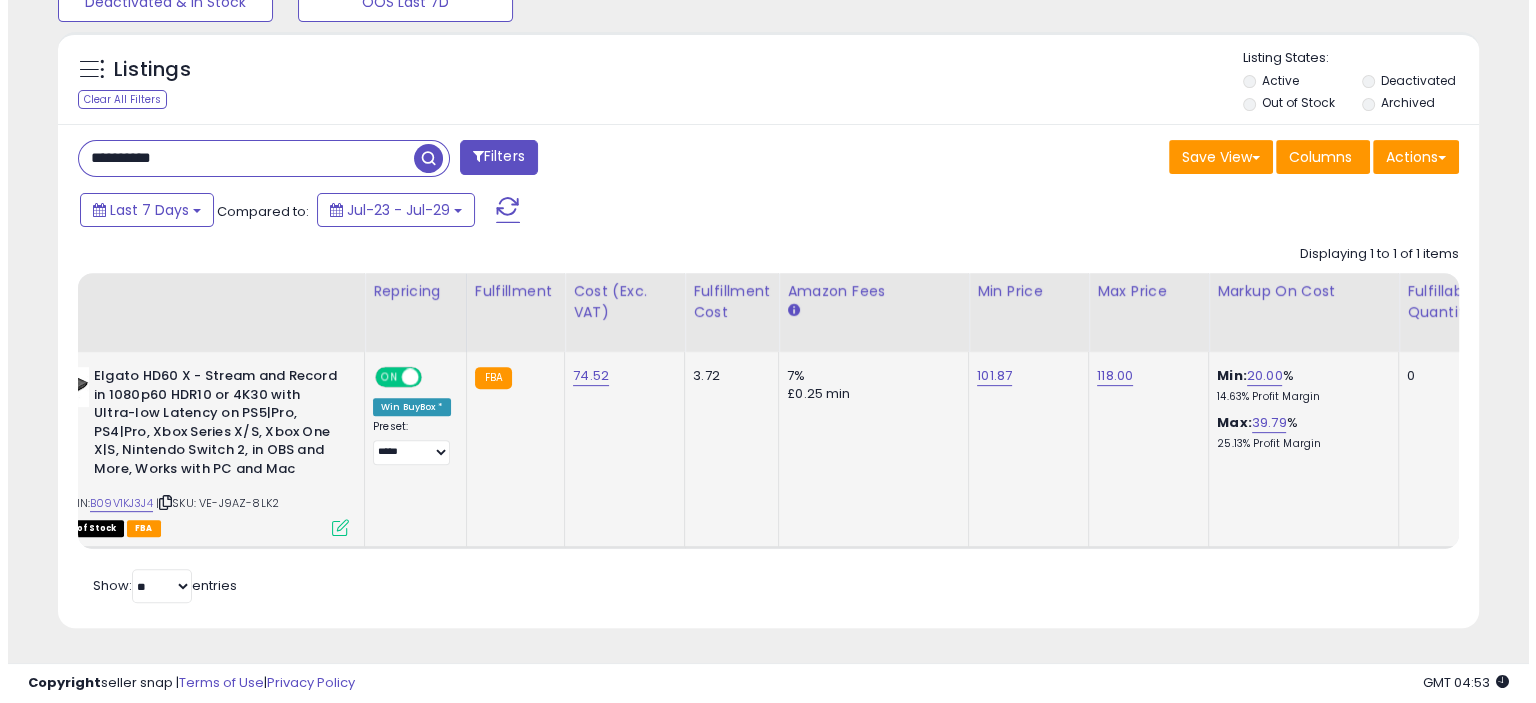 scroll, scrollTop: 516, scrollLeft: 0, axis: vertical 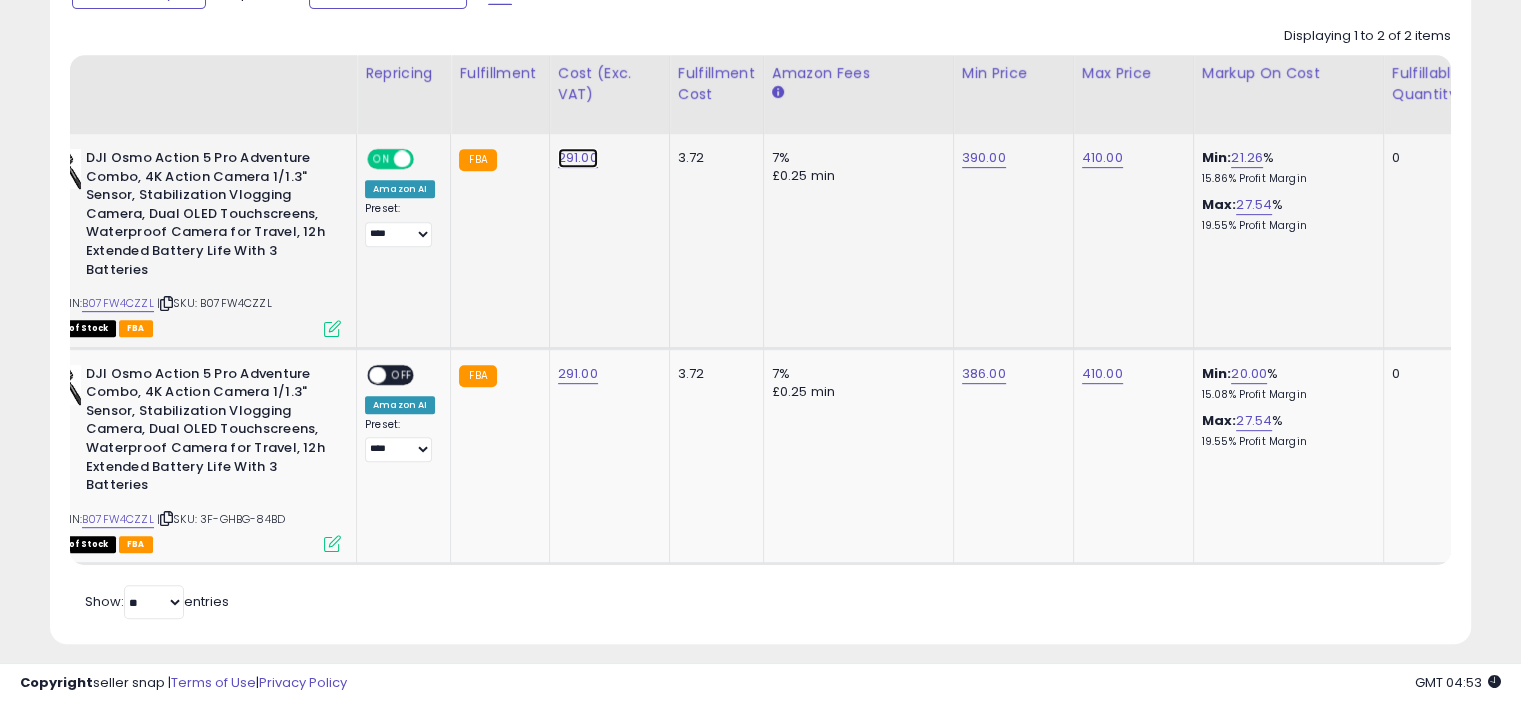 click on "291.00" at bounding box center [578, 158] 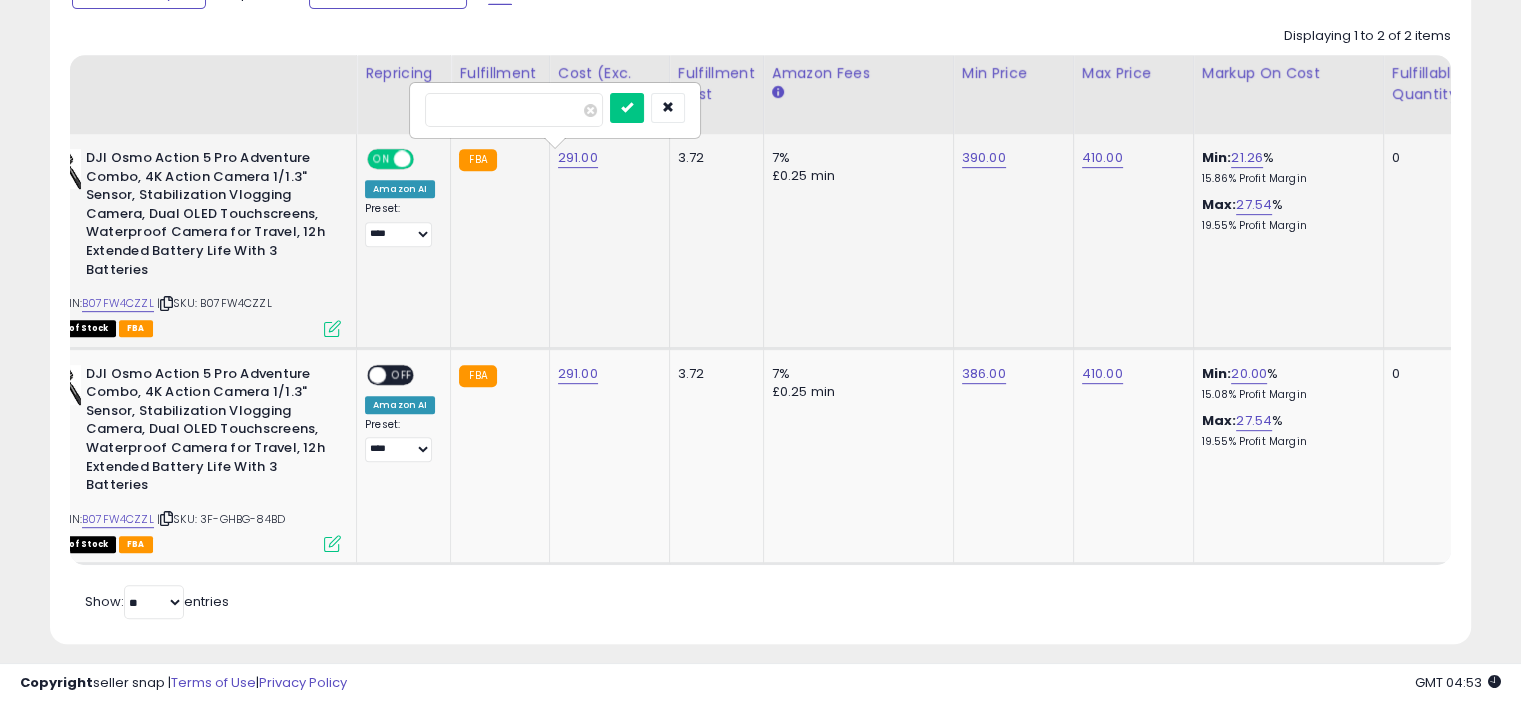 drag, startPoint x: 498, startPoint y: 113, endPoint x: 419, endPoint y: 107, distance: 79.22752 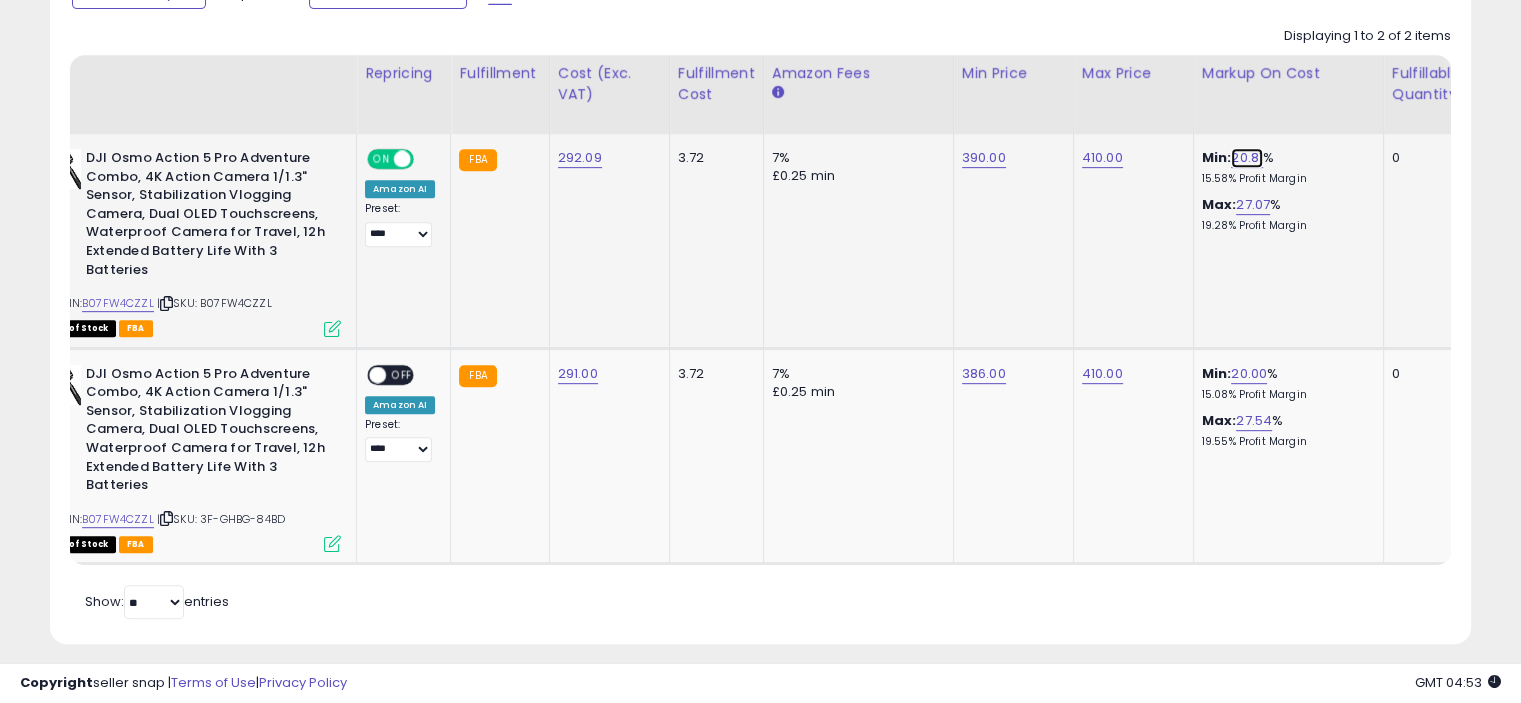 click on "20.81" at bounding box center (1247, 158) 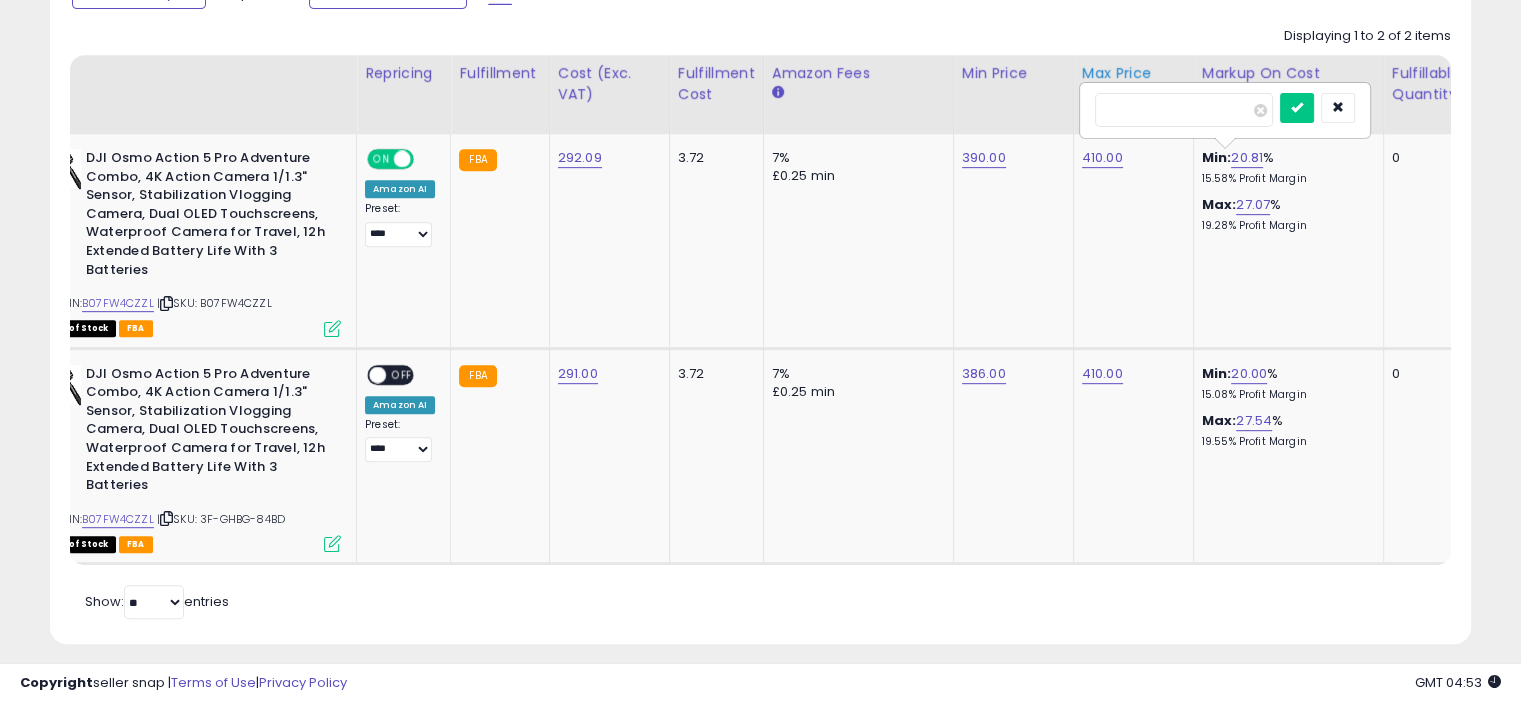 drag, startPoint x: 1140, startPoint y: 110, endPoint x: 1069, endPoint y: 106, distance: 71.11259 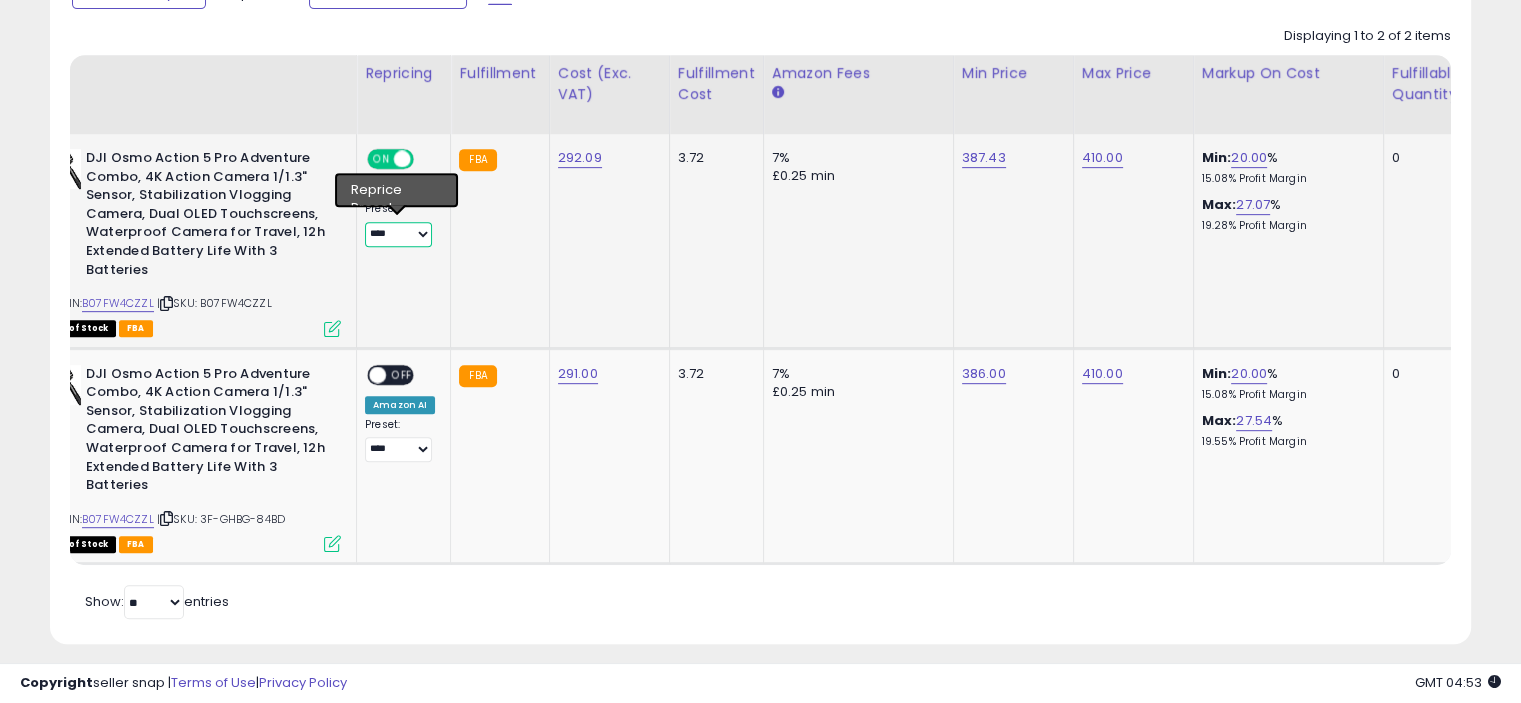 click on "**** ********* *****" at bounding box center [398, 234] 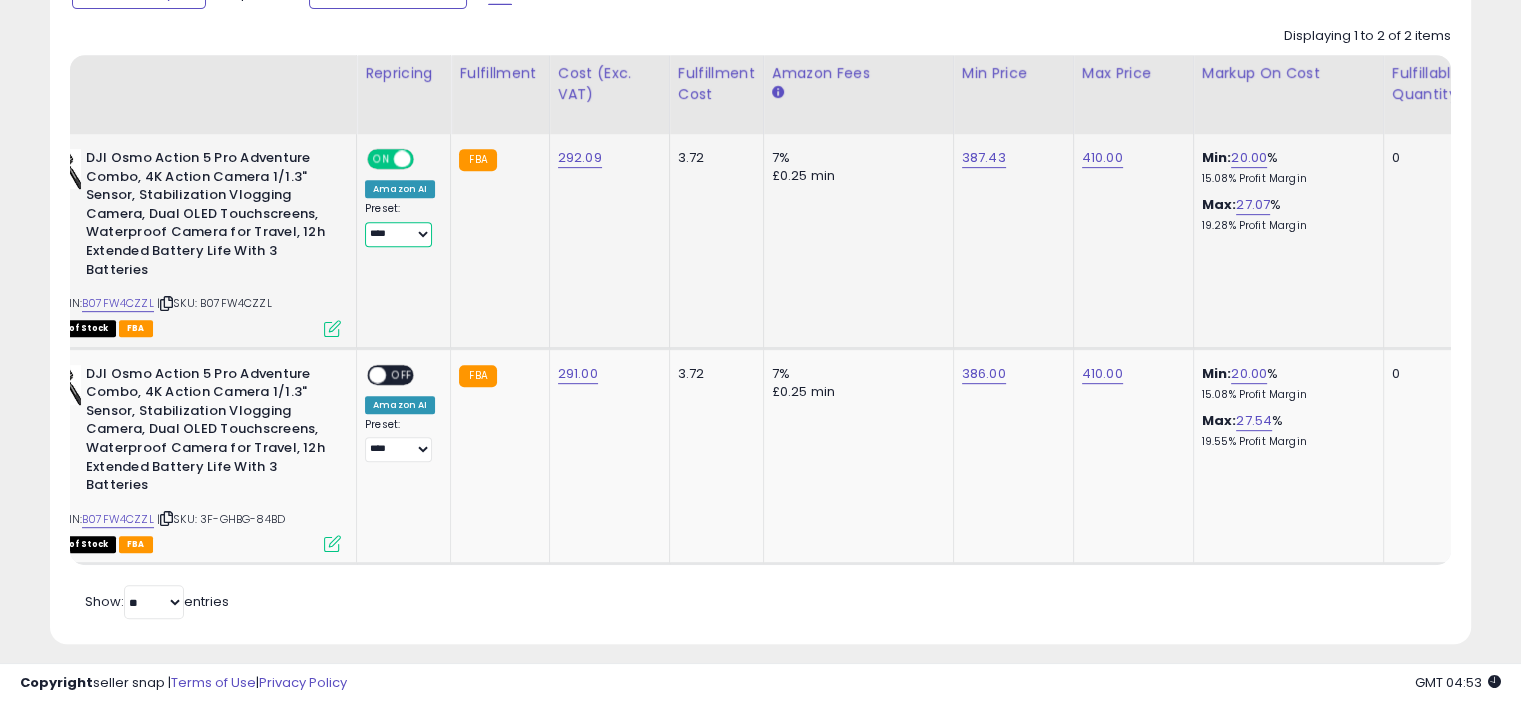 select on "*****" 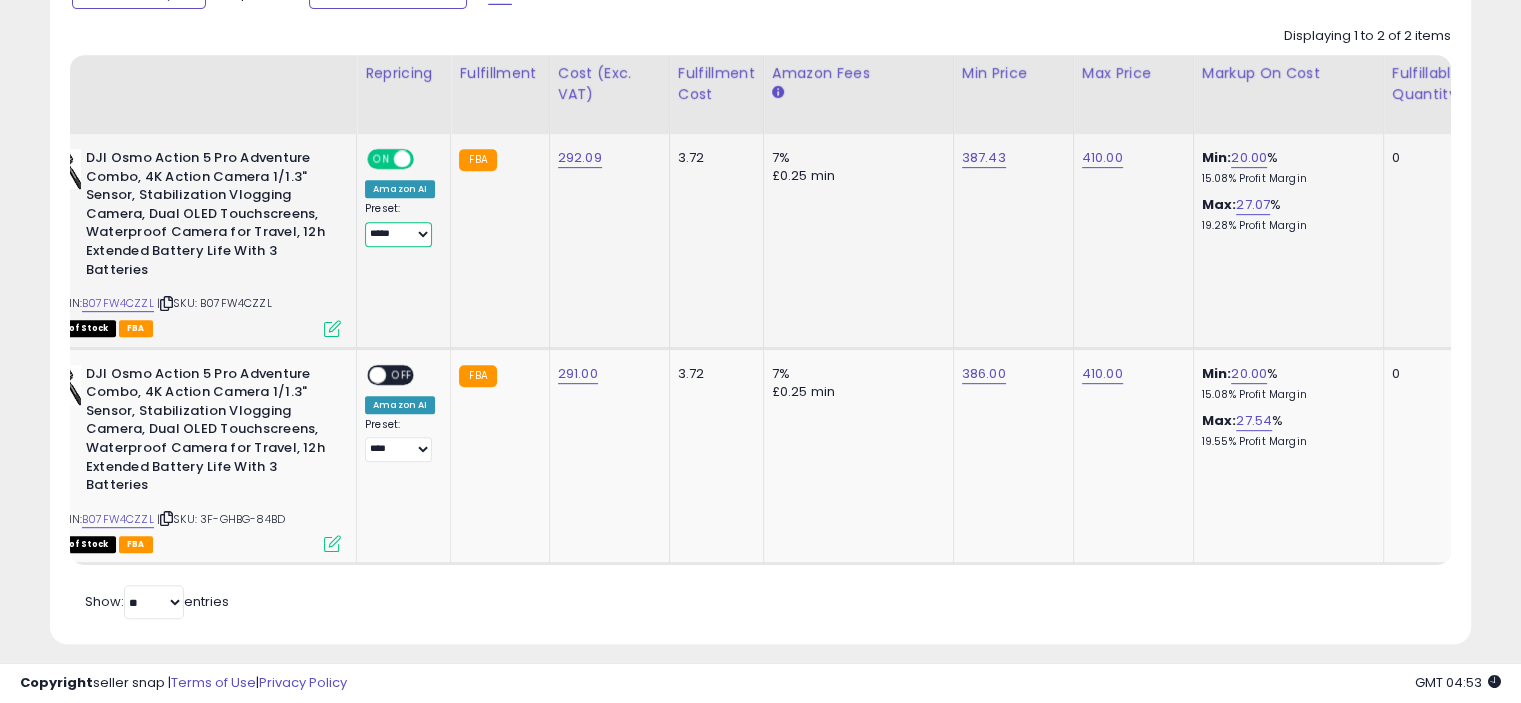 click on "**** ********* *****" at bounding box center (398, 234) 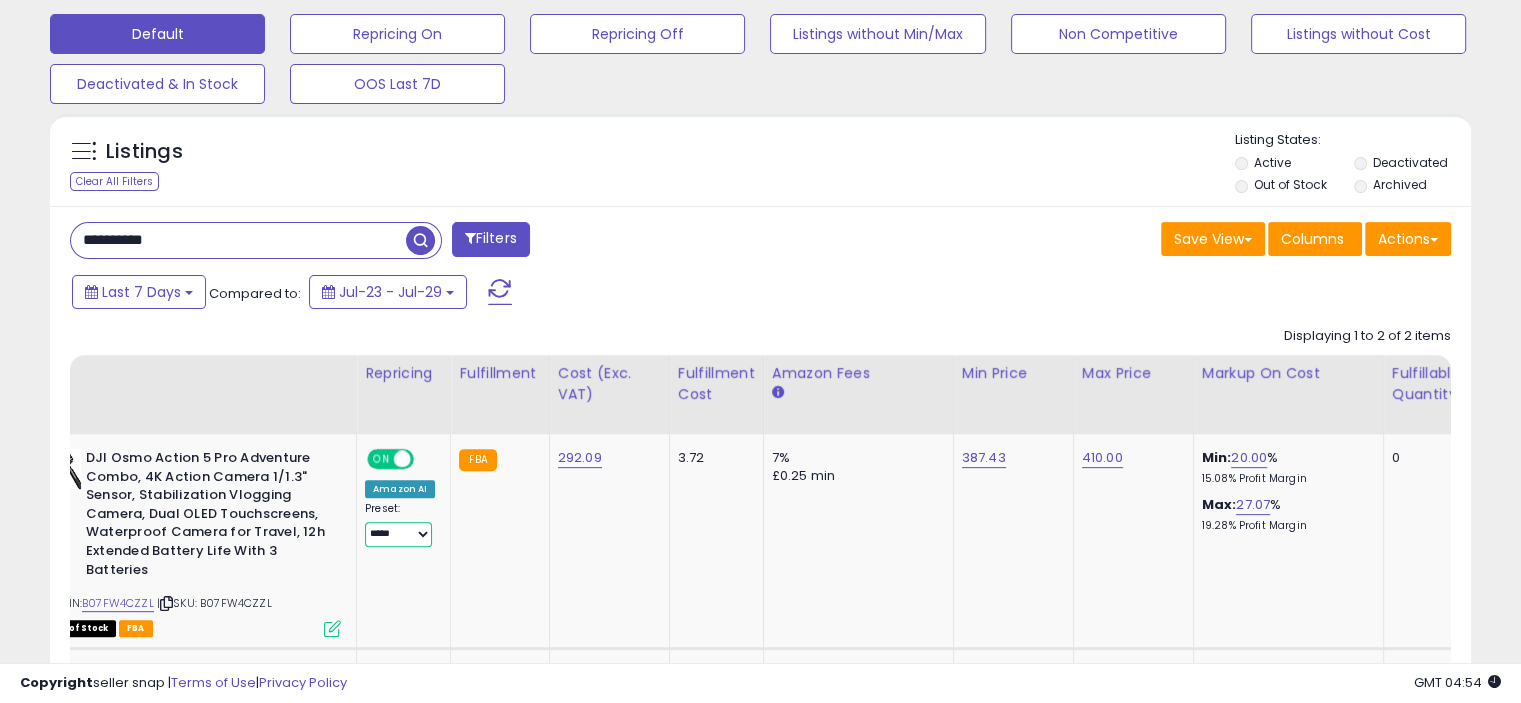 scroll, scrollTop: 516, scrollLeft: 0, axis: vertical 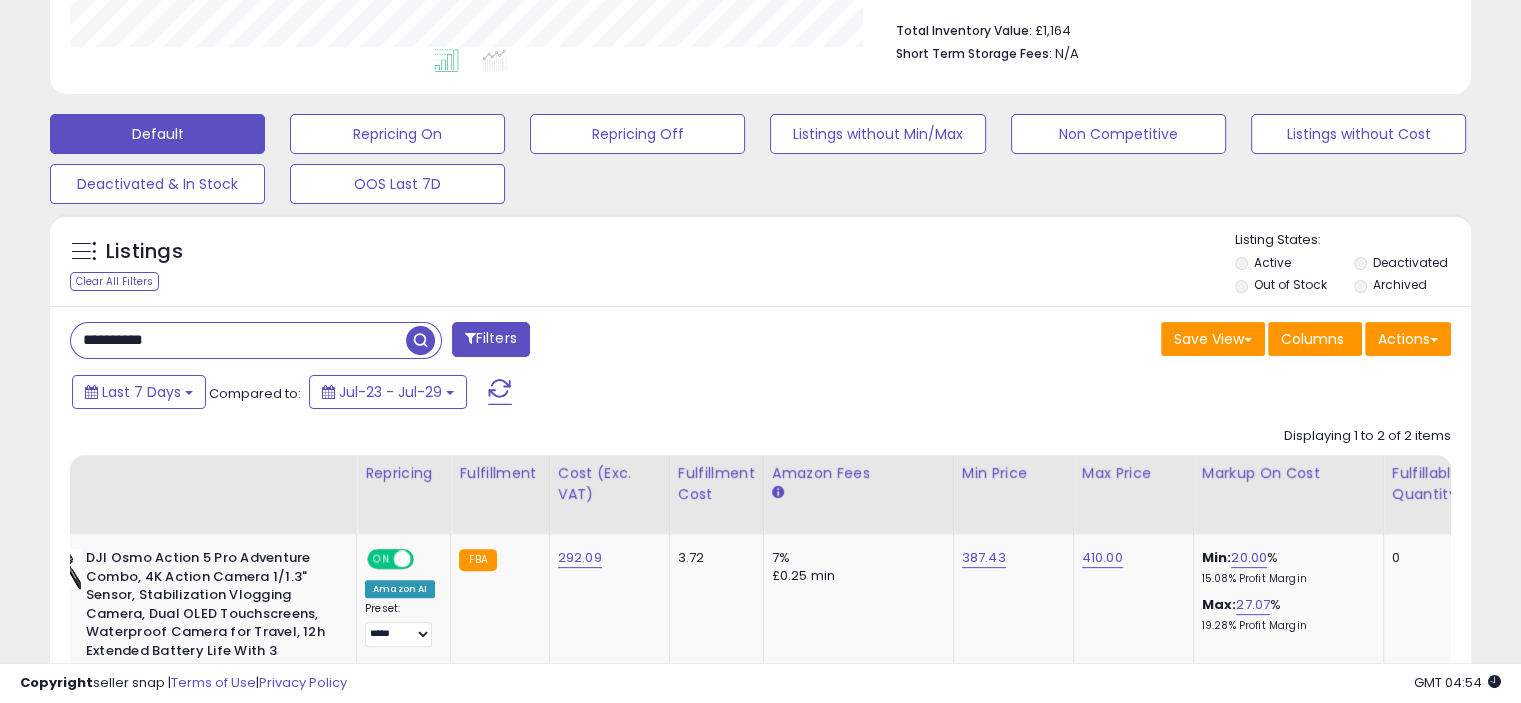 click on "**********" at bounding box center [238, 340] 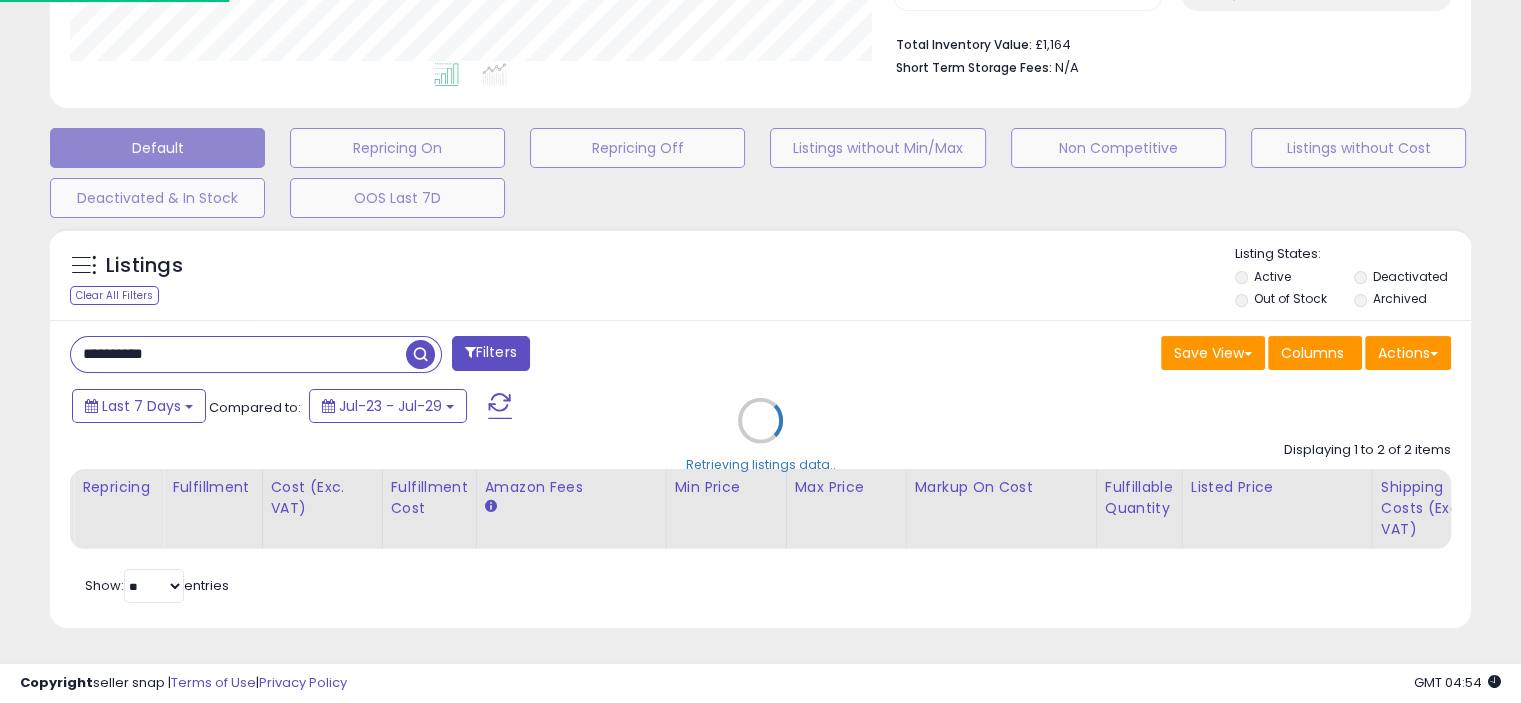 scroll, scrollTop: 999589, scrollLeft: 999168, axis: both 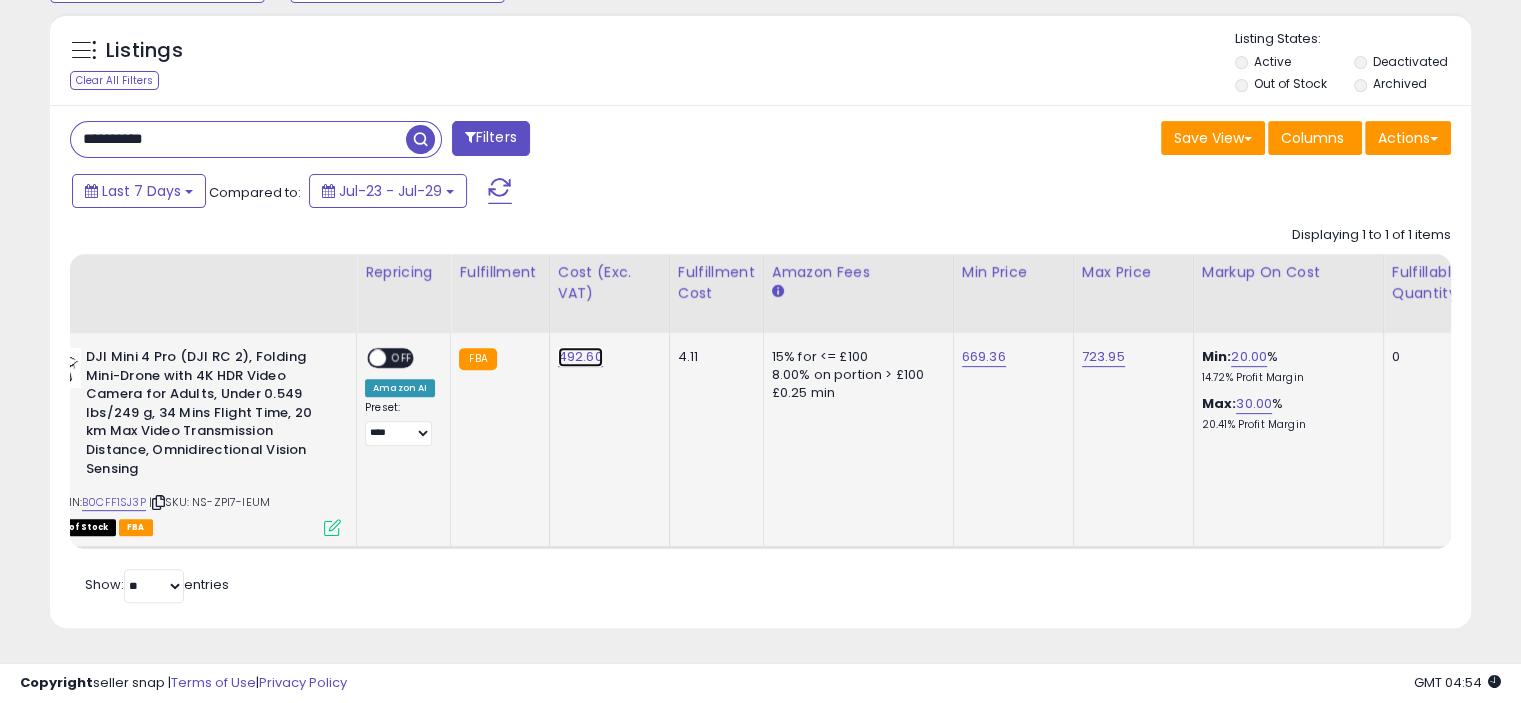click on "492.60" at bounding box center (580, 357) 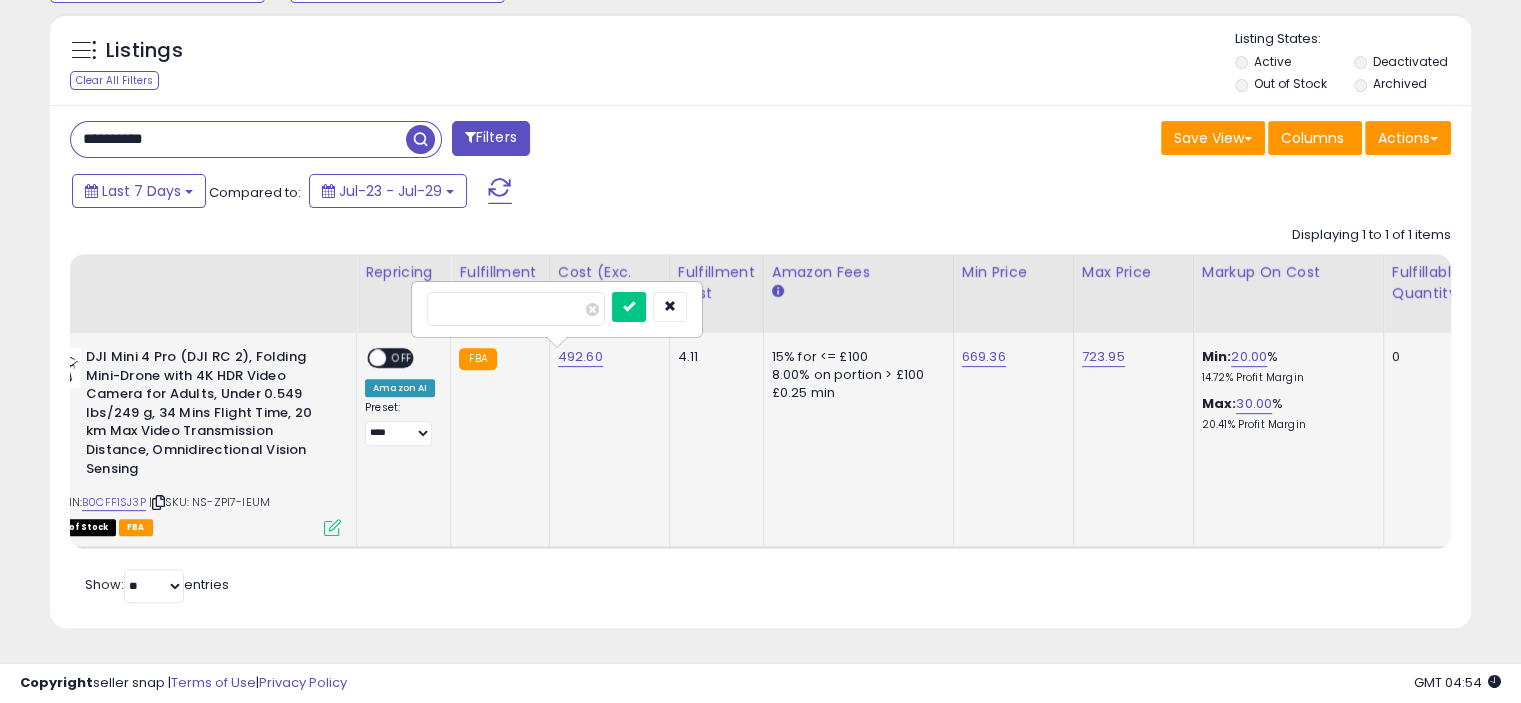 drag, startPoint x: 490, startPoint y: 291, endPoint x: 418, endPoint y: 291, distance: 72 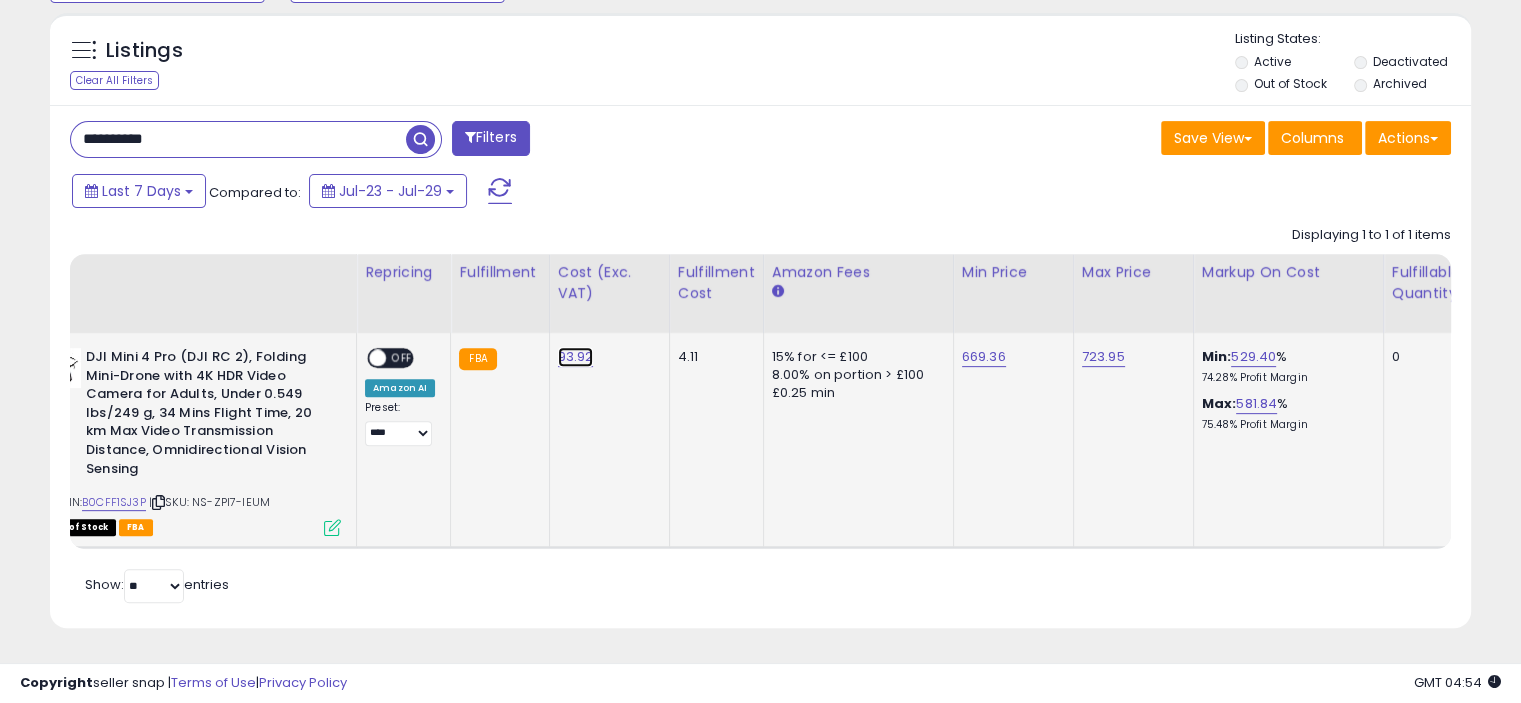 click on "93.92" at bounding box center [576, 357] 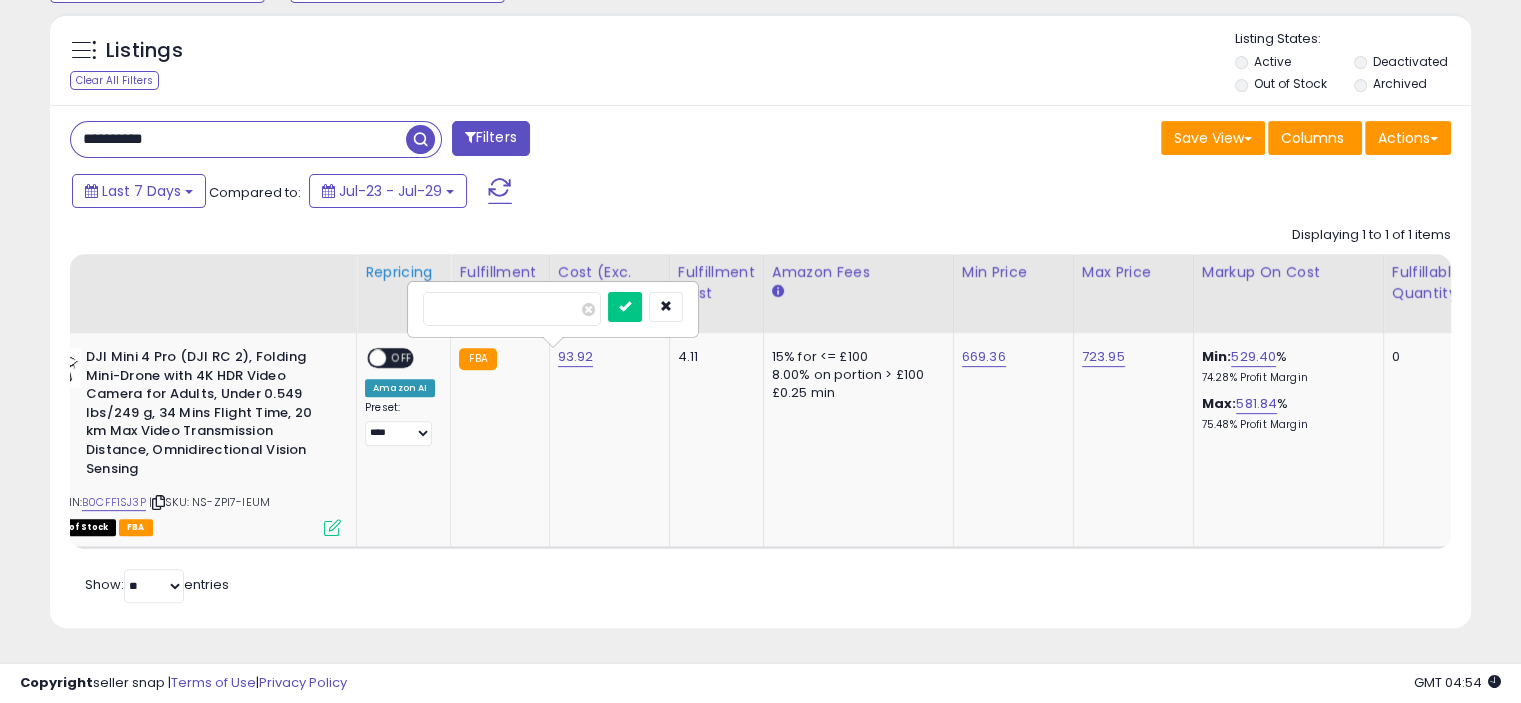 drag, startPoint x: 519, startPoint y: 298, endPoint x: 375, endPoint y: 279, distance: 145.24806 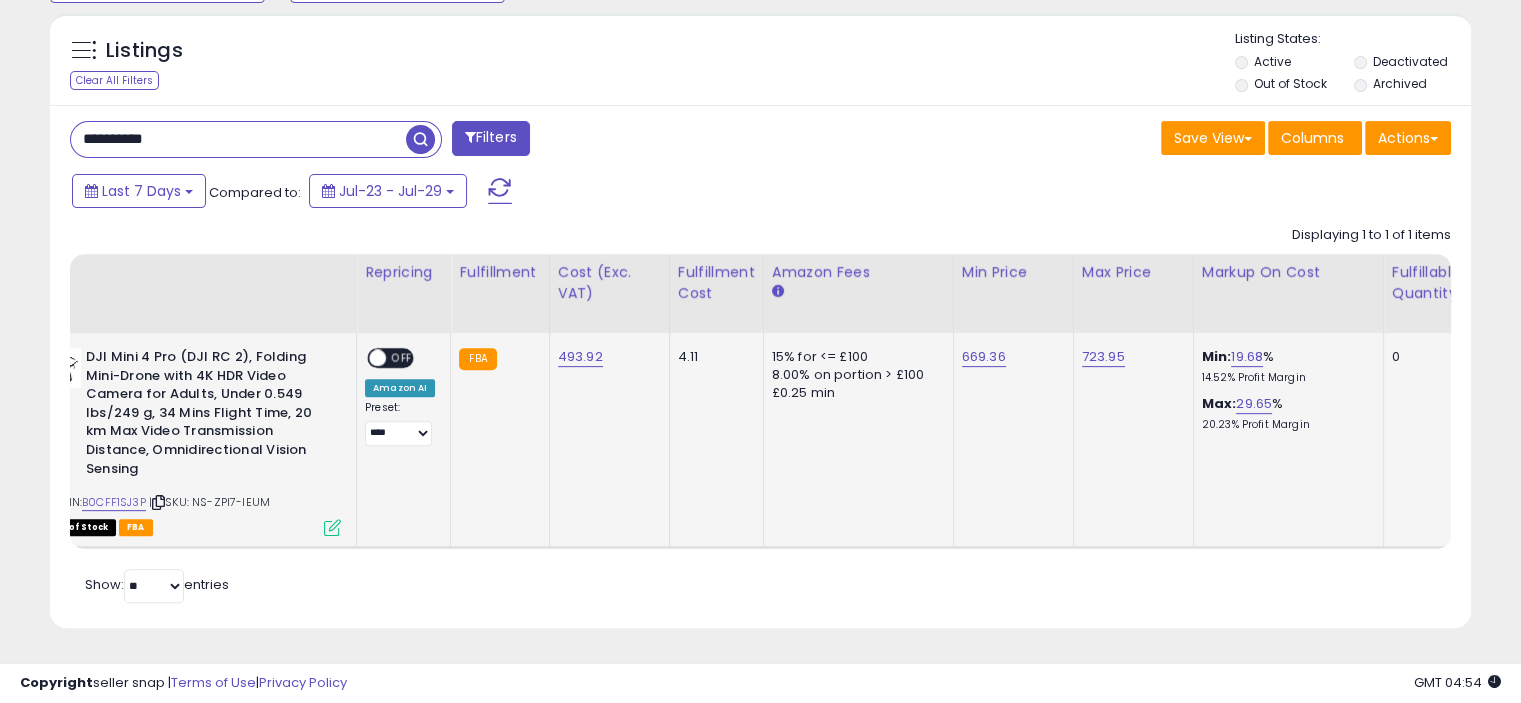 click on "19.68" at bounding box center (1247, 357) 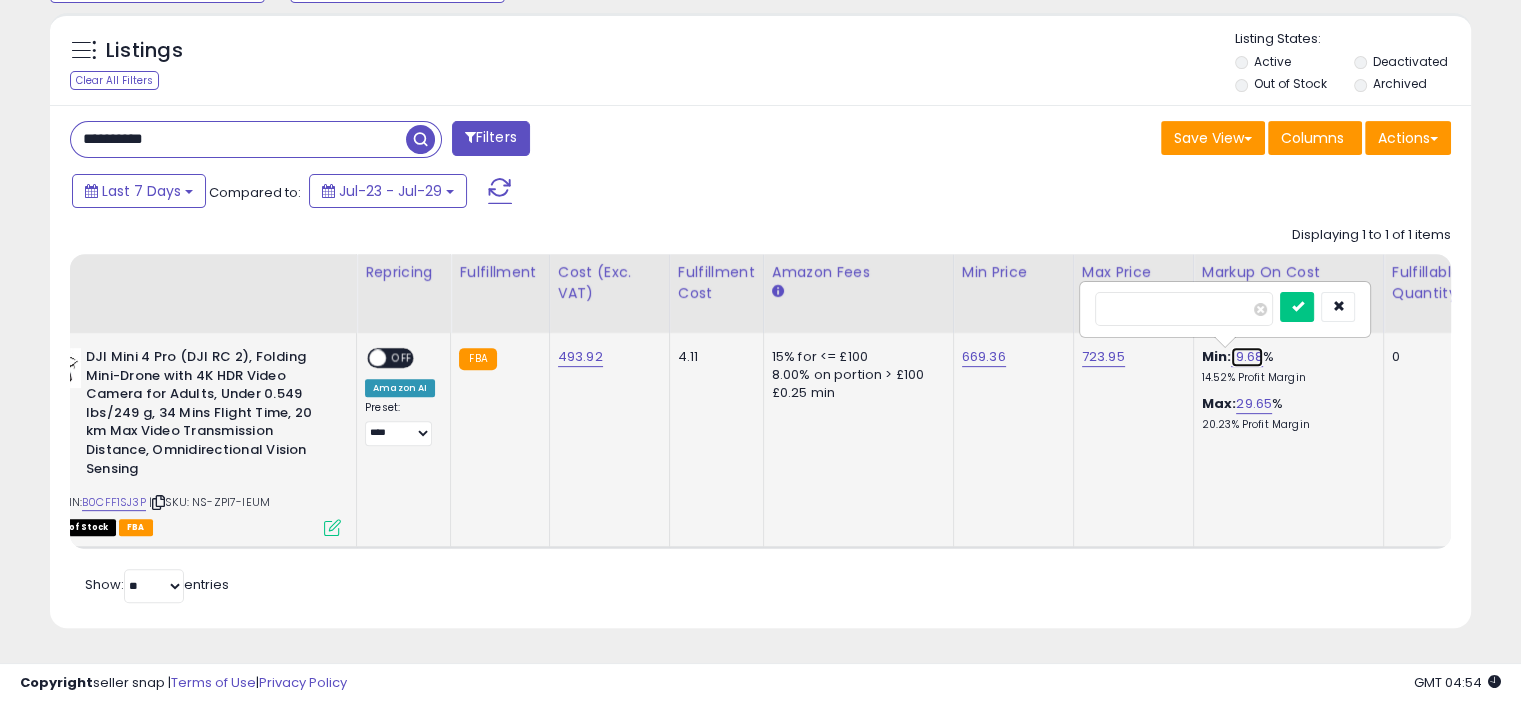 click on "19.68" at bounding box center [1247, 357] 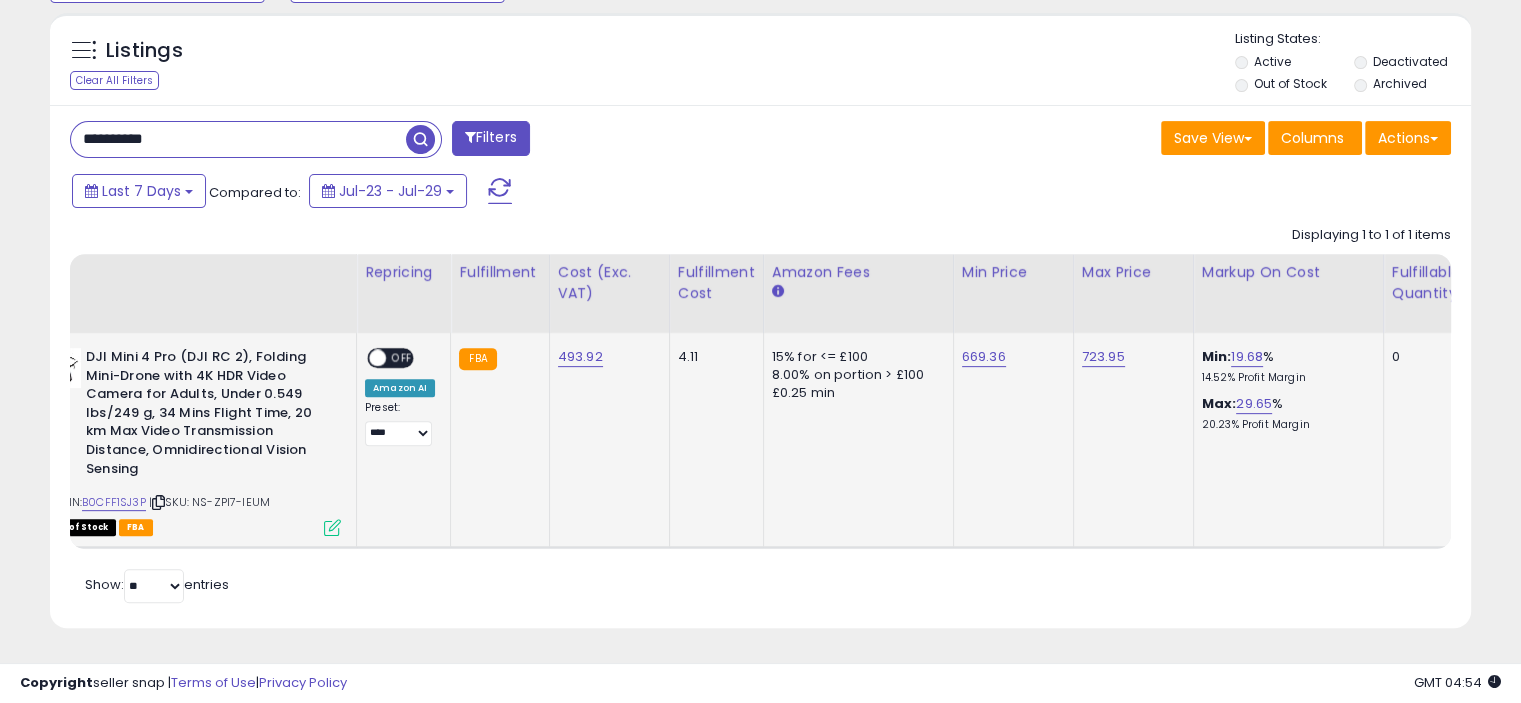 click on "Title
Repricing
Fulfillment Cost (Exc. VAT)" at bounding box center [1537, 293] 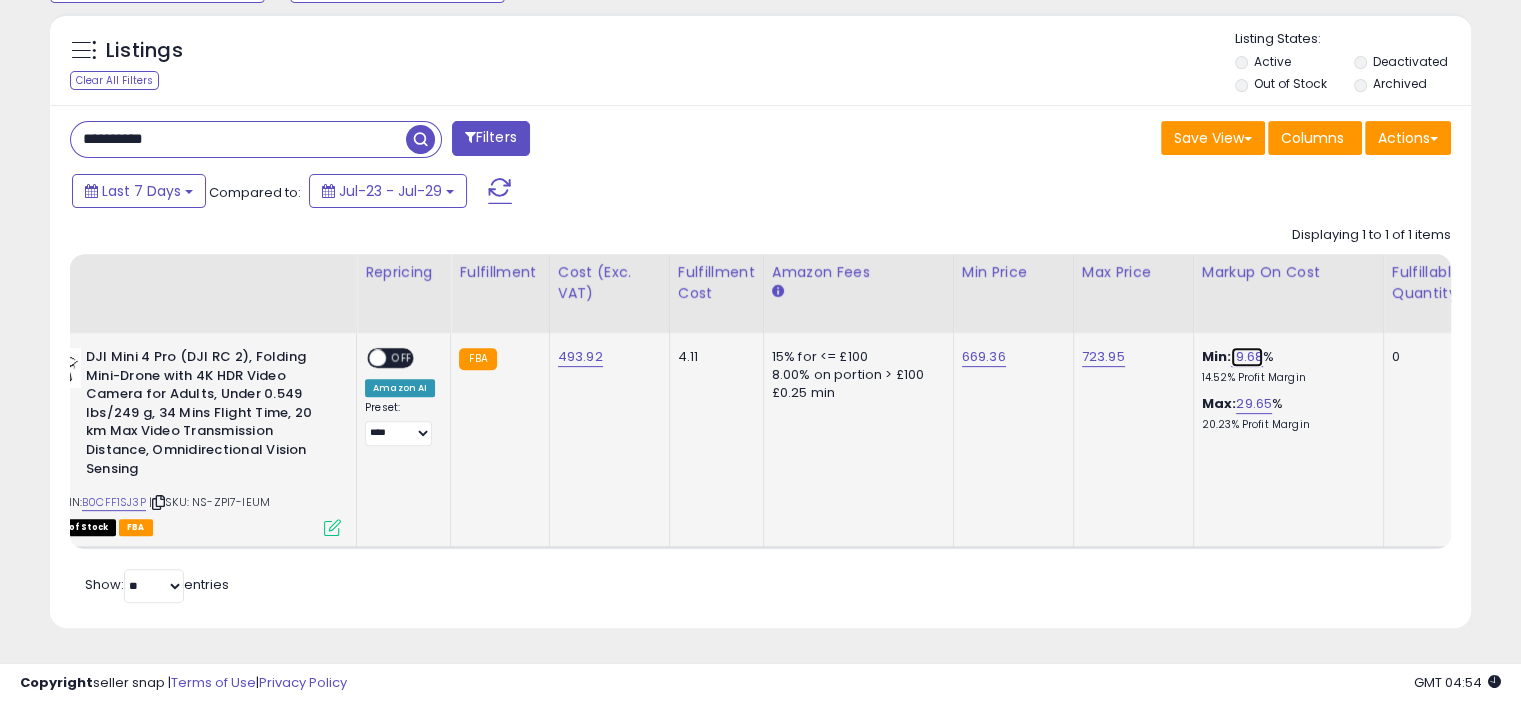 click on "19.68" at bounding box center [1247, 357] 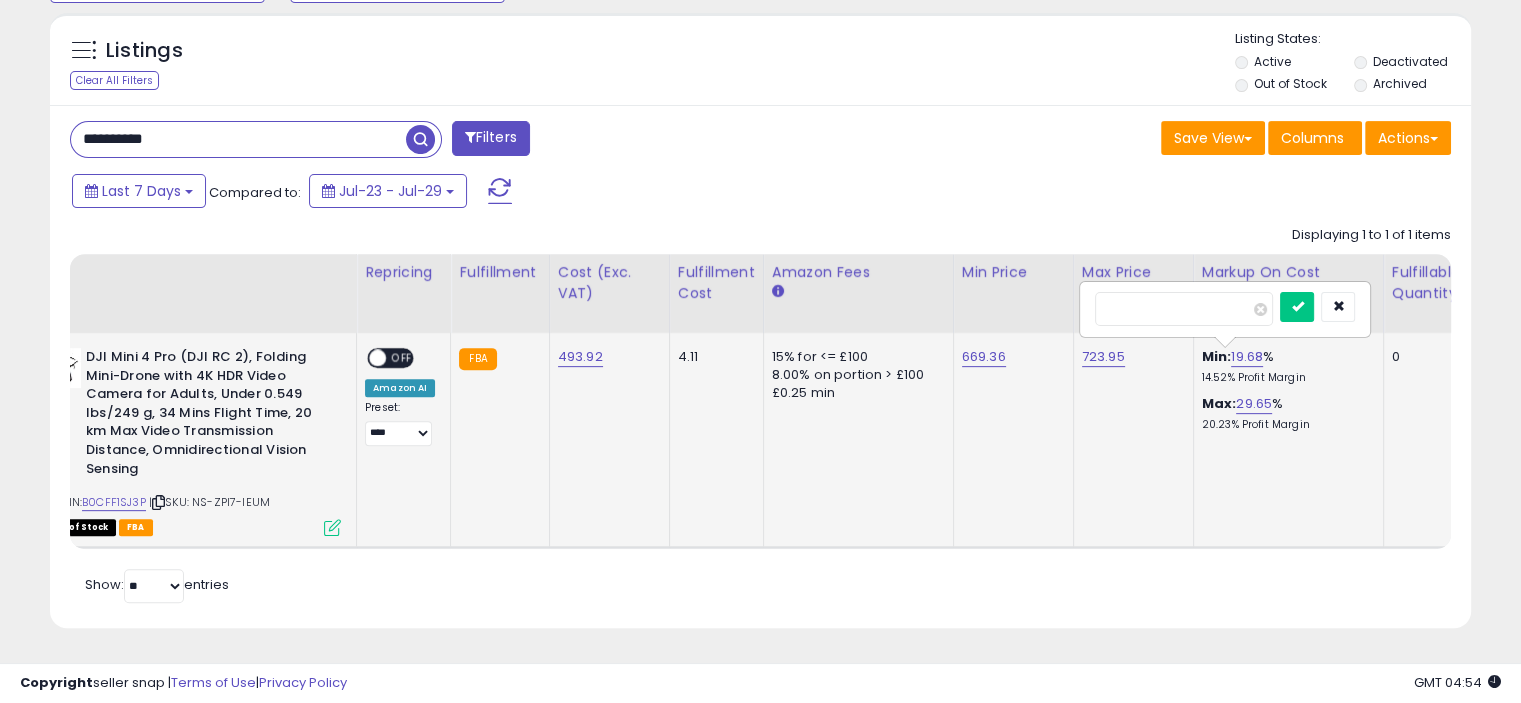 drag, startPoint x: 1184, startPoint y: 291, endPoint x: 1089, endPoint y: 292, distance: 95.005264 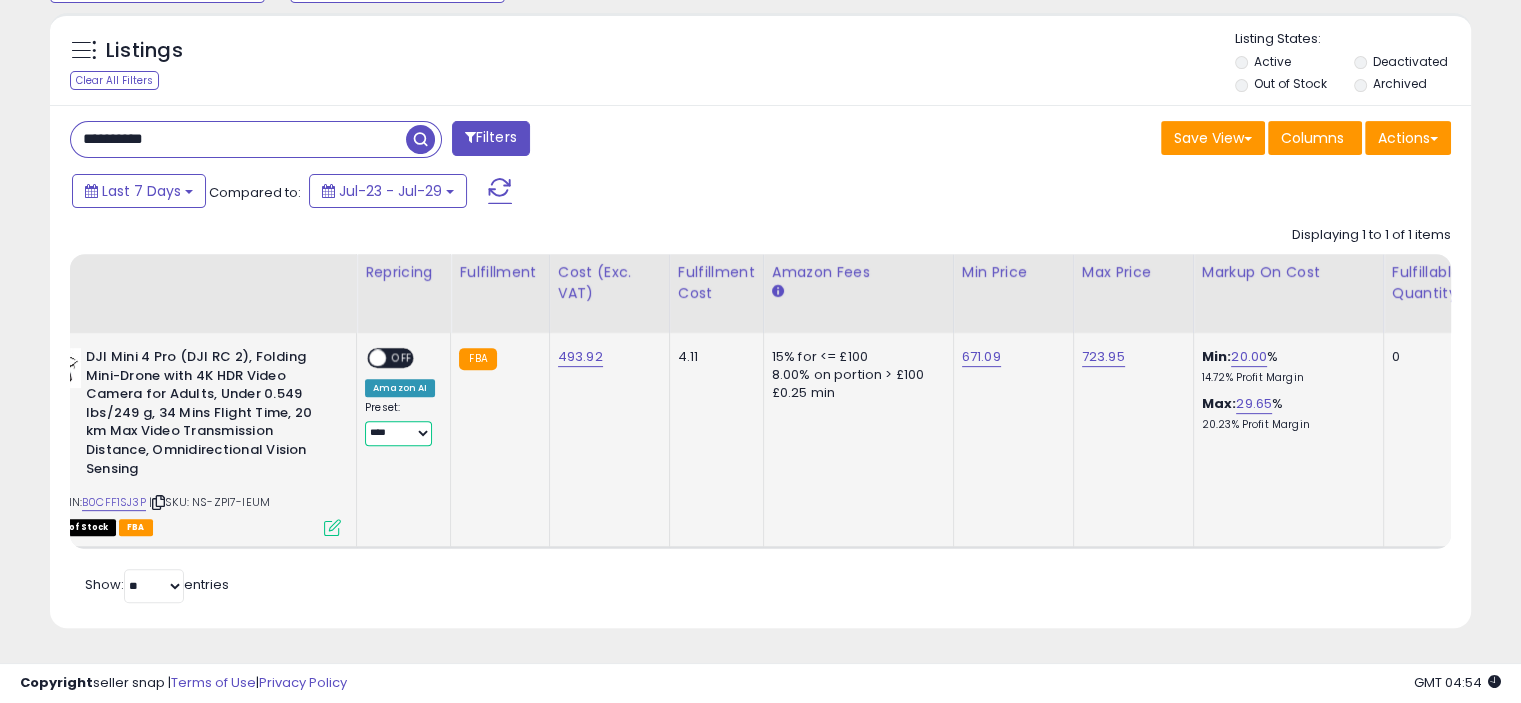 click on "**** ********* *****" at bounding box center [398, 433] 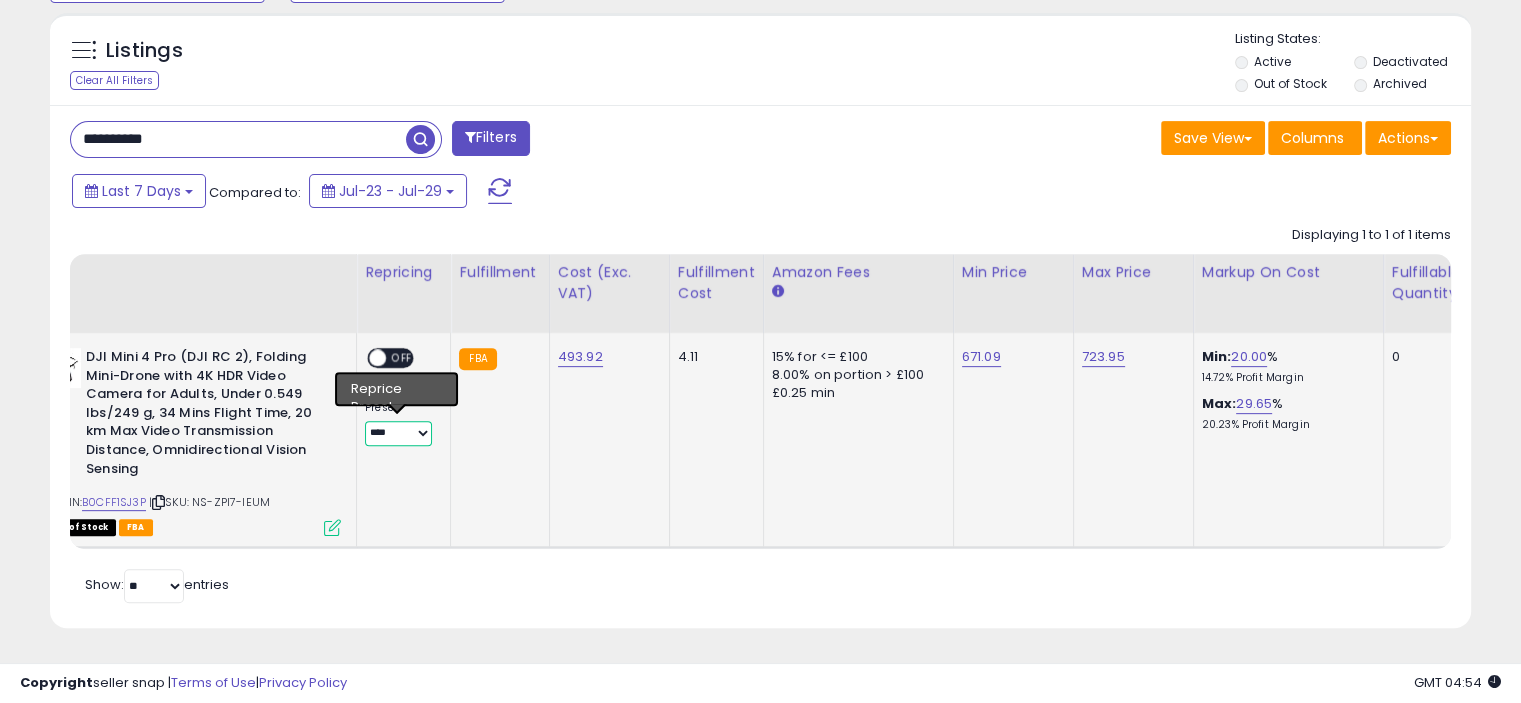 select on "*****" 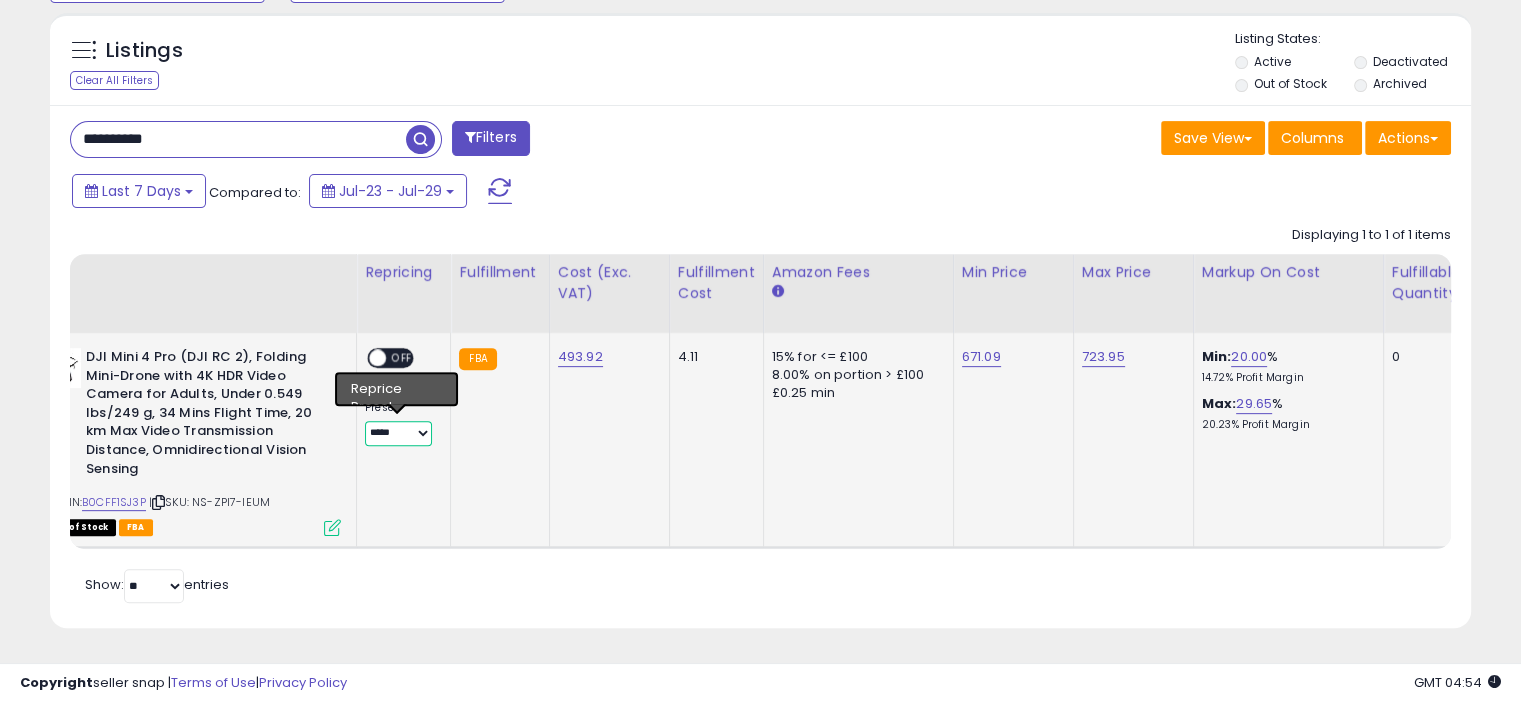 click on "**** ********* *****" at bounding box center [398, 433] 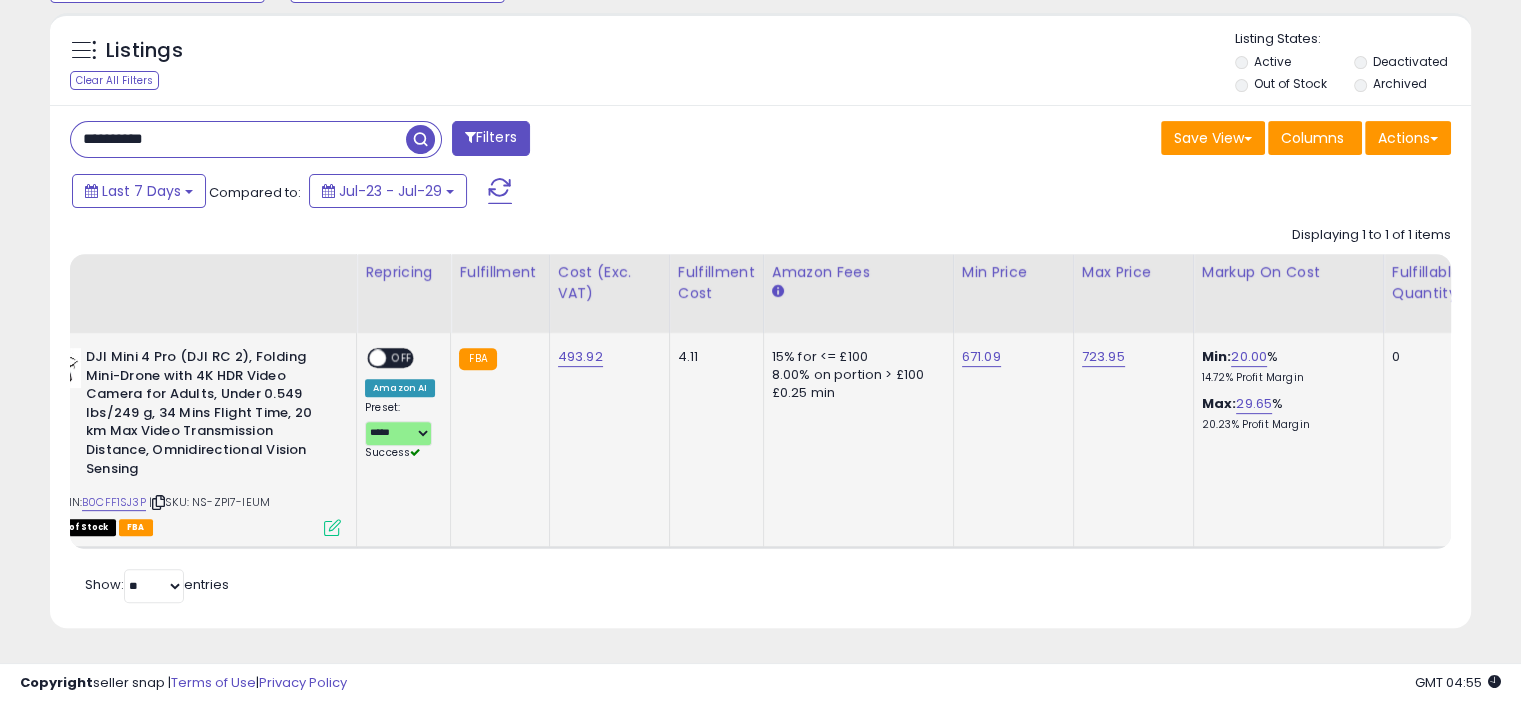 click on "OFF" at bounding box center [402, 358] 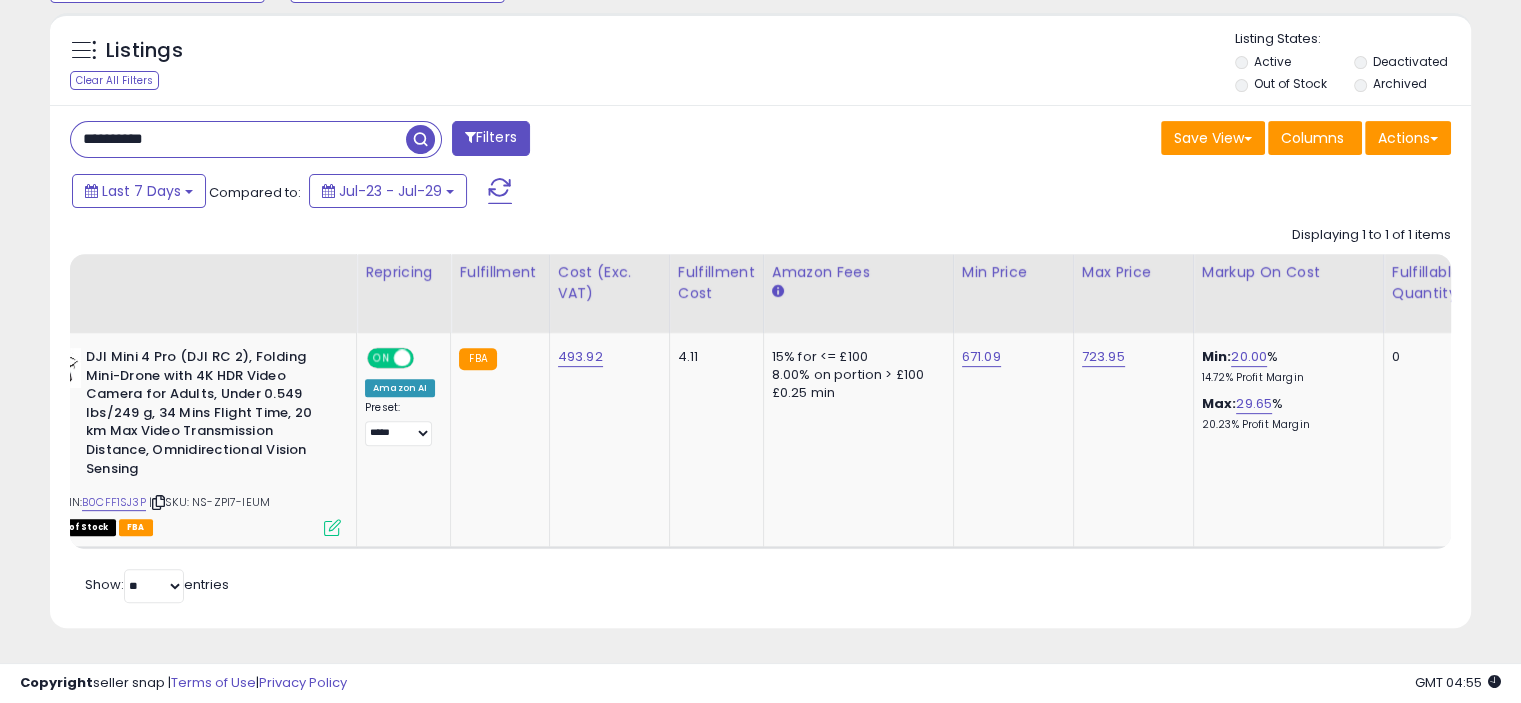 click on "**********" at bounding box center [238, 139] 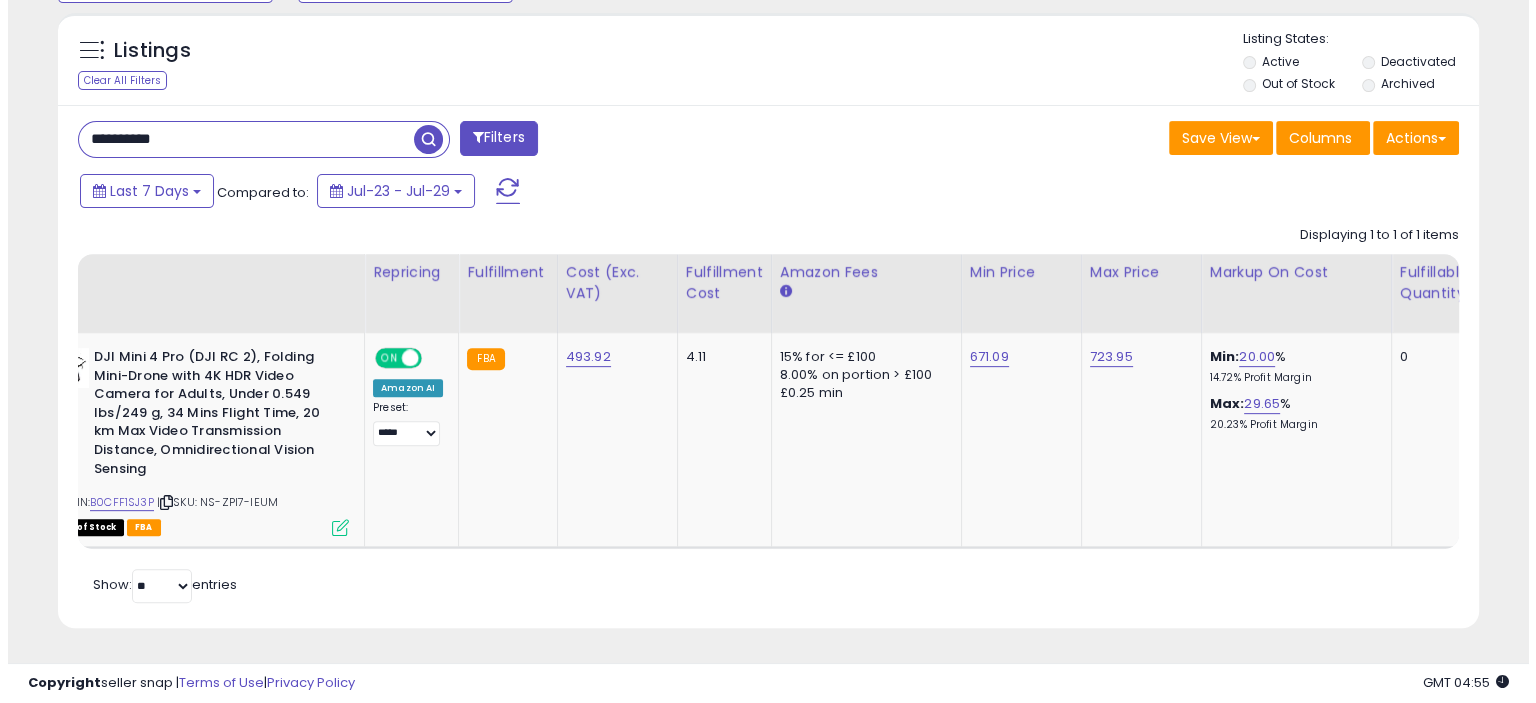 scroll, scrollTop: 516, scrollLeft: 0, axis: vertical 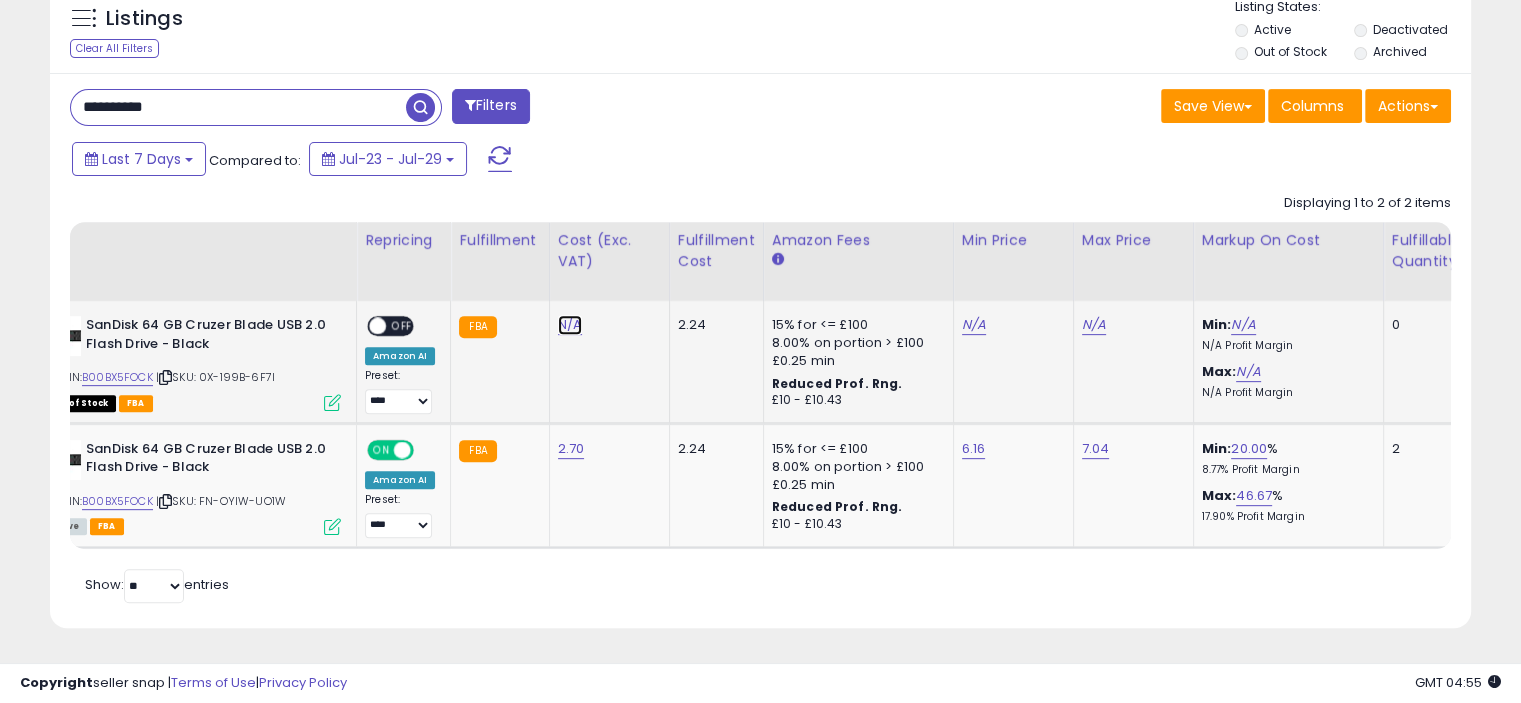 click on "N/A" at bounding box center (570, 325) 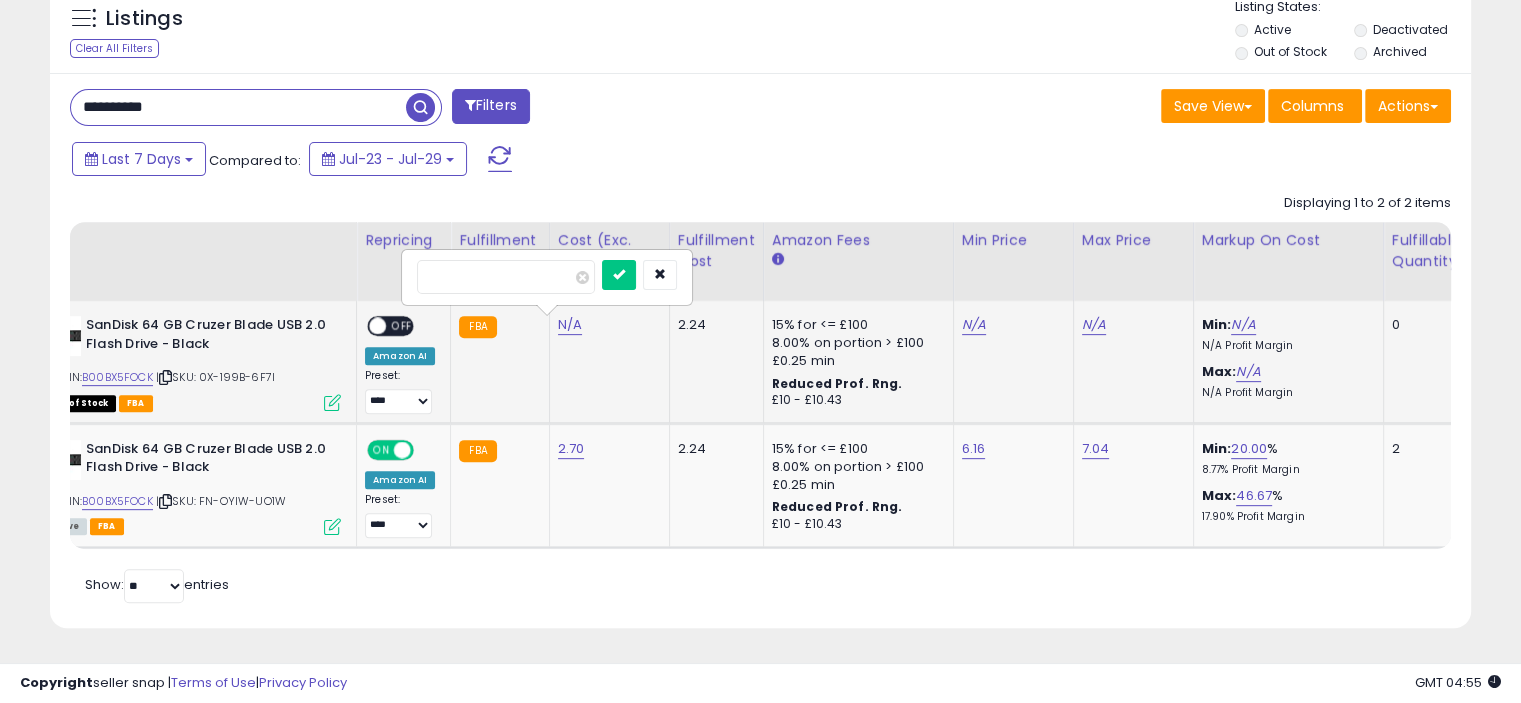 type on "****" 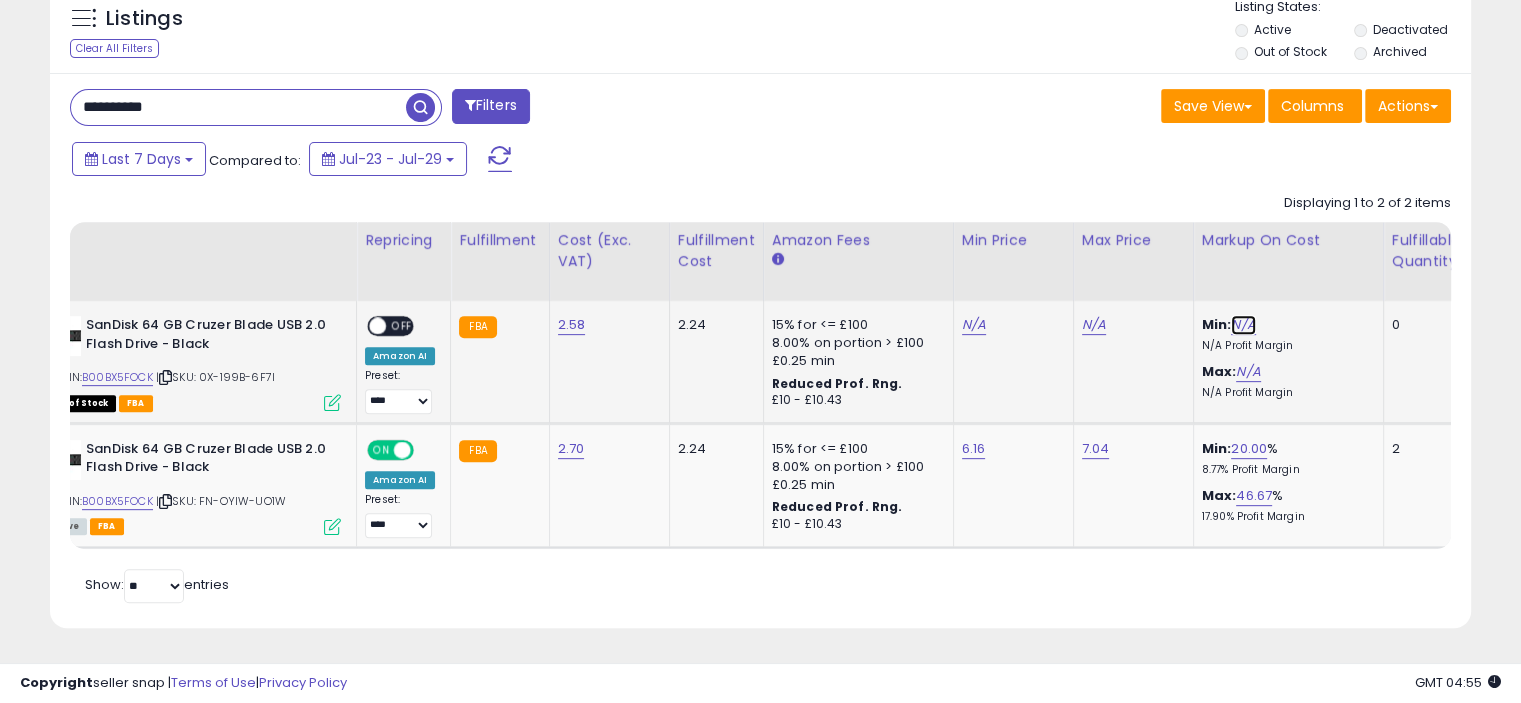 click on "N/A" at bounding box center (1243, 325) 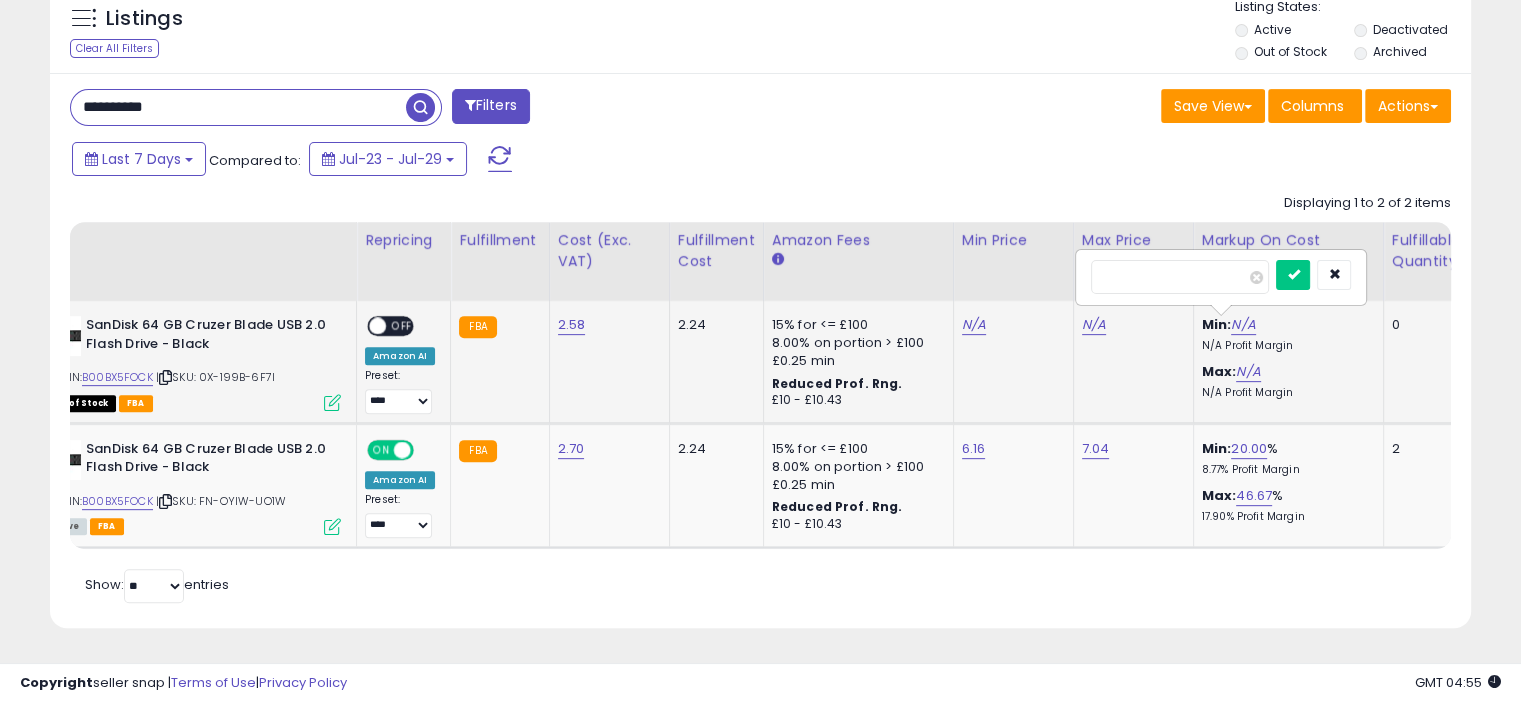 type on "**" 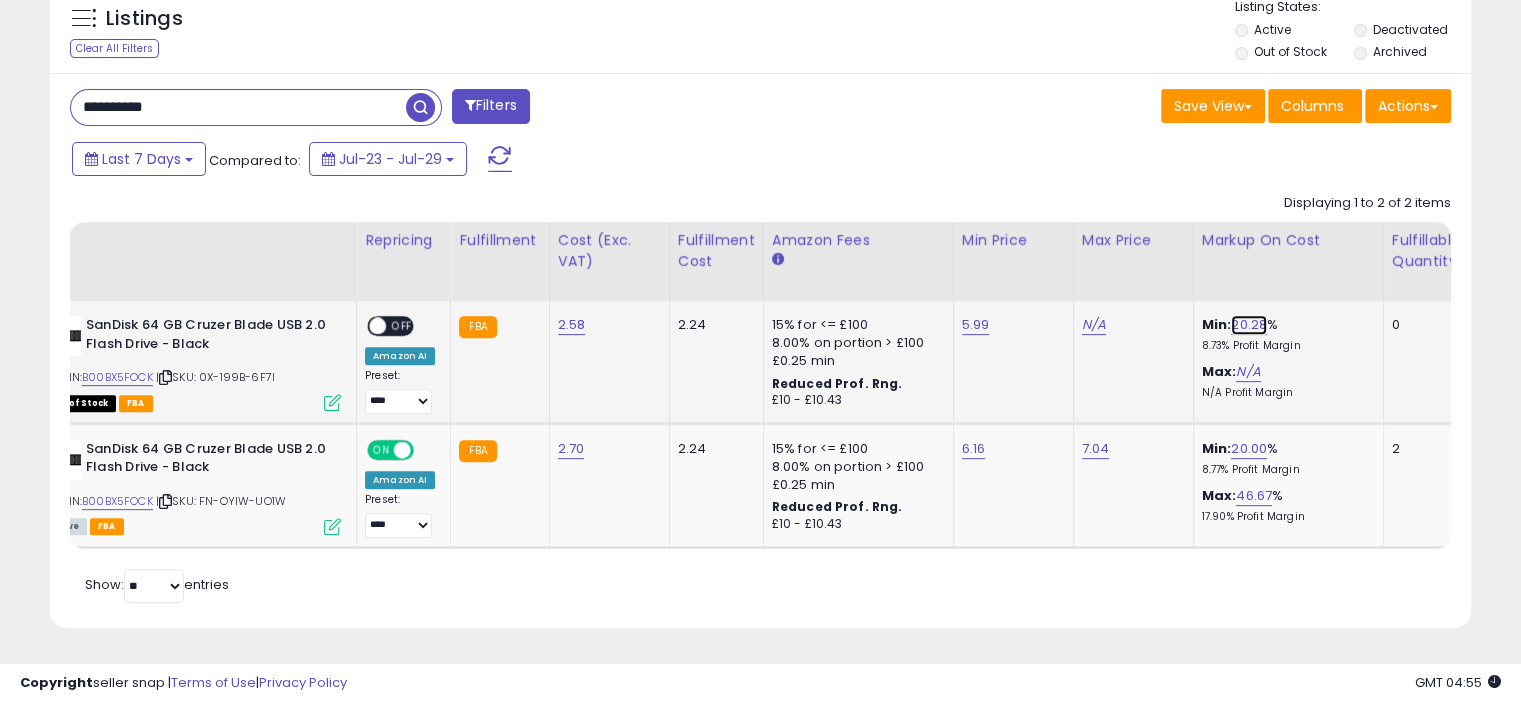 click on "20.28" at bounding box center [1249, 325] 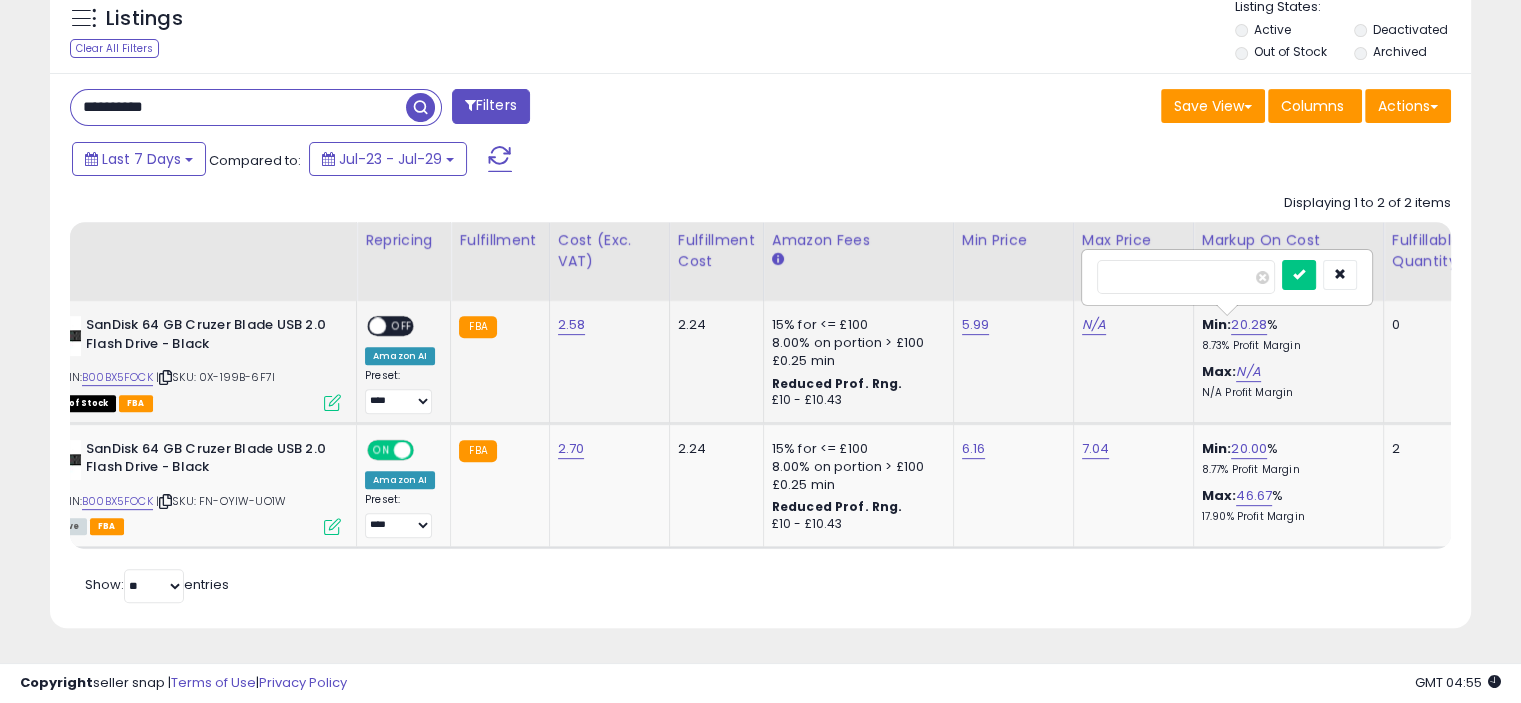 drag, startPoint x: 1201, startPoint y: 269, endPoint x: 1112, endPoint y: 262, distance: 89.27486 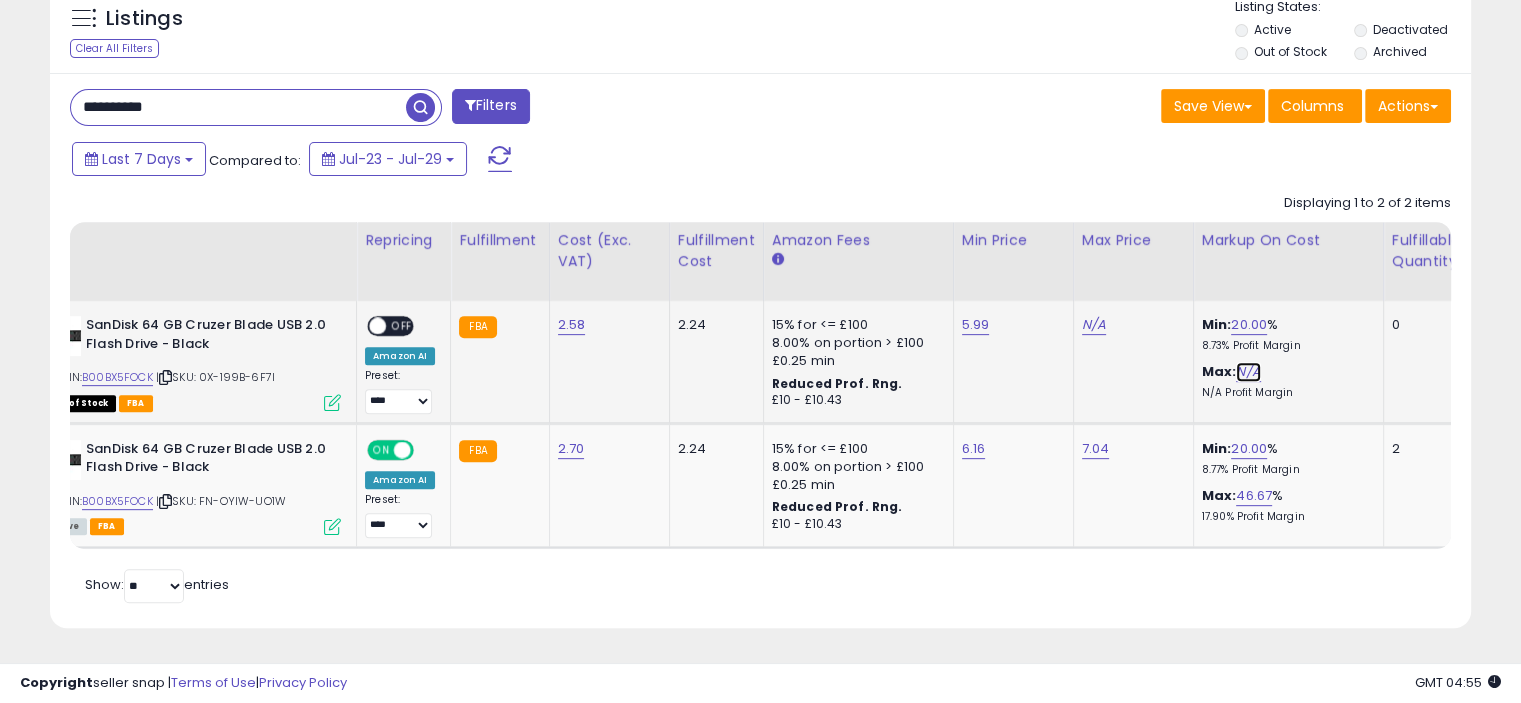 click on "N/A" at bounding box center (1248, 372) 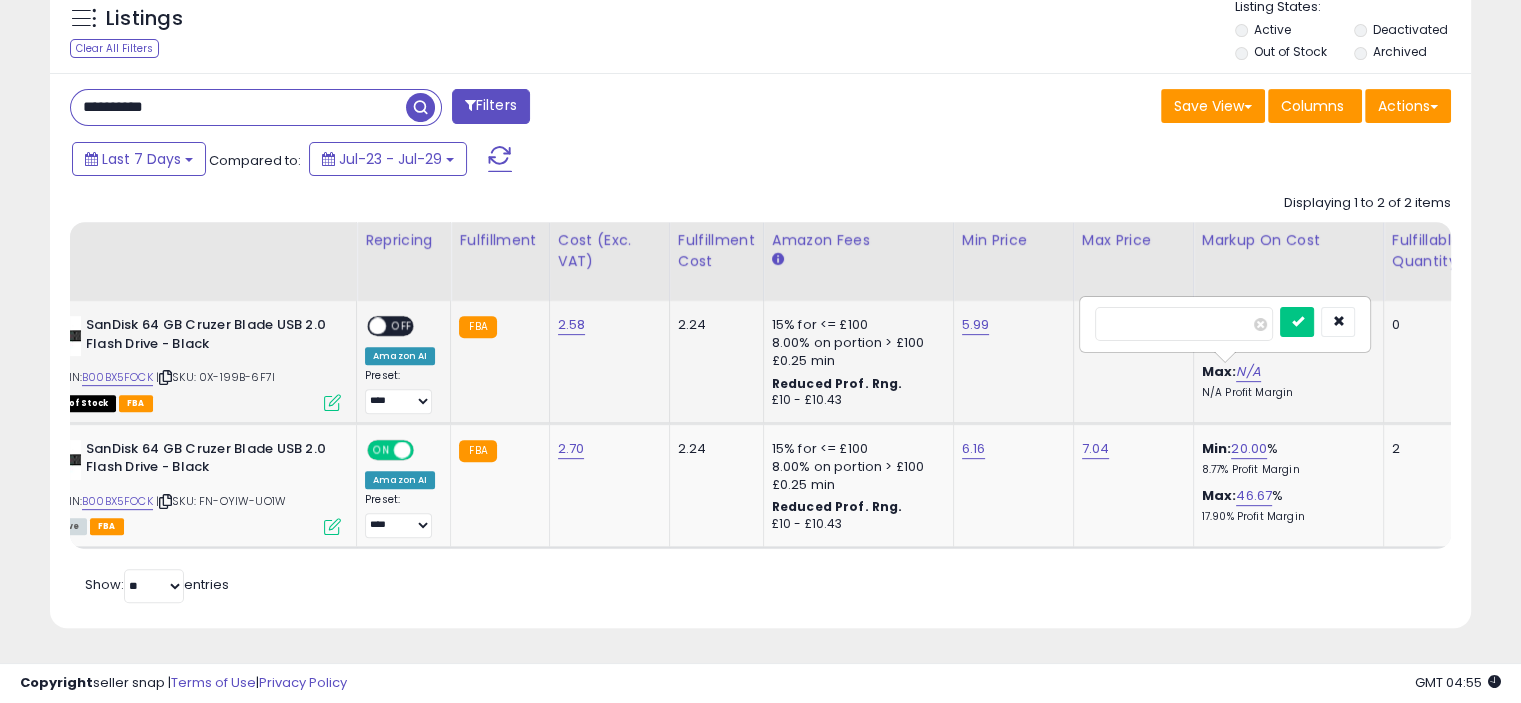 type on "**" 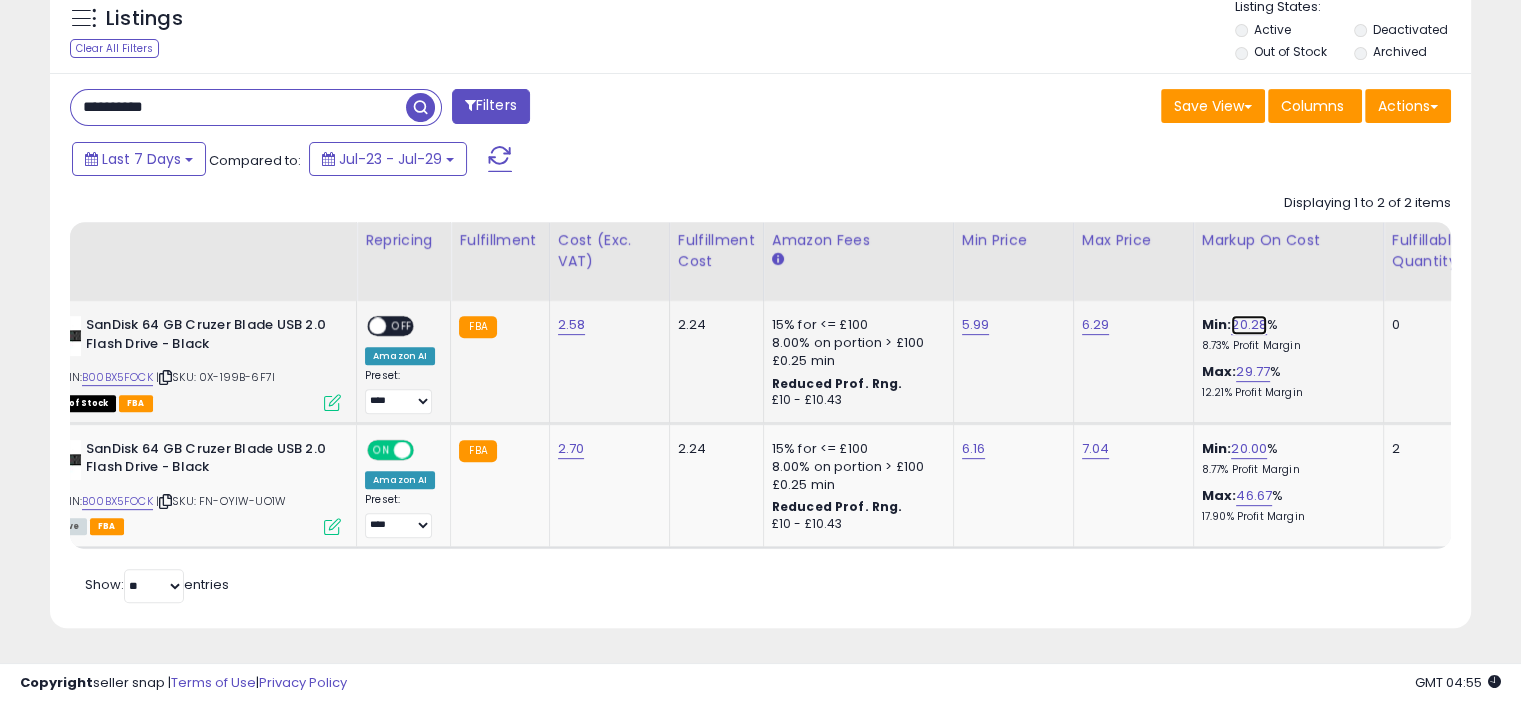 click on "20.28" at bounding box center (1249, 325) 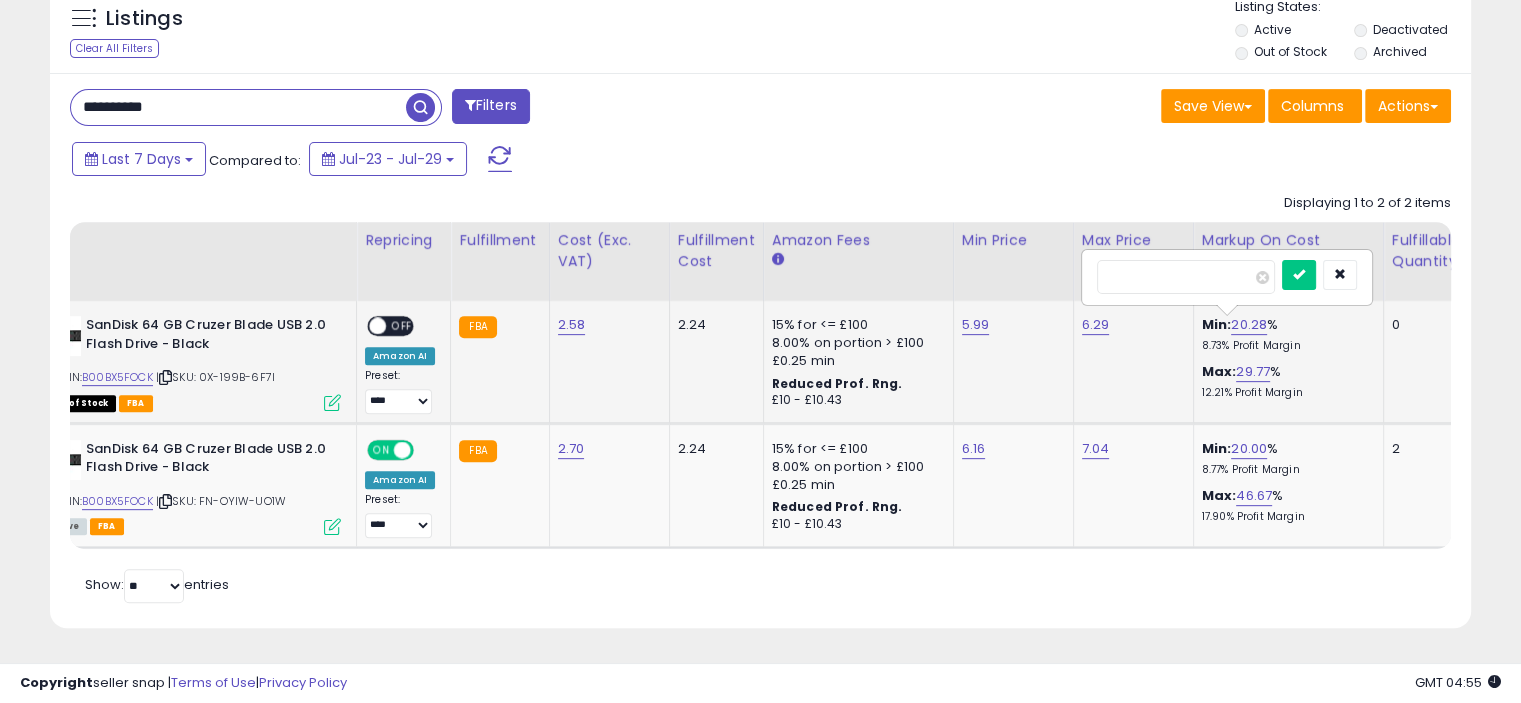 drag, startPoint x: 1156, startPoint y: 255, endPoint x: 1085, endPoint y: 265, distance: 71.70077 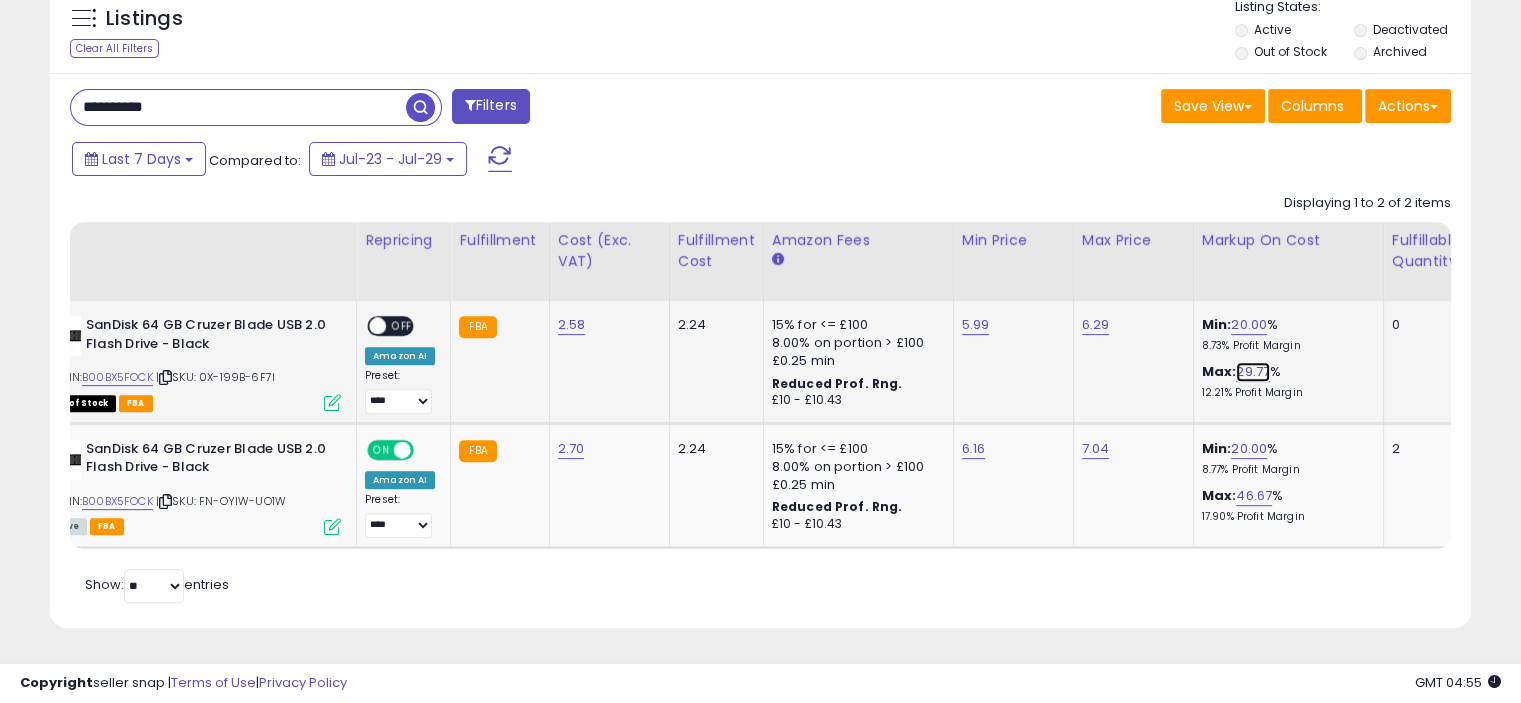 click on "29.77" at bounding box center [1253, 372] 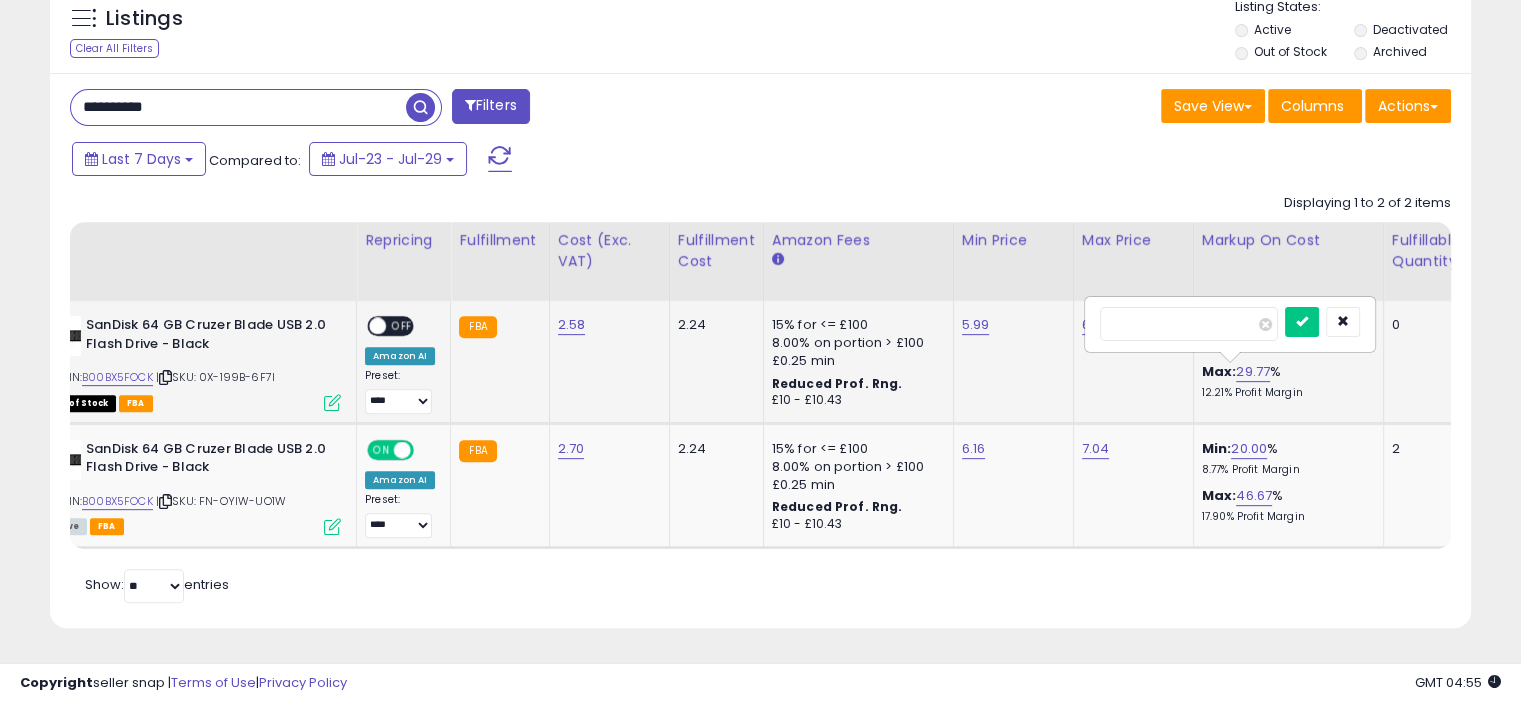click on "*****" at bounding box center (1189, 324) 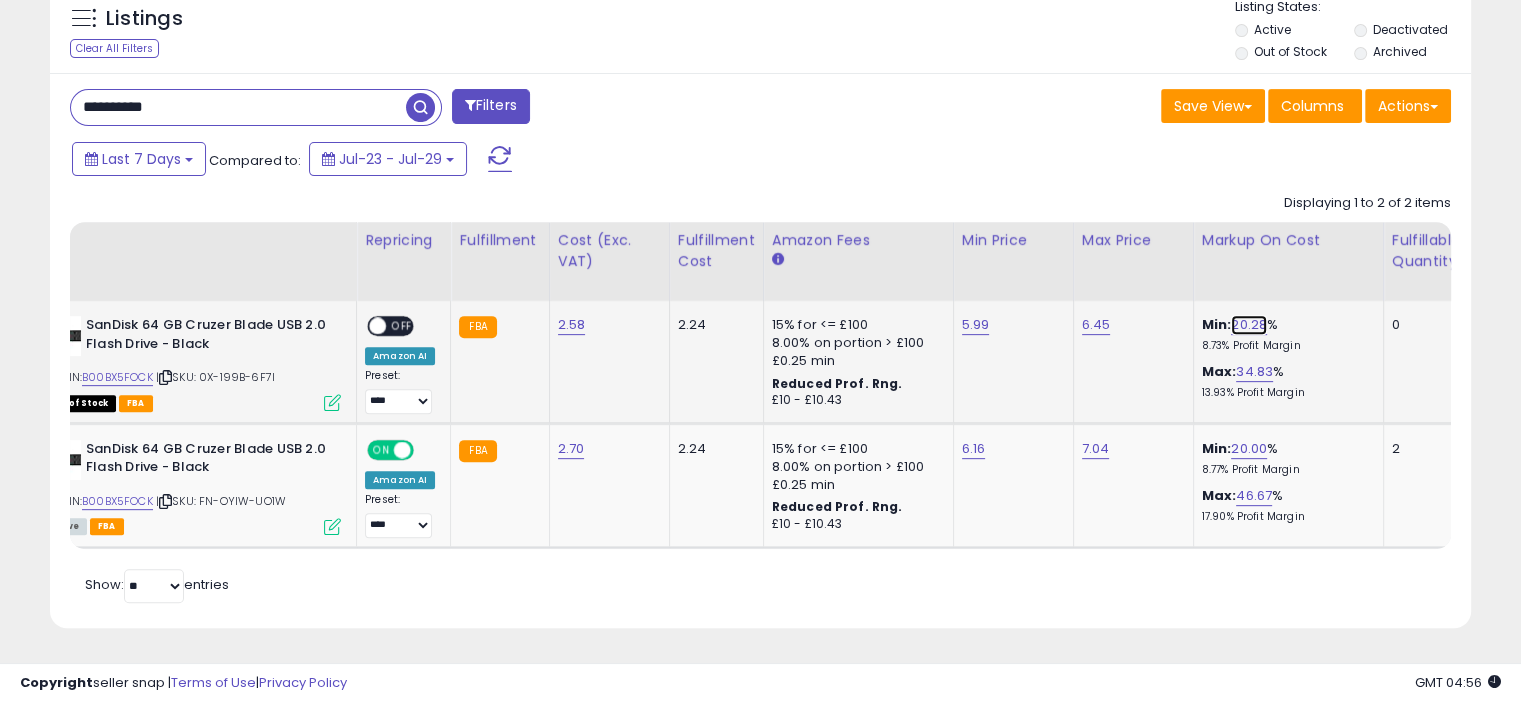 click on "20.28" at bounding box center (1249, 325) 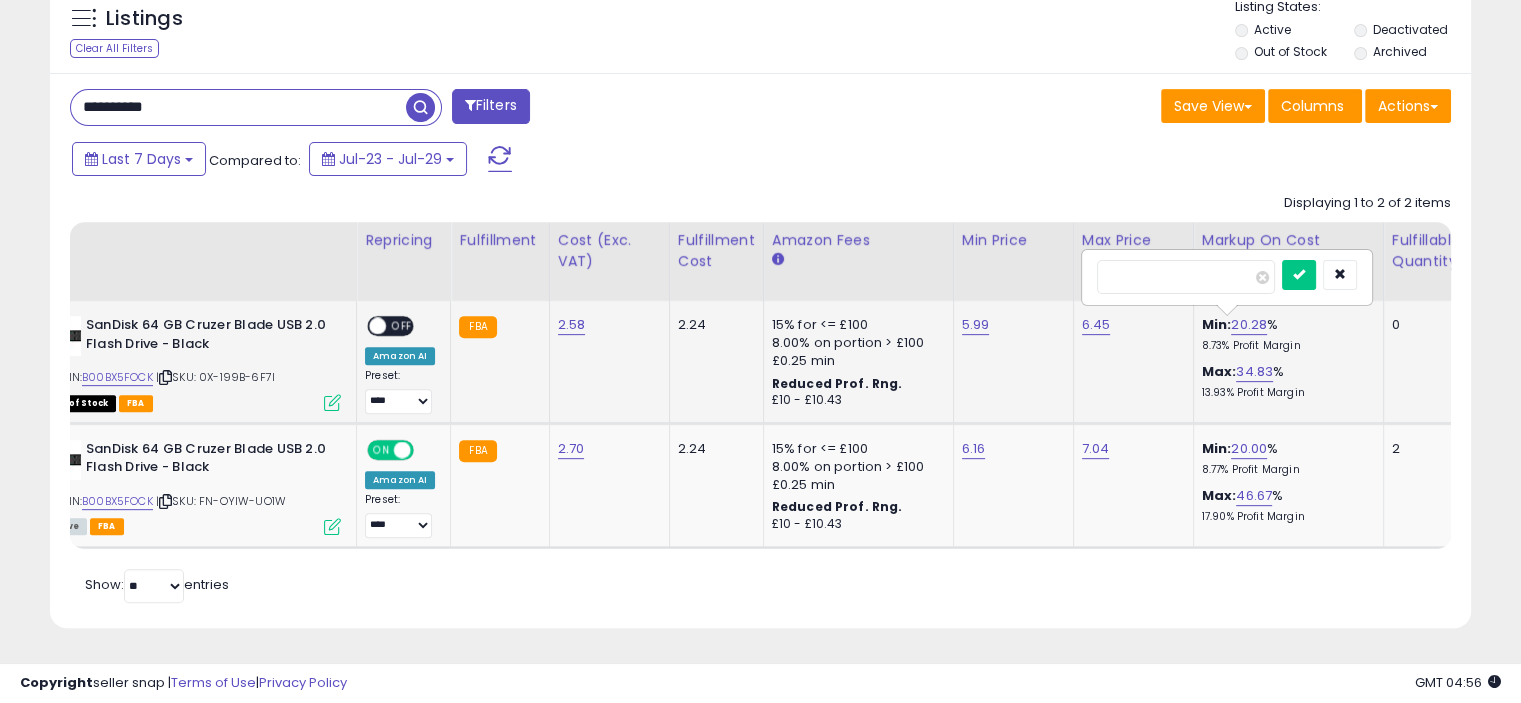 drag, startPoint x: 1177, startPoint y: 269, endPoint x: 1080, endPoint y: 271, distance: 97.020615 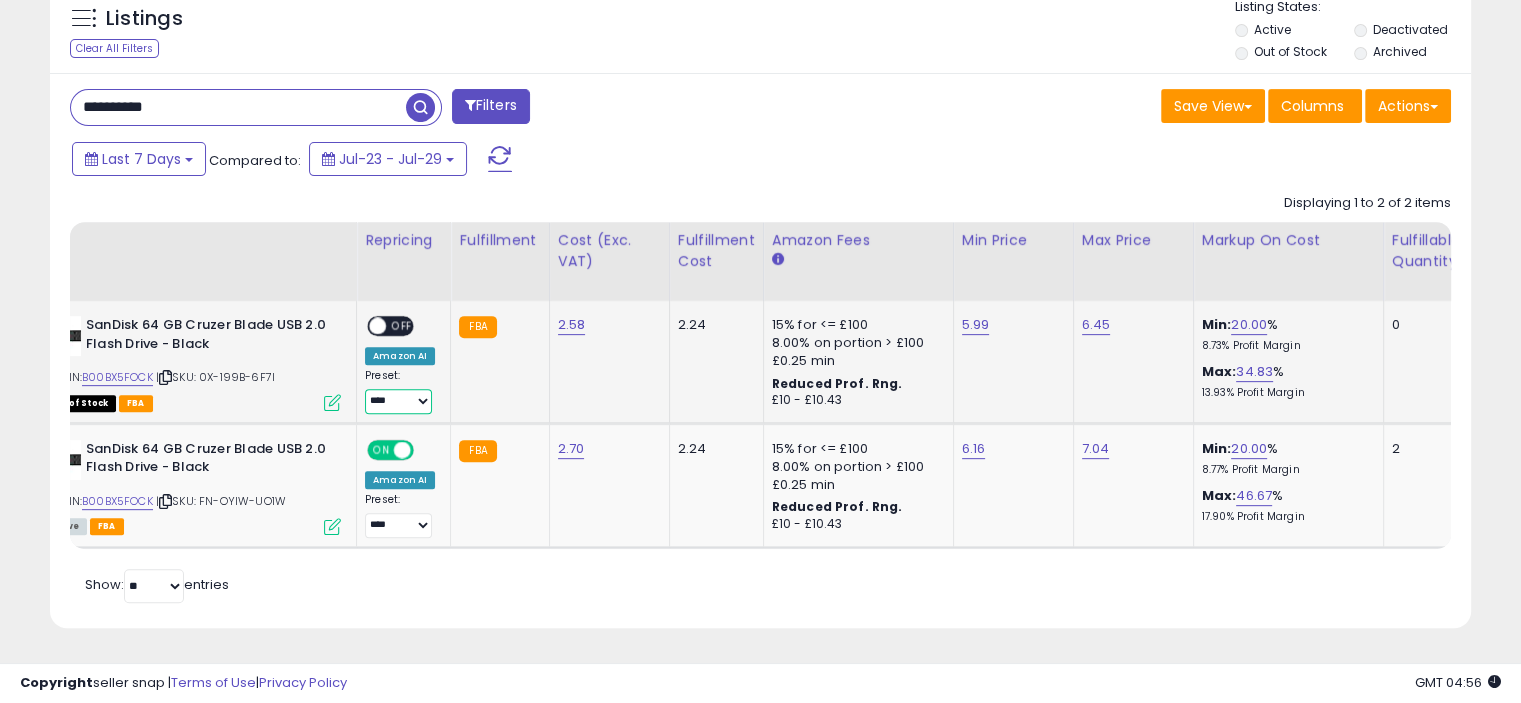 click on "**** ********* *****" at bounding box center [398, 401] 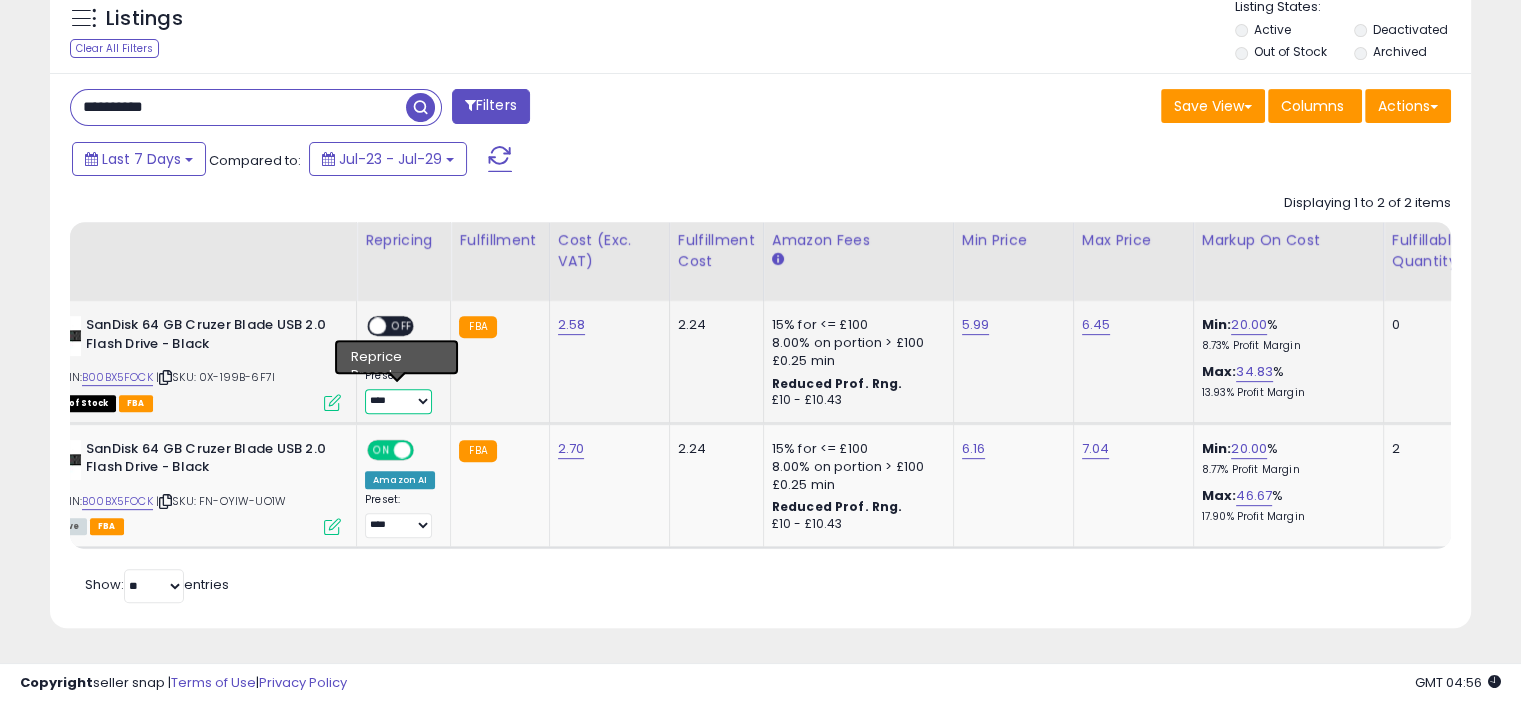 select on "*****" 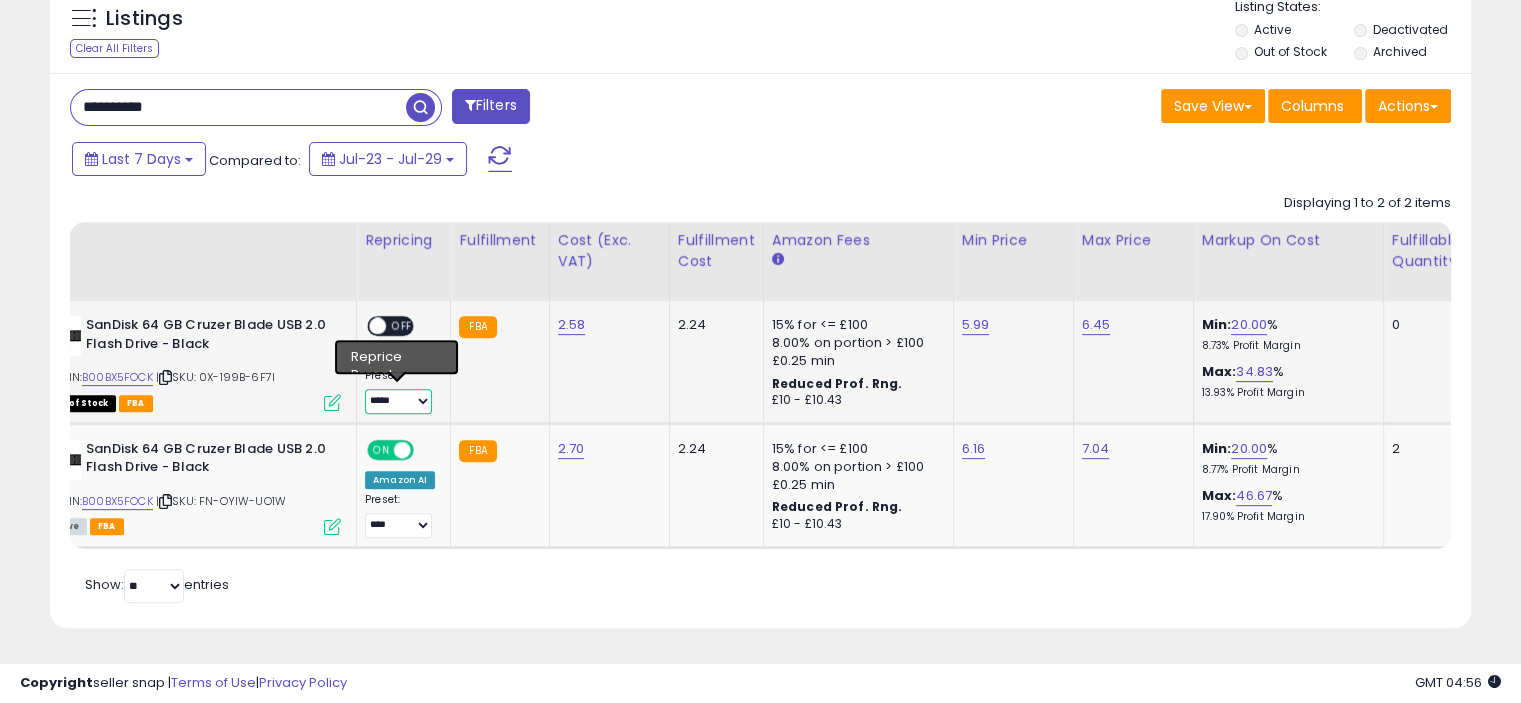 click on "**** ********* *****" at bounding box center (398, 401) 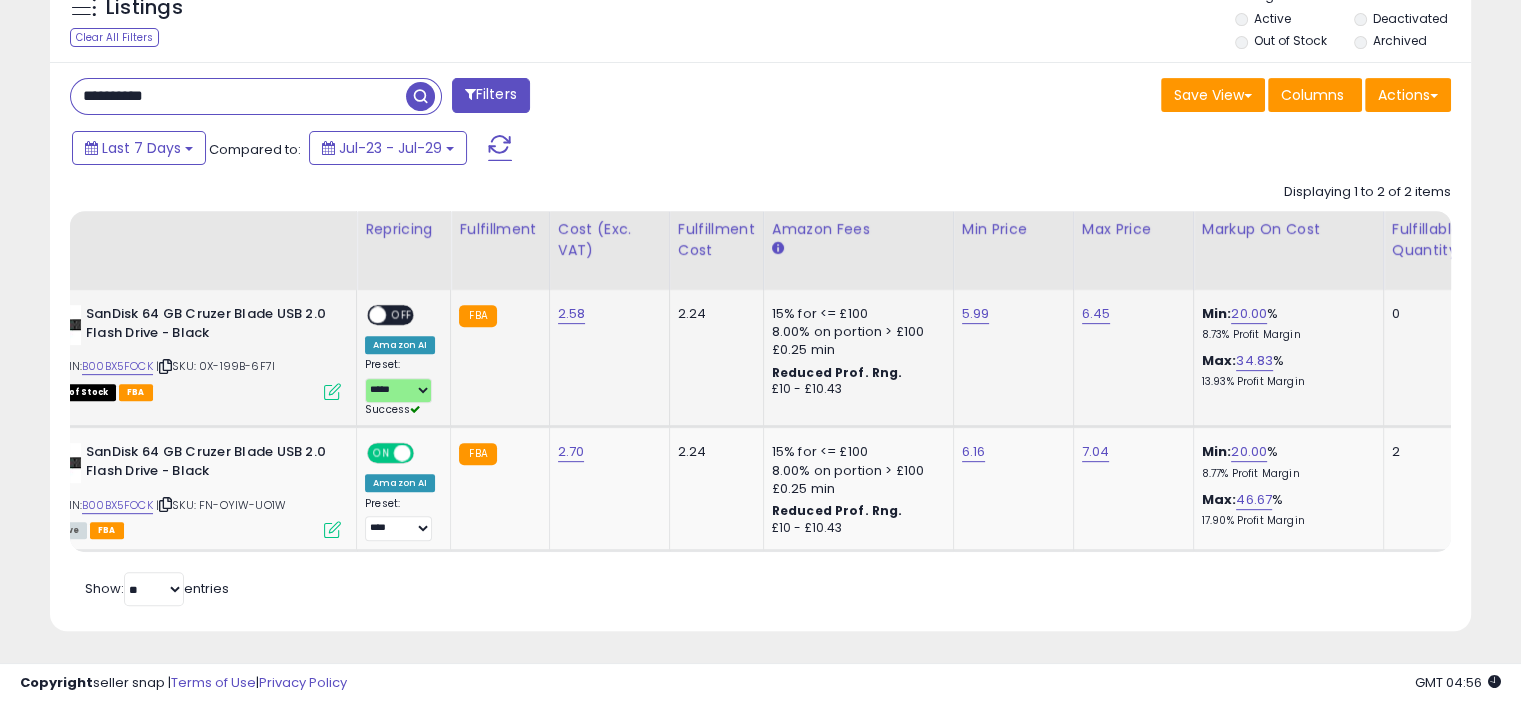 click on "ON   OFF" at bounding box center (368, 315) 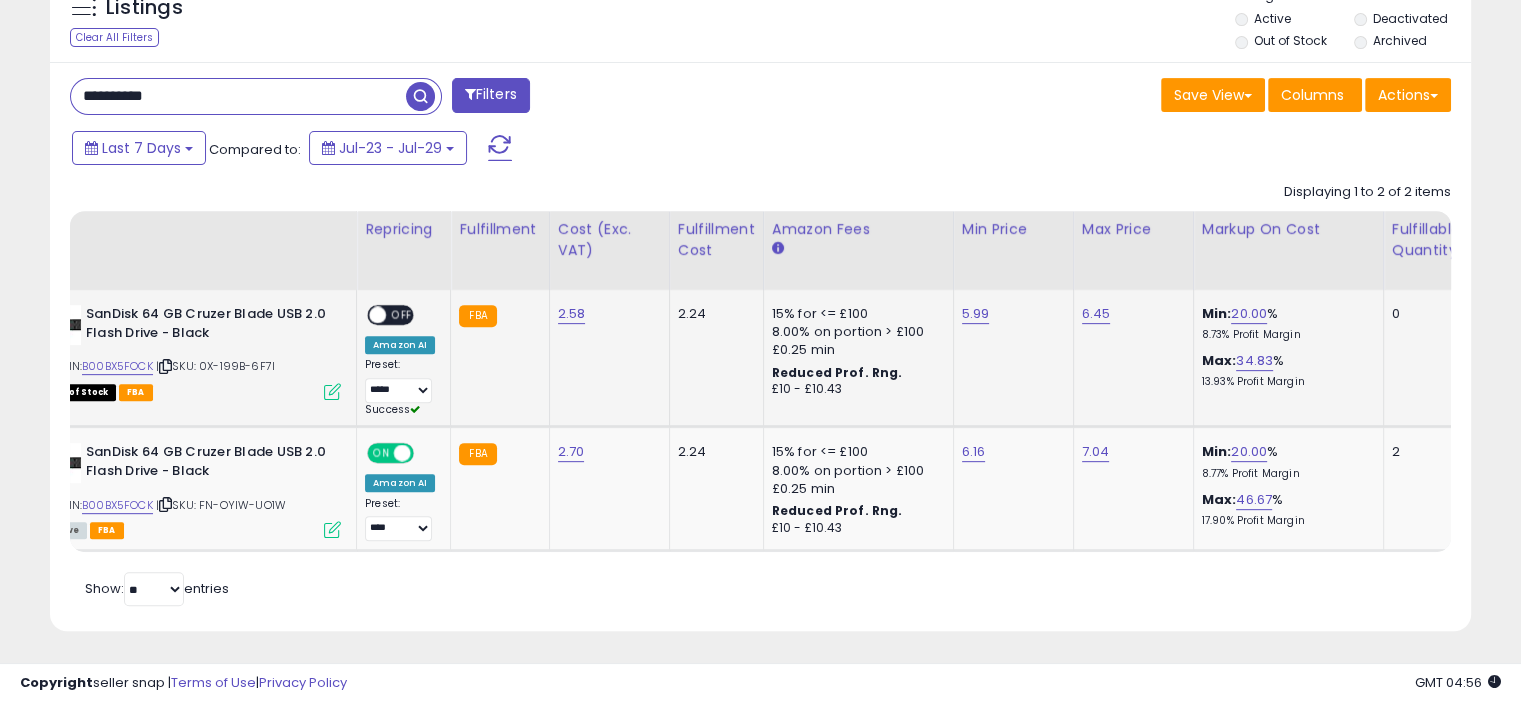 click on "OFF" at bounding box center (402, 315) 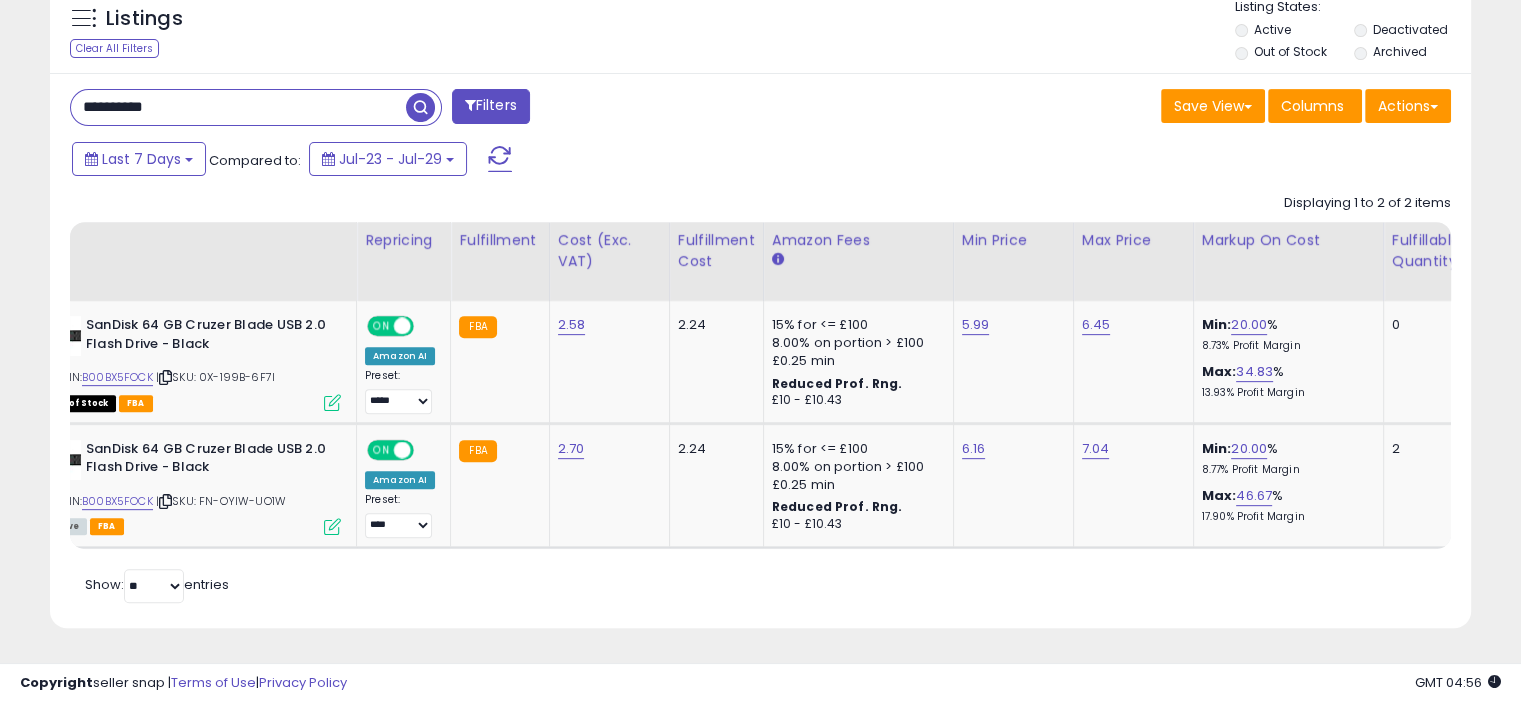 click on "**********" at bounding box center (238, 107) 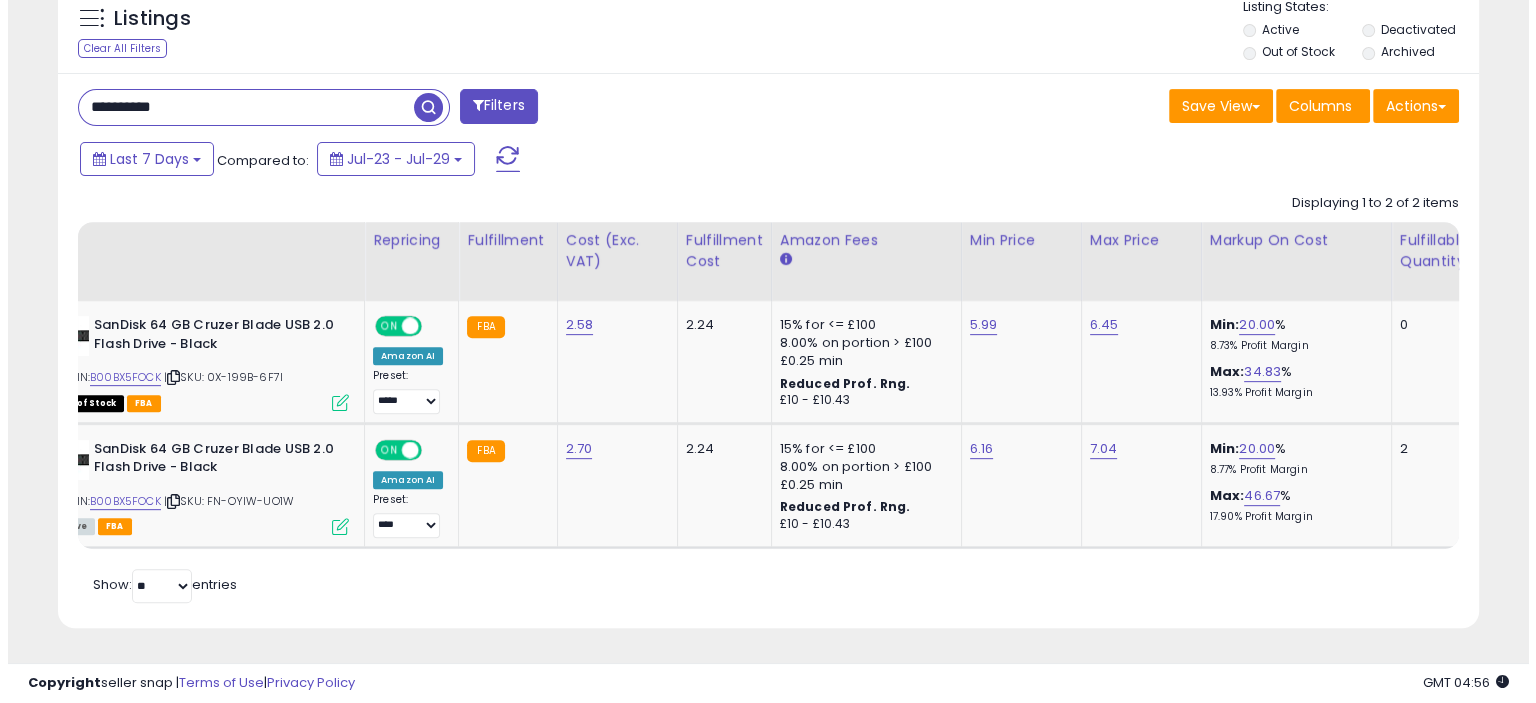 scroll, scrollTop: 516, scrollLeft: 0, axis: vertical 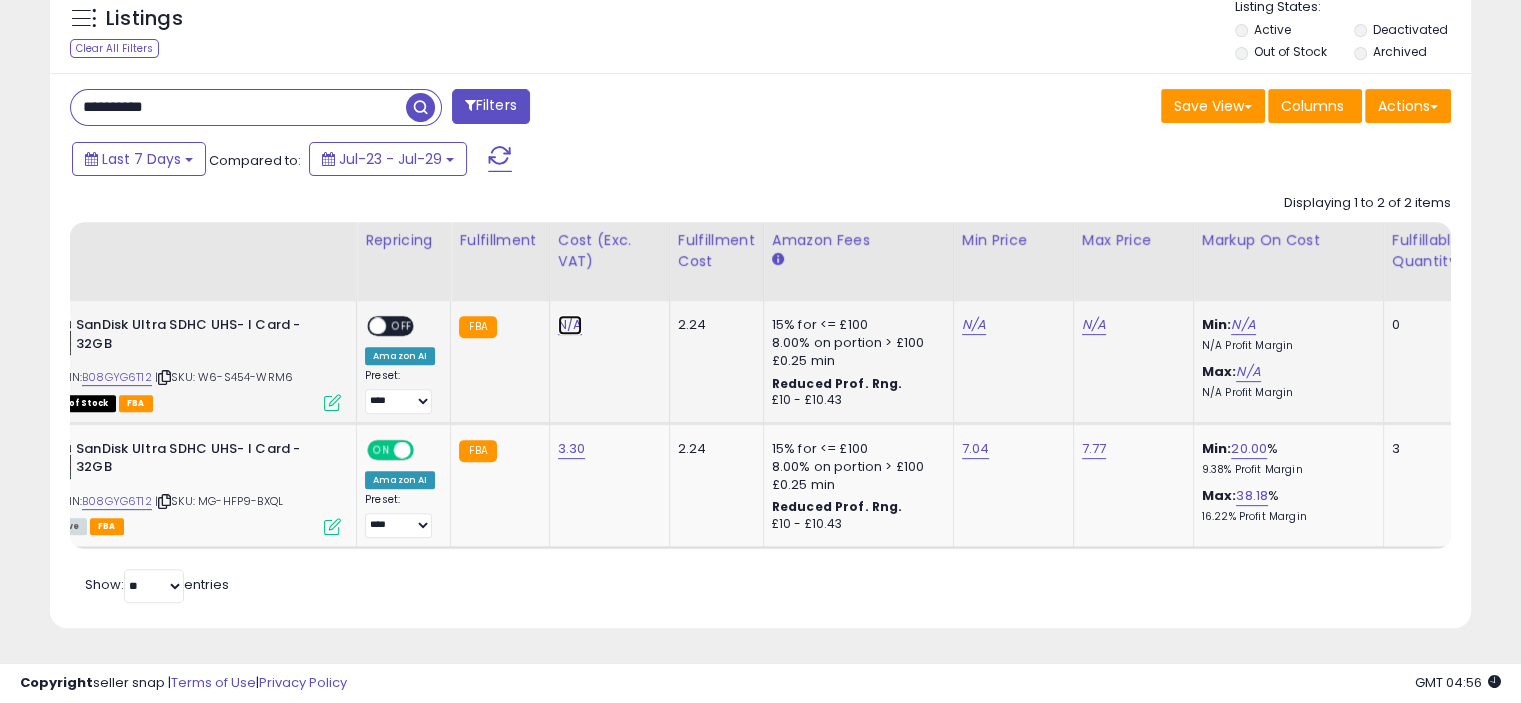 click on "N/A" at bounding box center (570, 325) 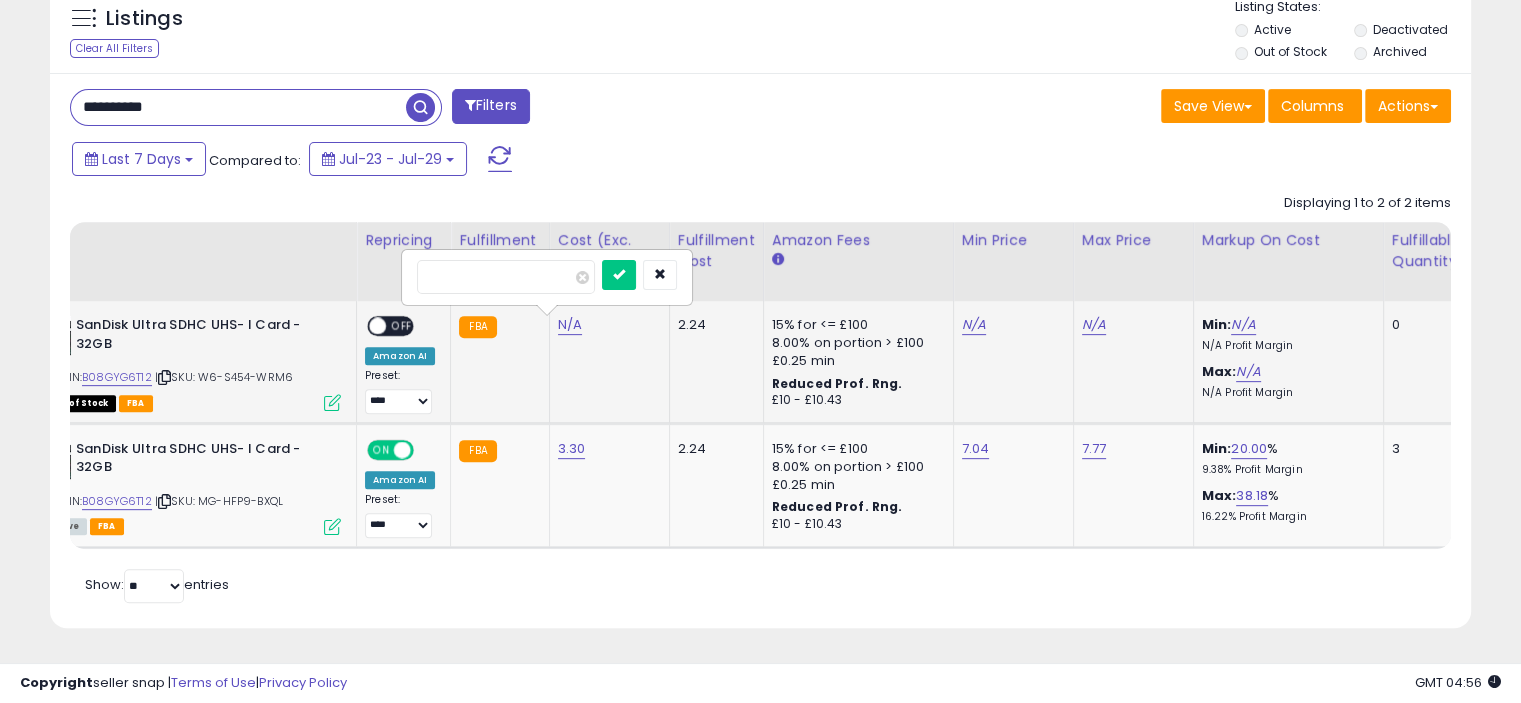 type on "****" 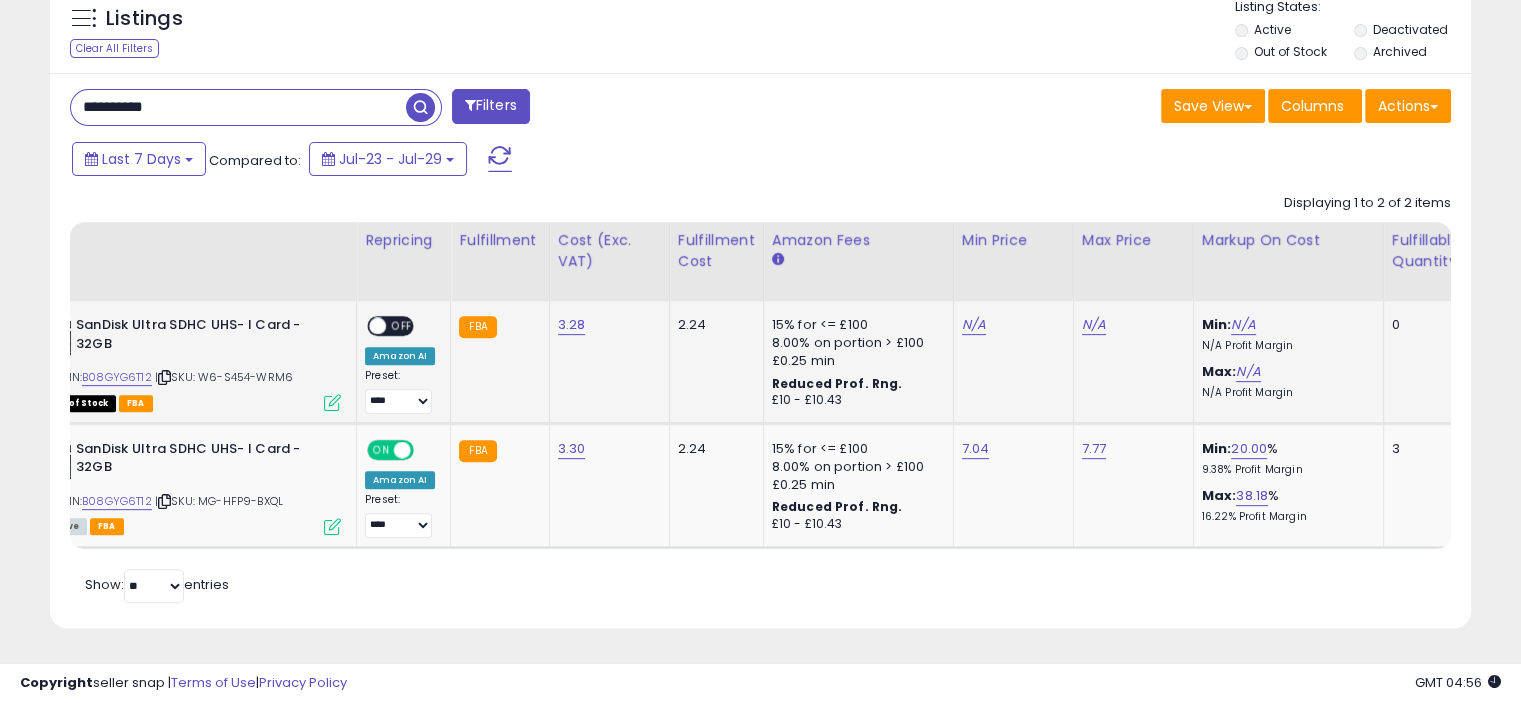 click on "Min:  N/A    N/A  Profit Margin" at bounding box center (1285, 334) 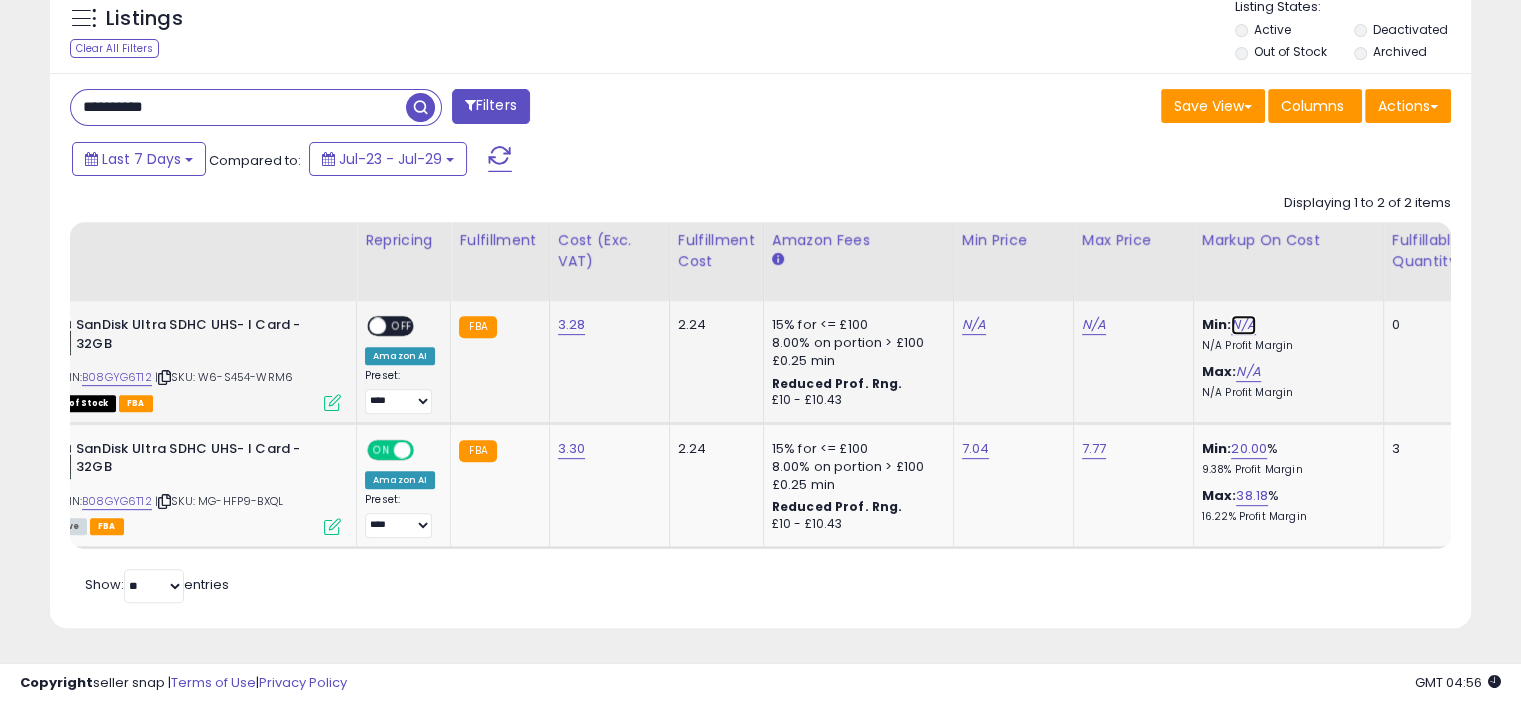click on "N/A" at bounding box center [1243, 325] 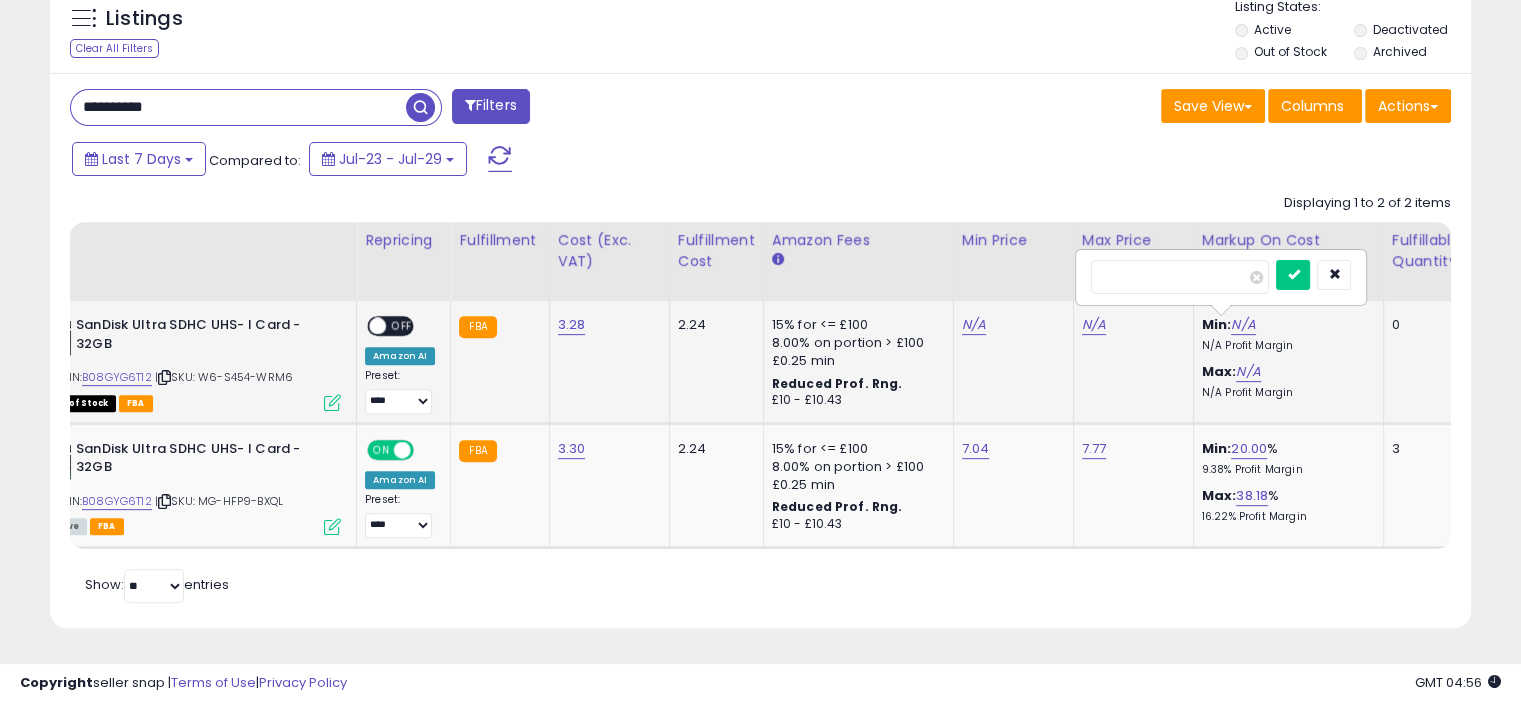 type on "**" 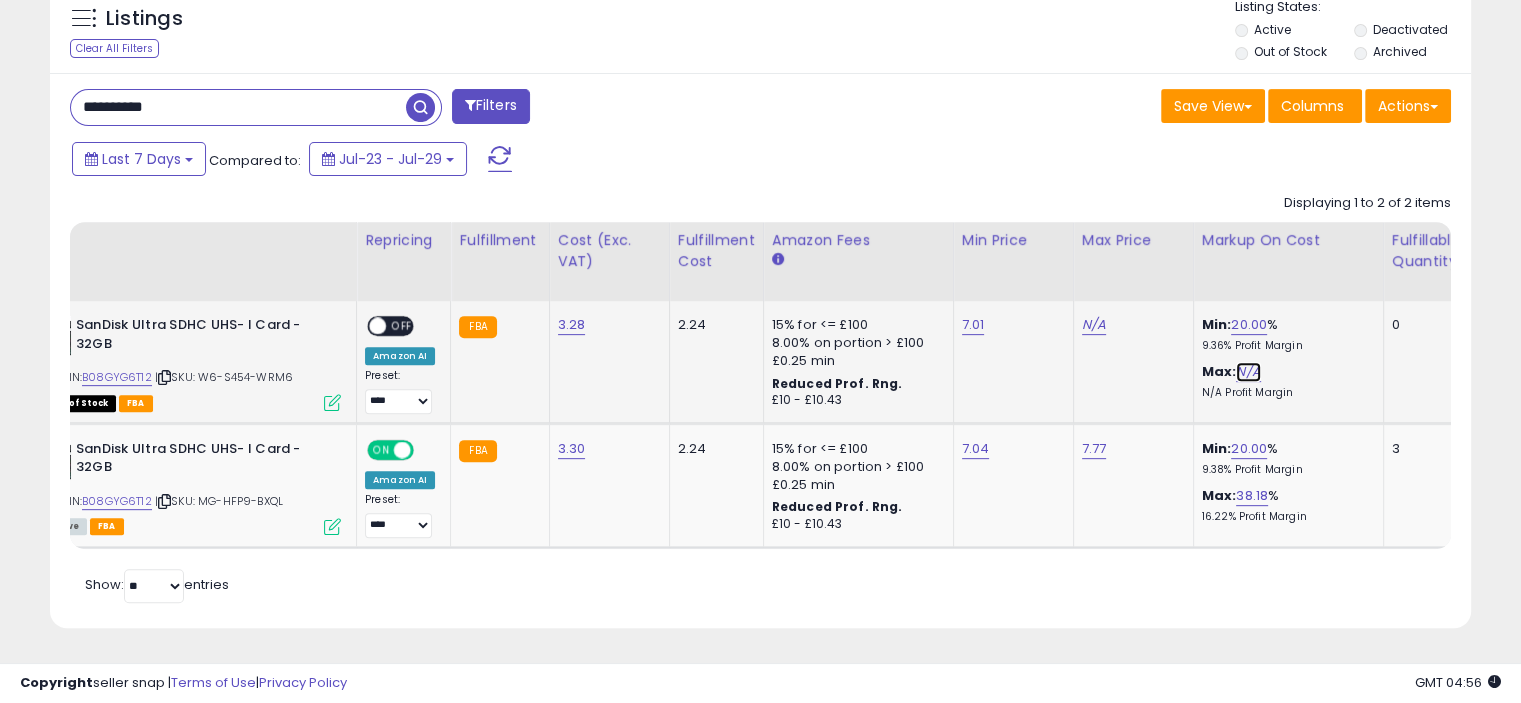 click on "N/A" at bounding box center (1248, 372) 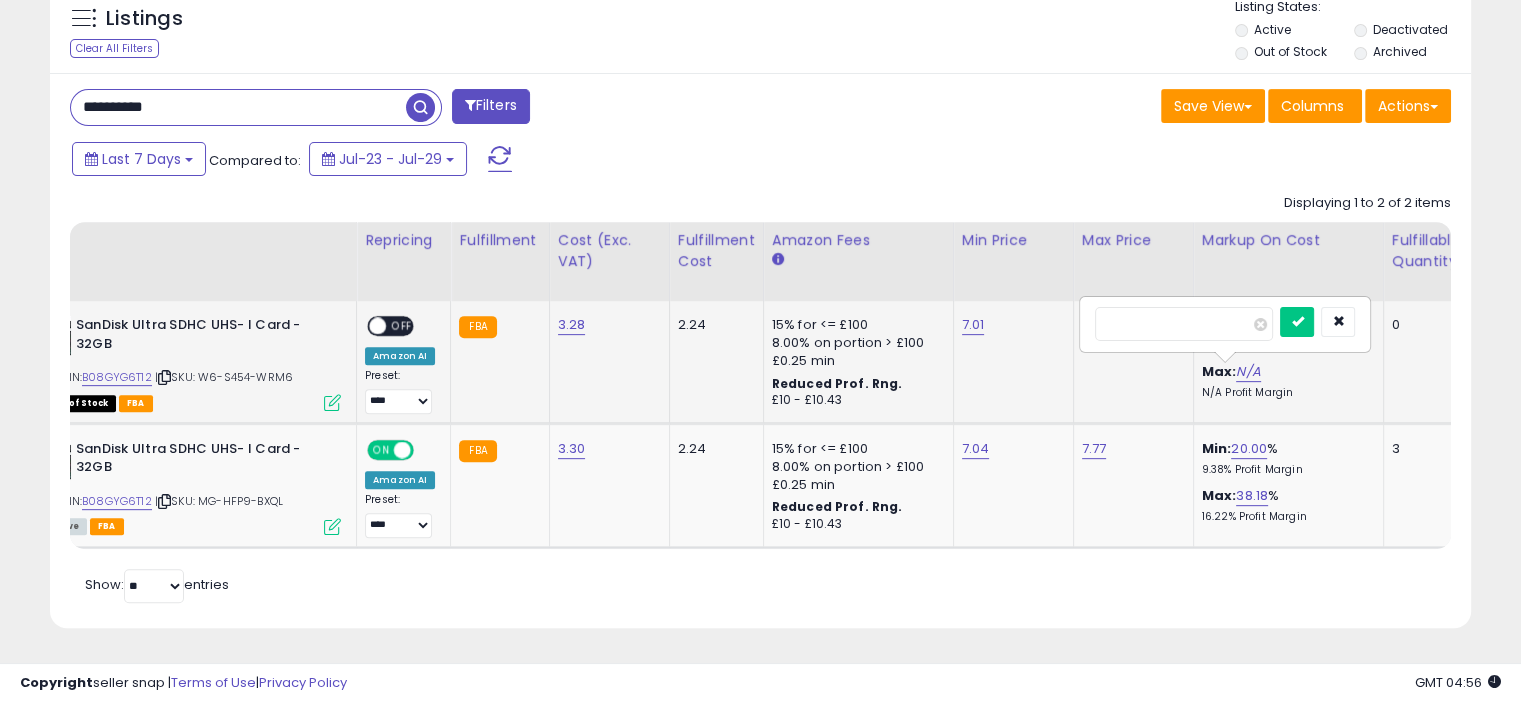 type on "**" 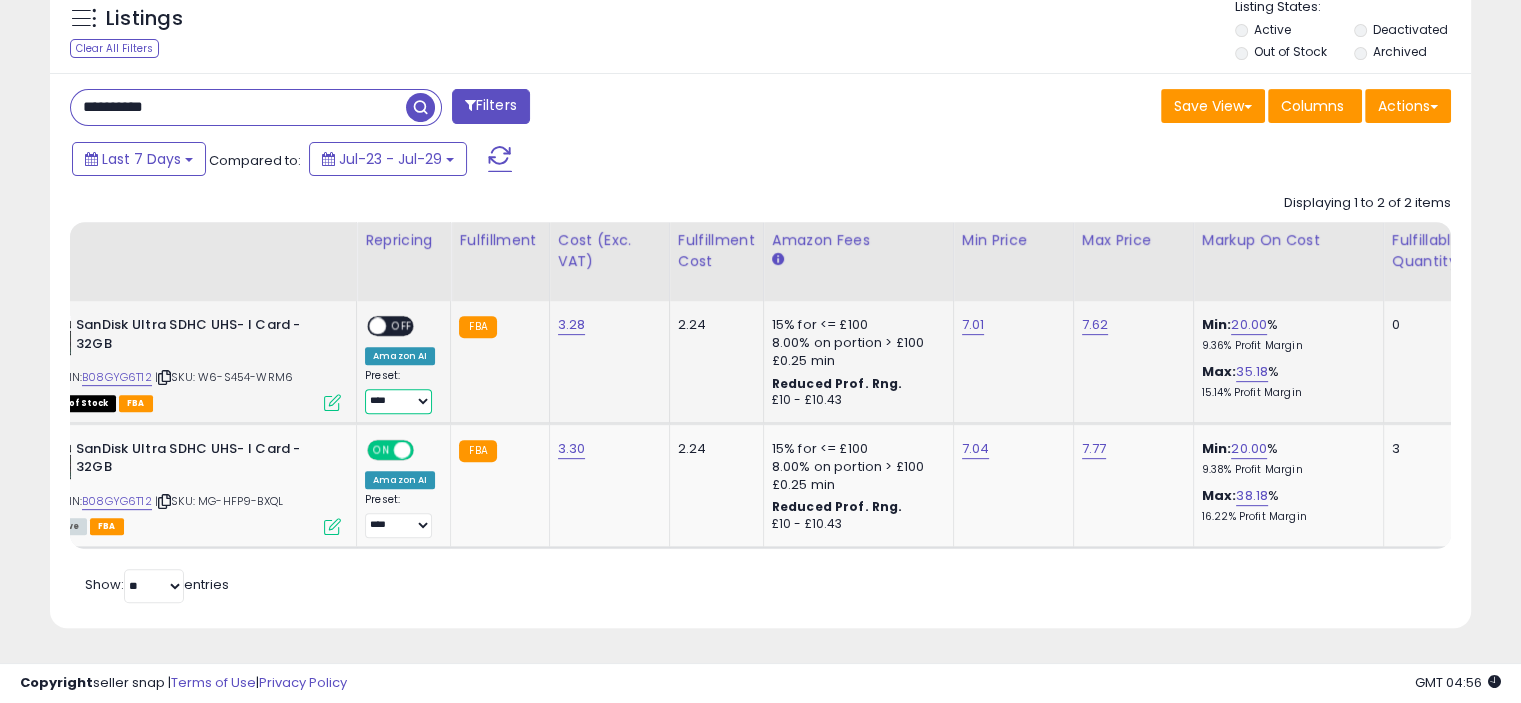click on "**** ********* *****" at bounding box center [398, 401] 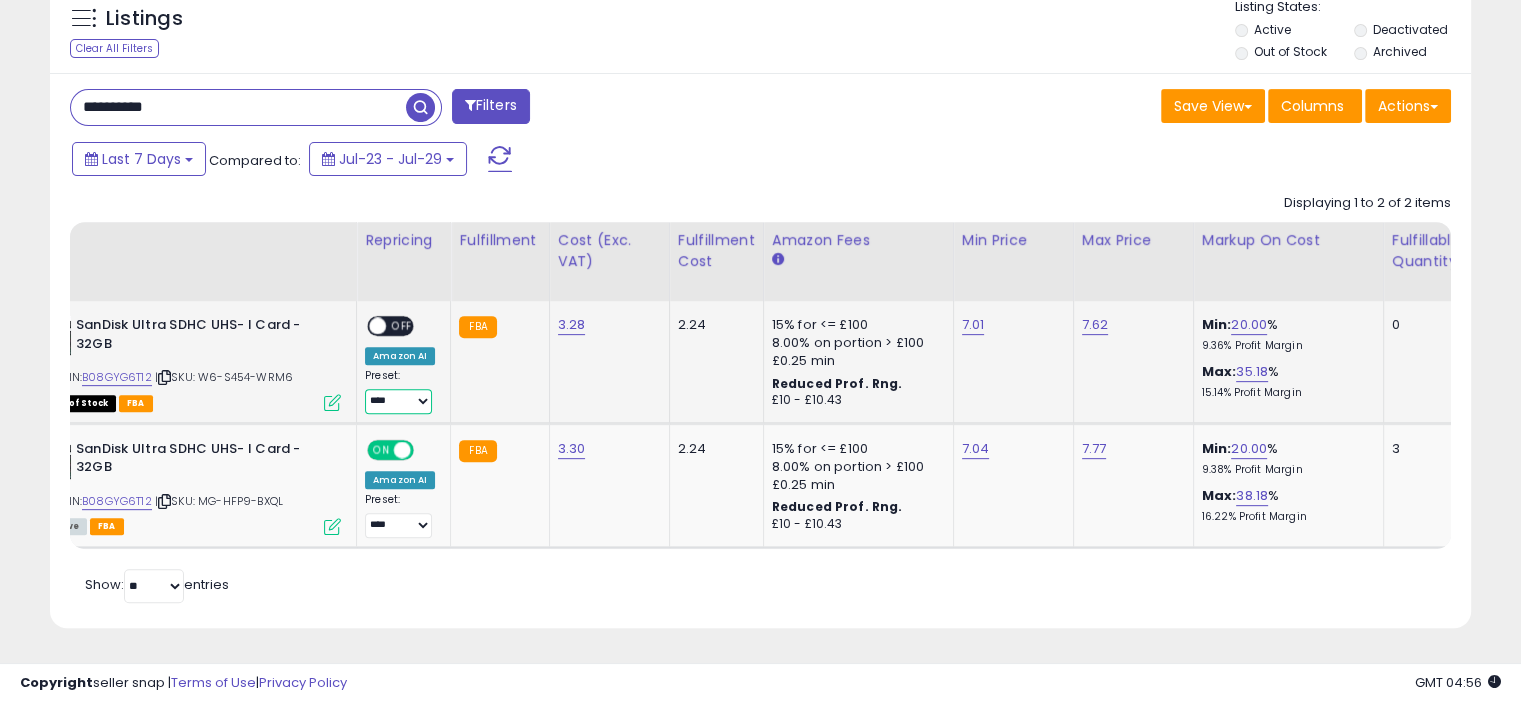 select on "*****" 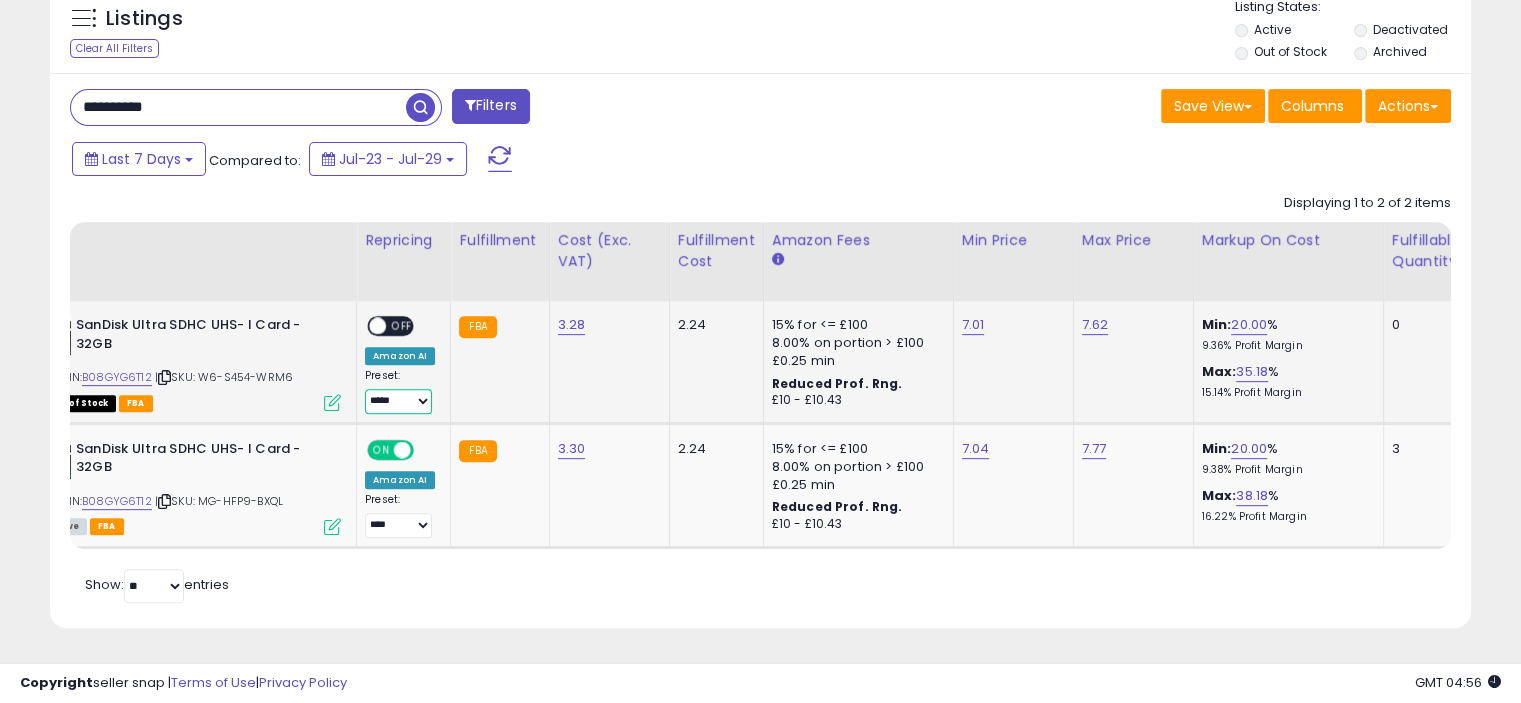 click on "**** ********* *****" at bounding box center (398, 401) 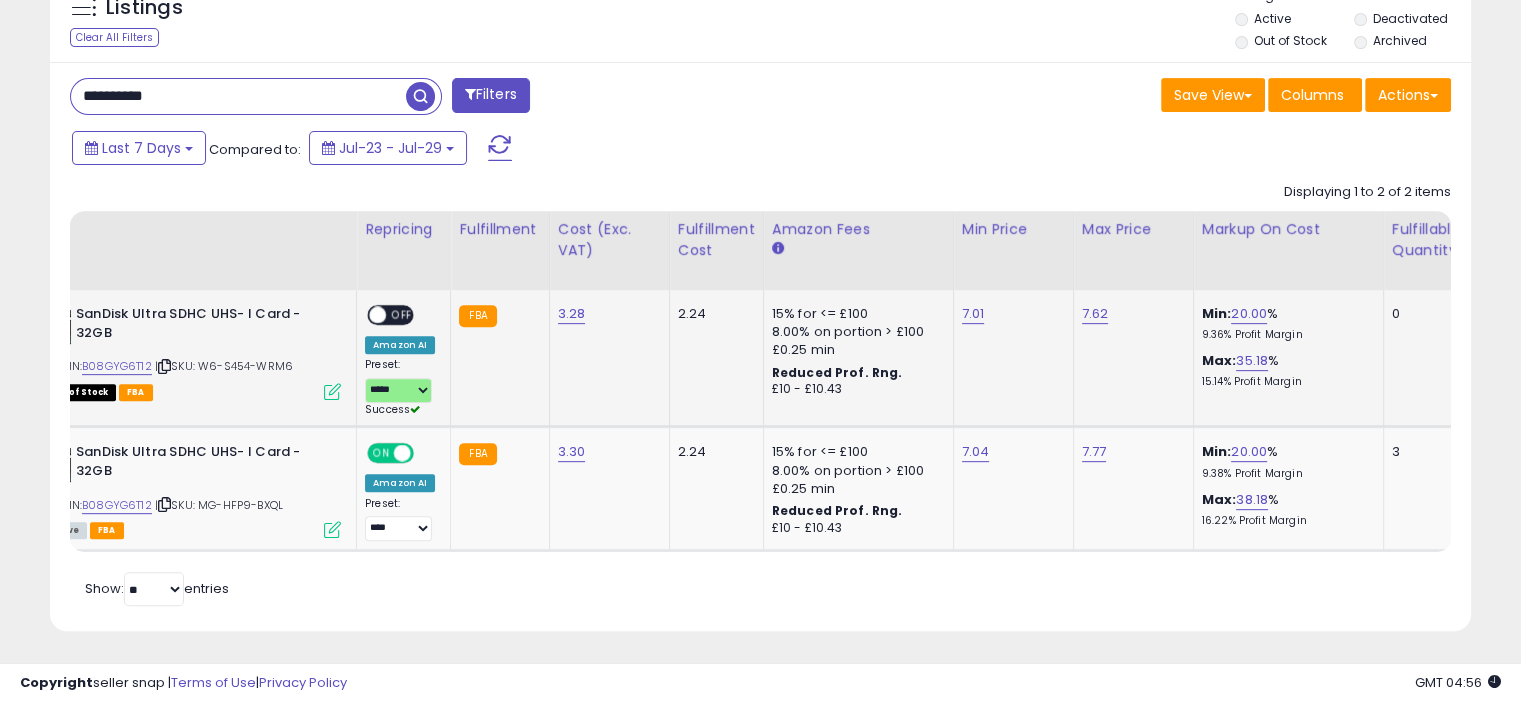 click on "OFF" at bounding box center (402, 315) 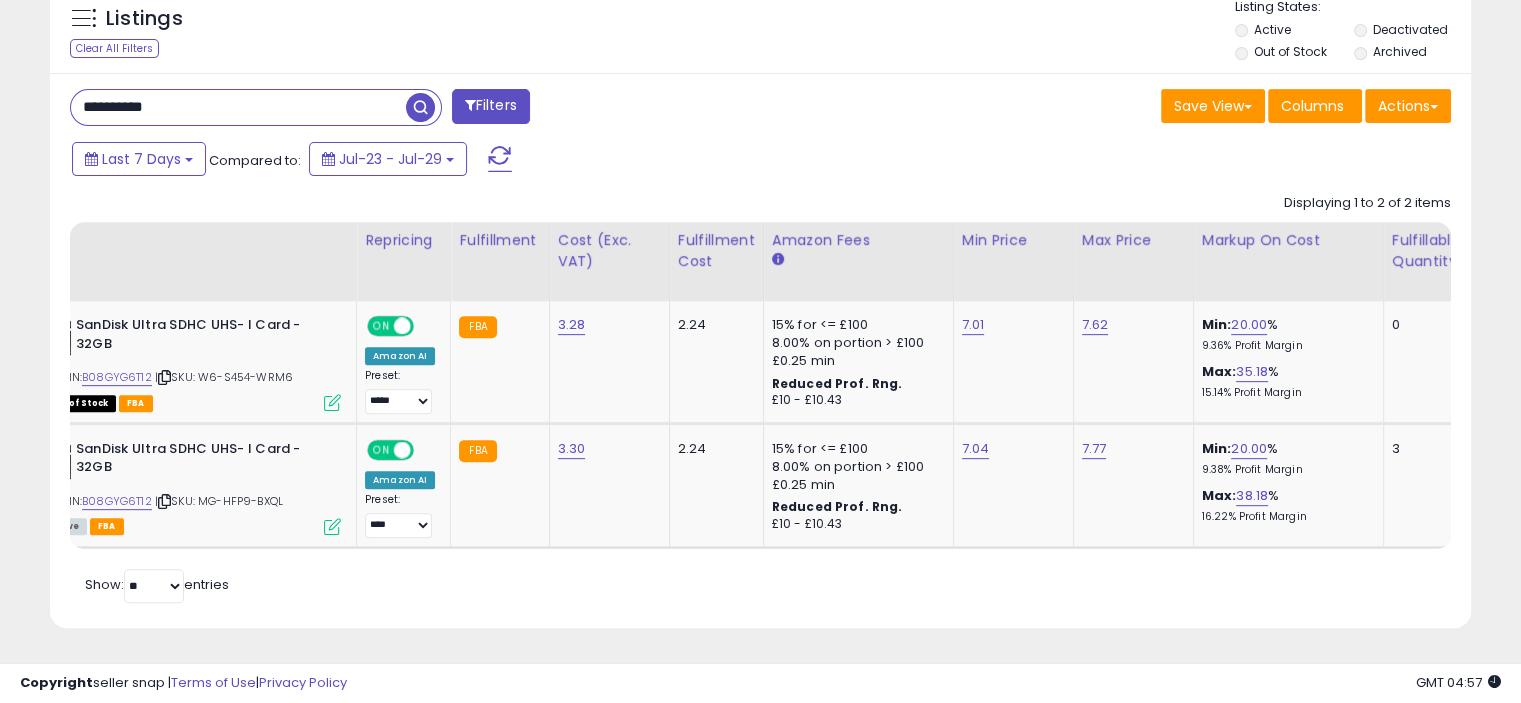 click on "**********" at bounding box center (238, 107) 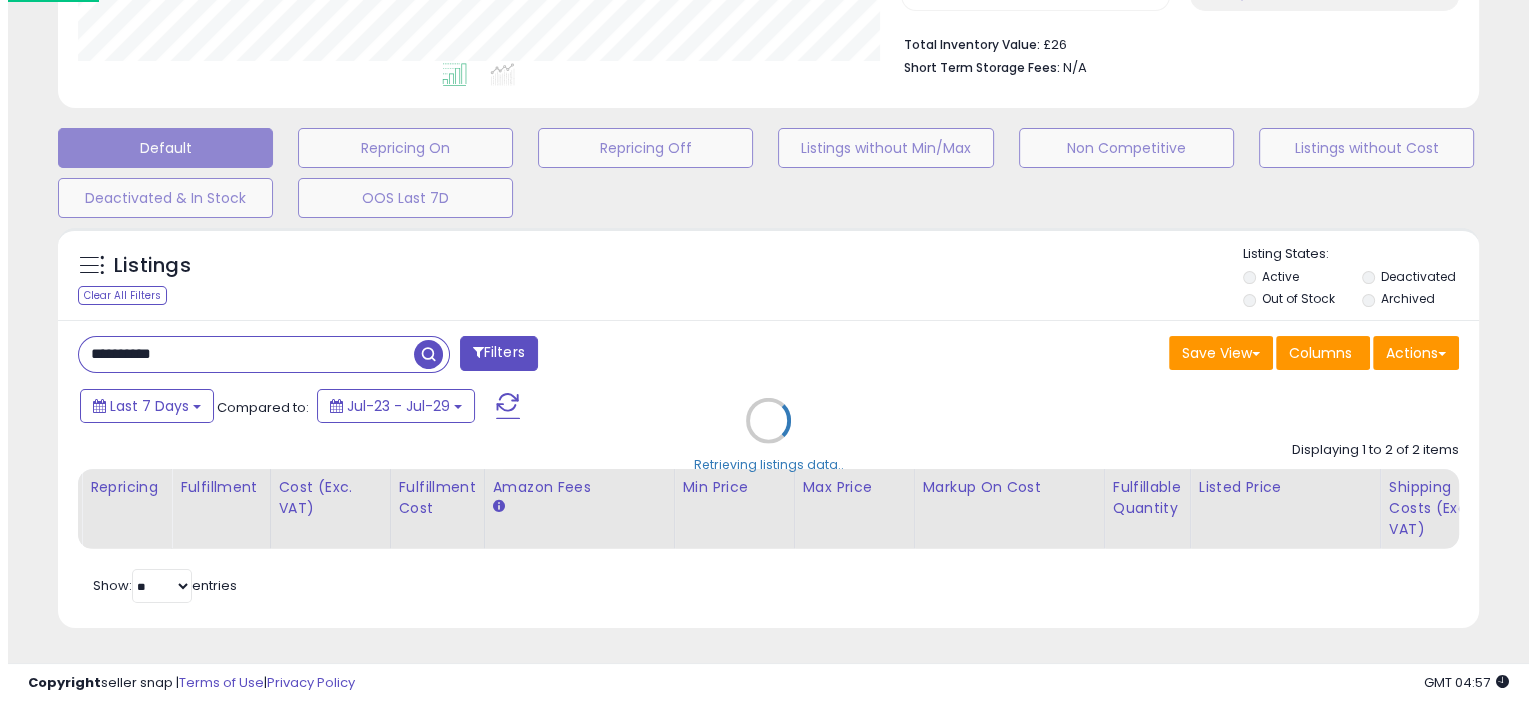 scroll, scrollTop: 516, scrollLeft: 0, axis: vertical 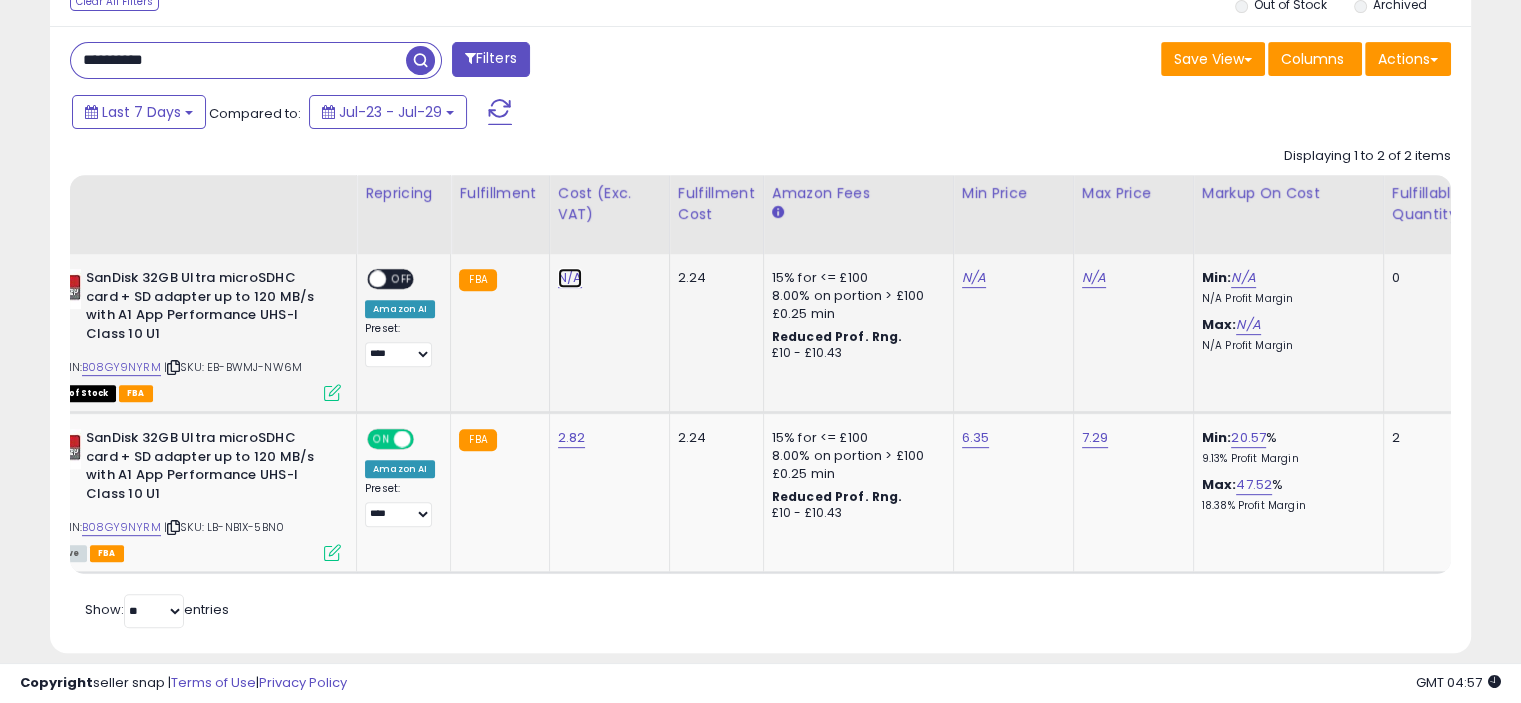 click on "N/A" at bounding box center [570, 278] 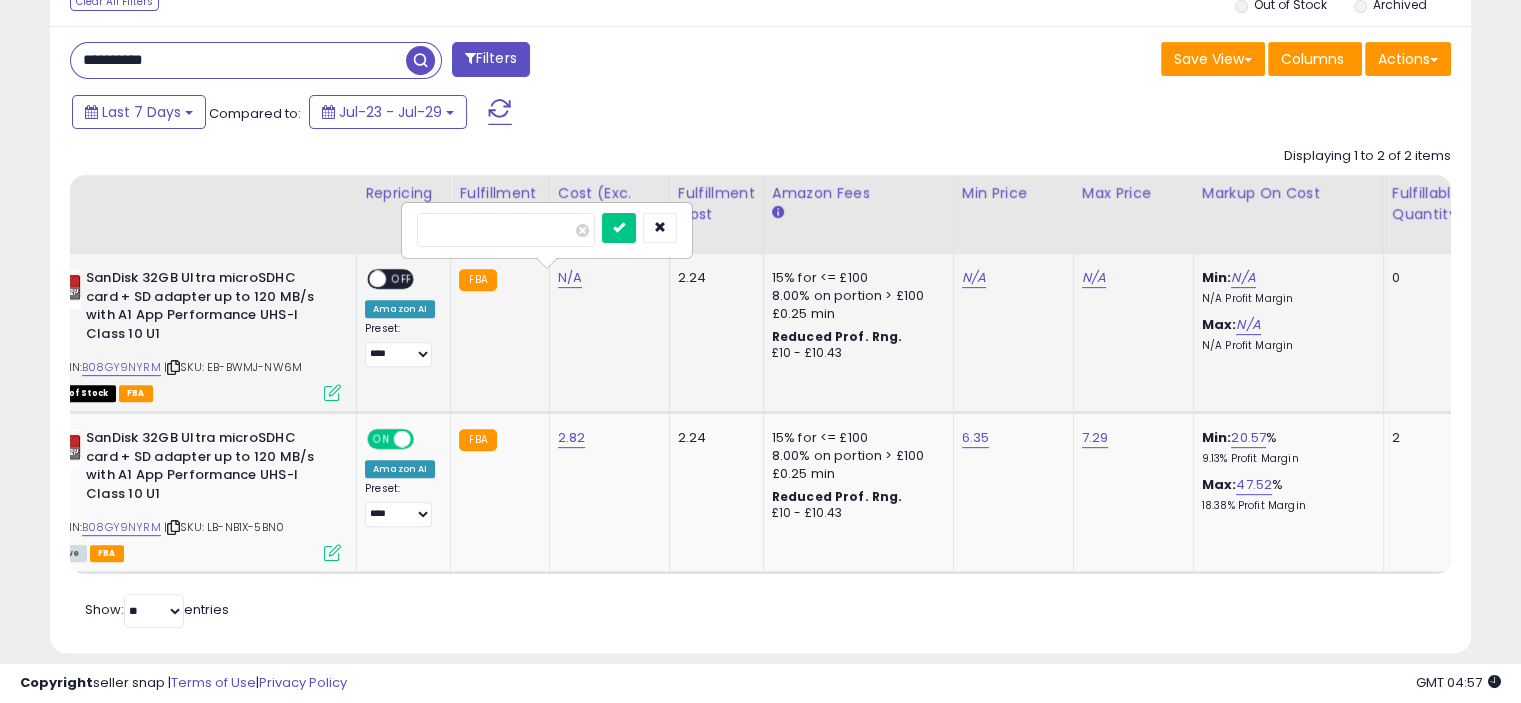 type on "****" 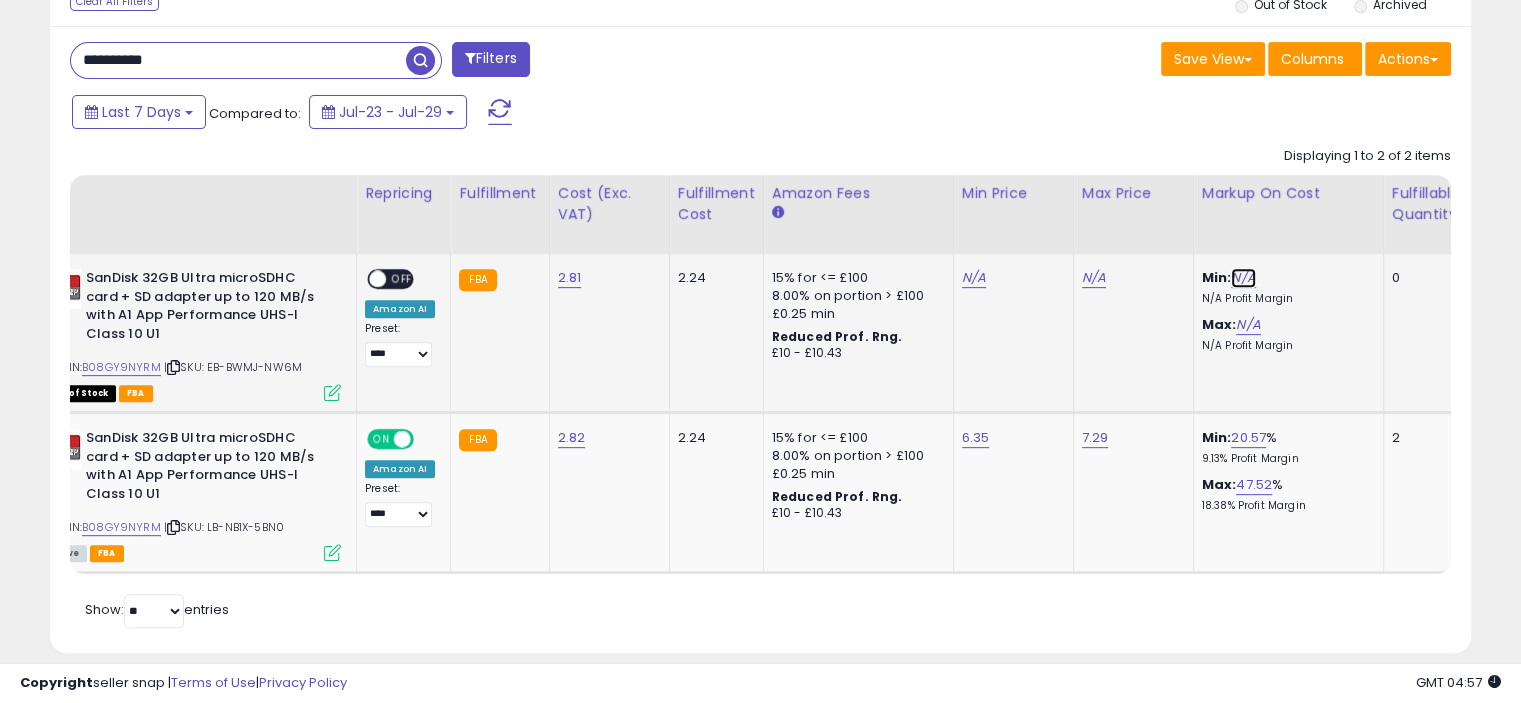 click on "N/A" at bounding box center [1243, 278] 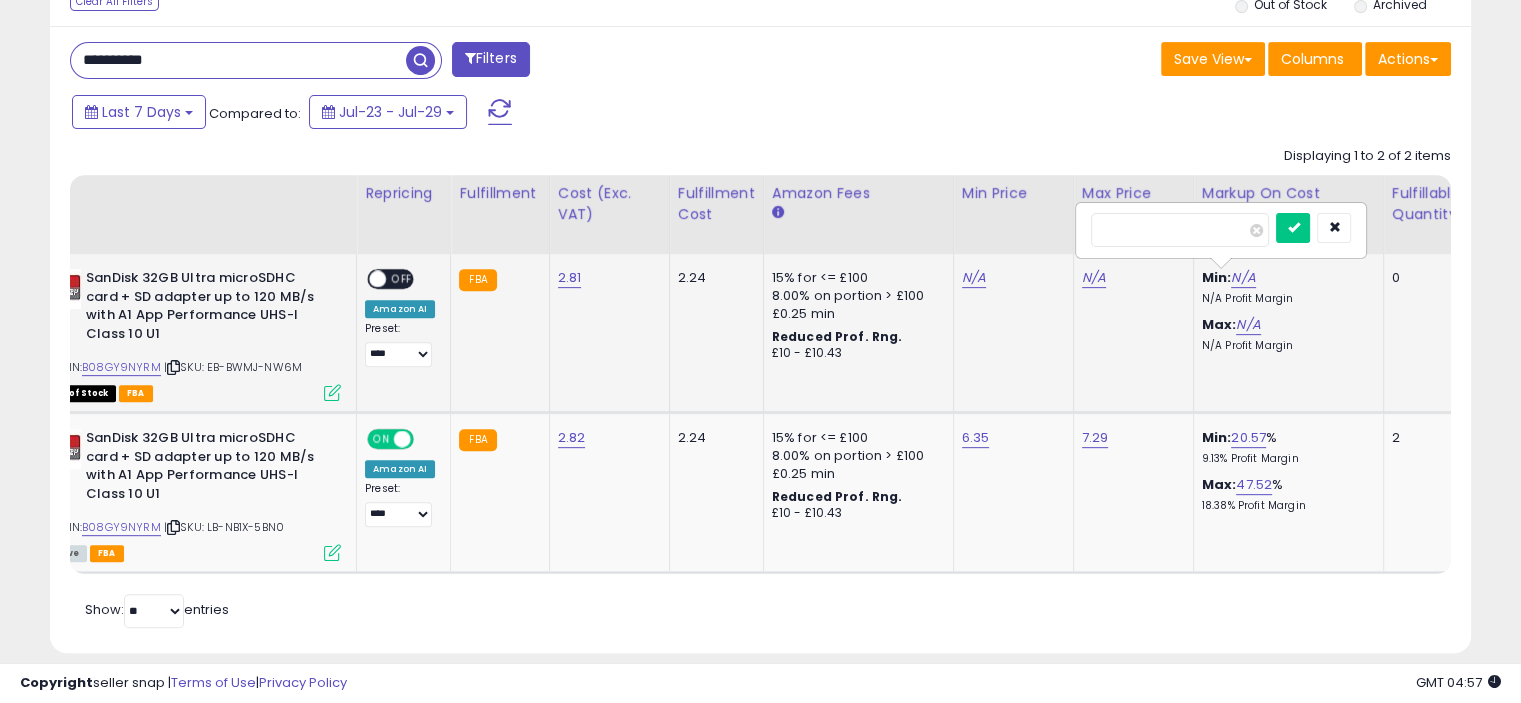 type on "**" 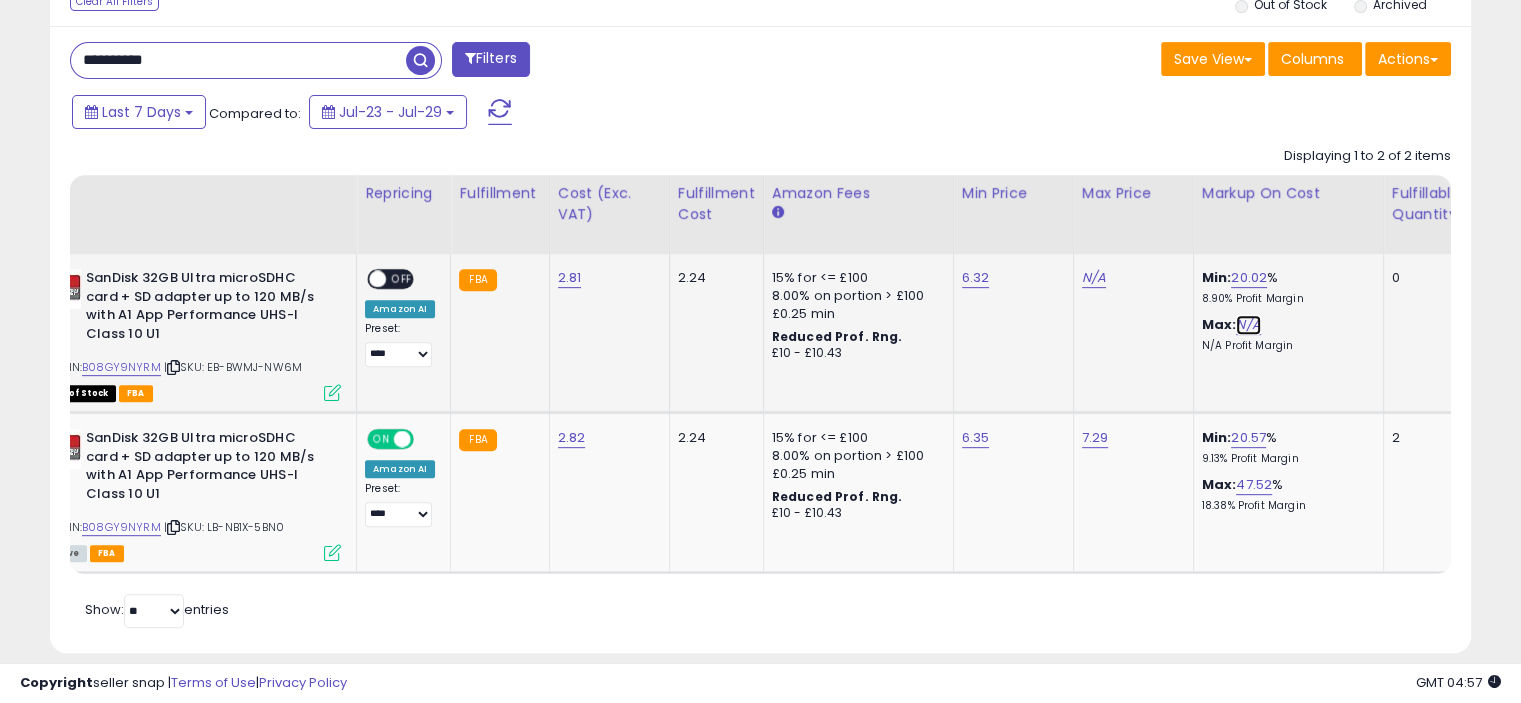 click on "N/A" at bounding box center (1248, 325) 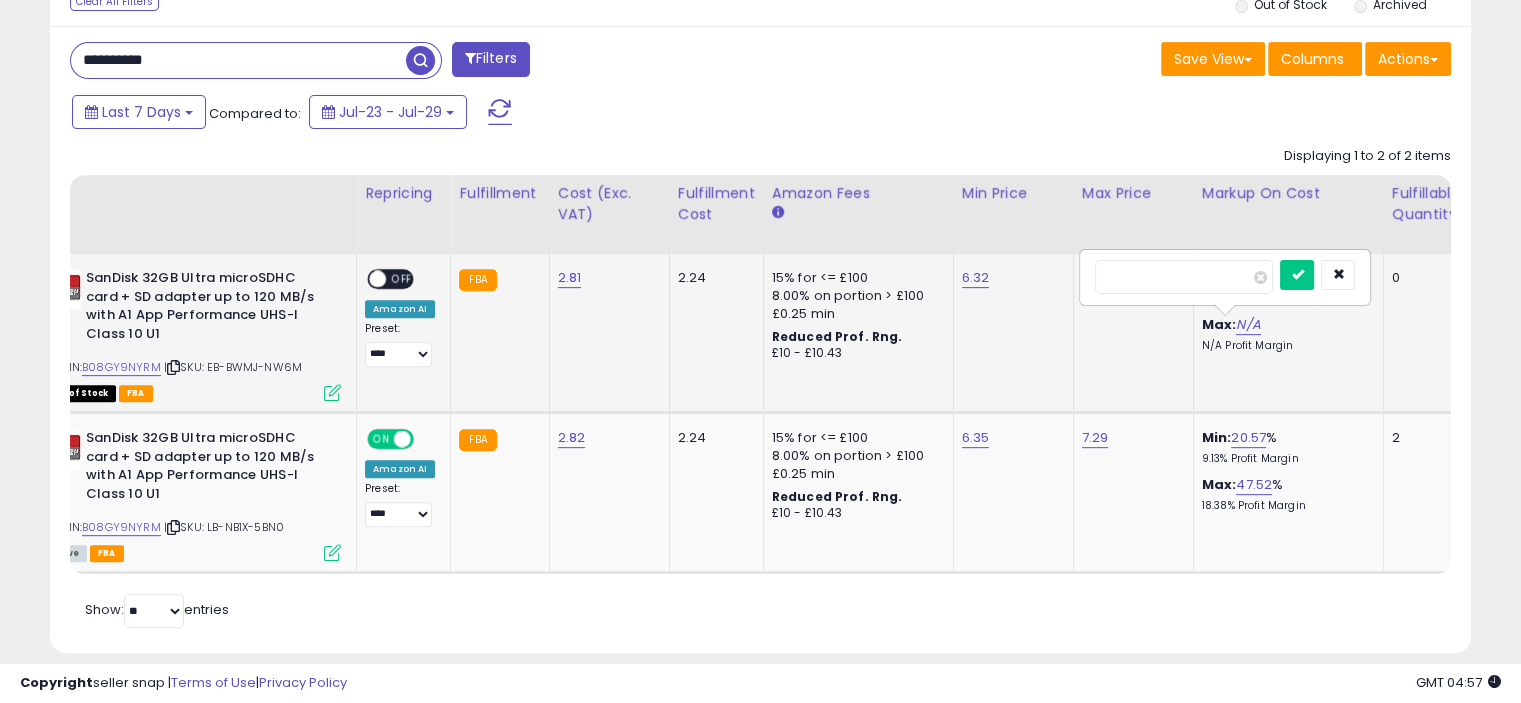 type on "**" 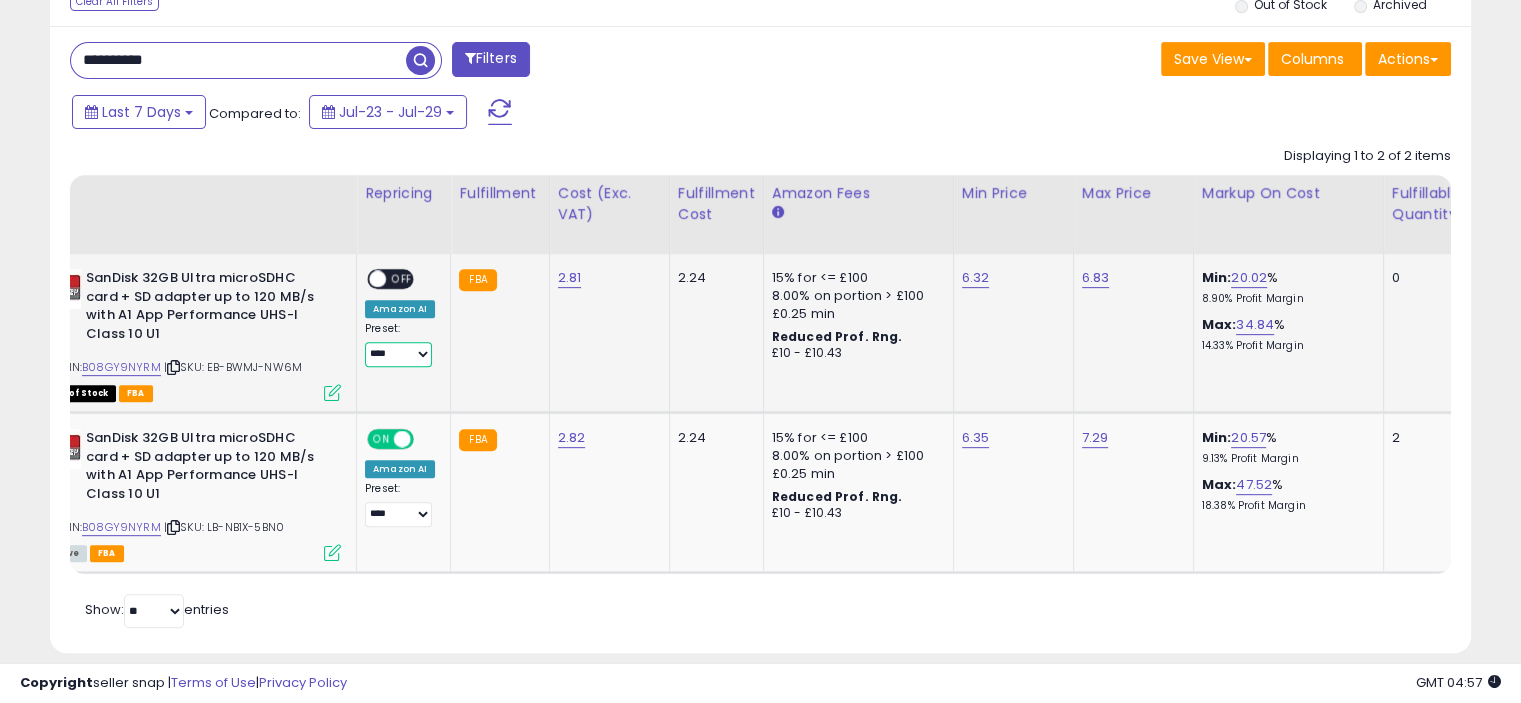 click on "**** ********* *****" at bounding box center (398, 354) 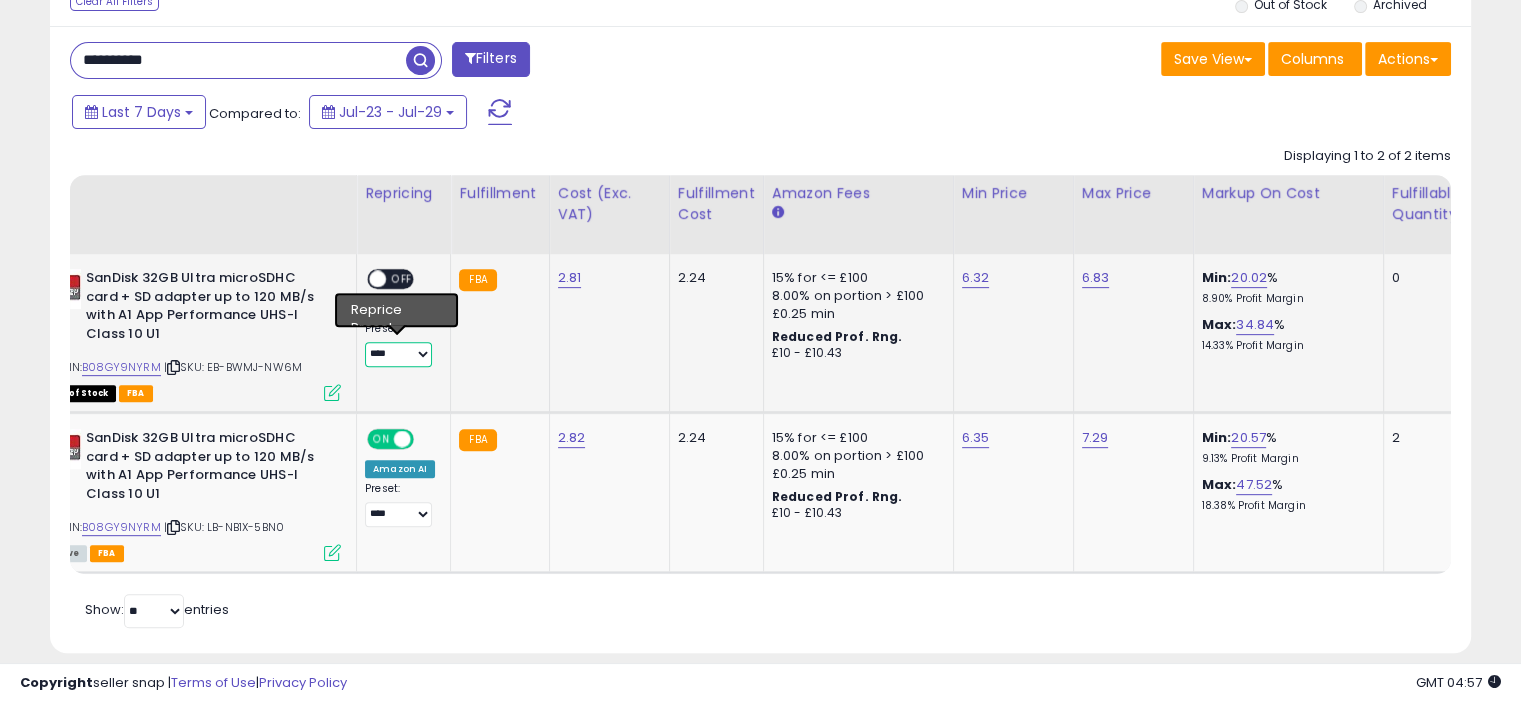 select on "*****" 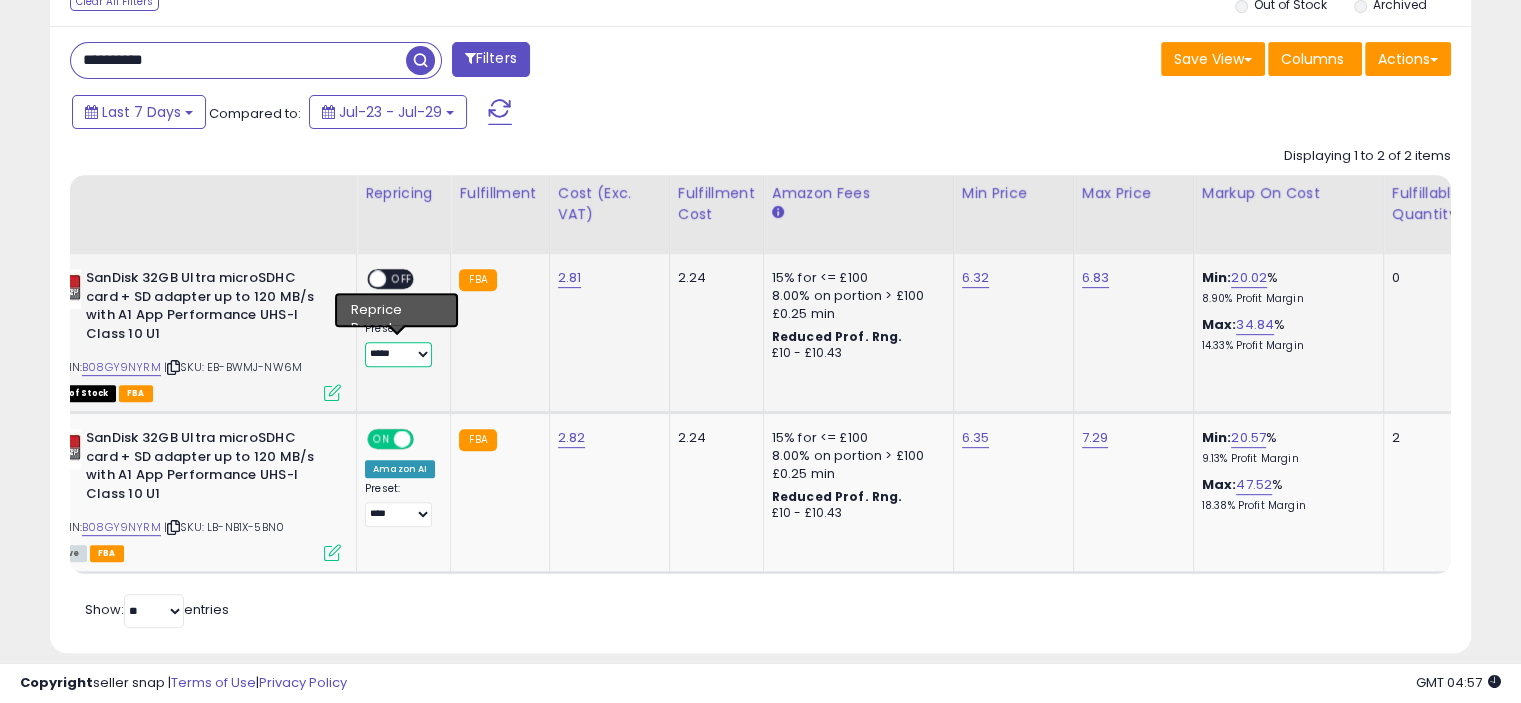 click on "**** ********* *****" at bounding box center (398, 354) 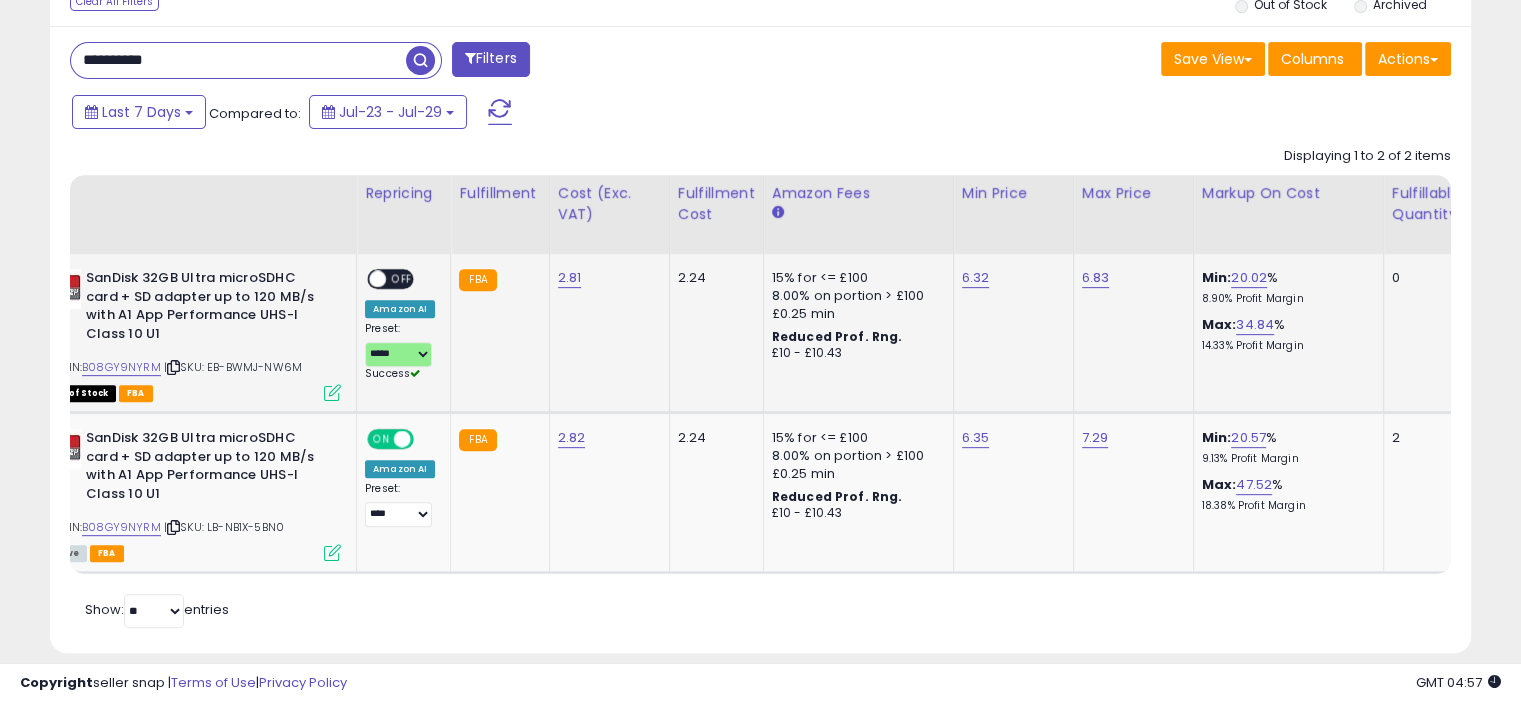 click on "OFF" at bounding box center [402, 279] 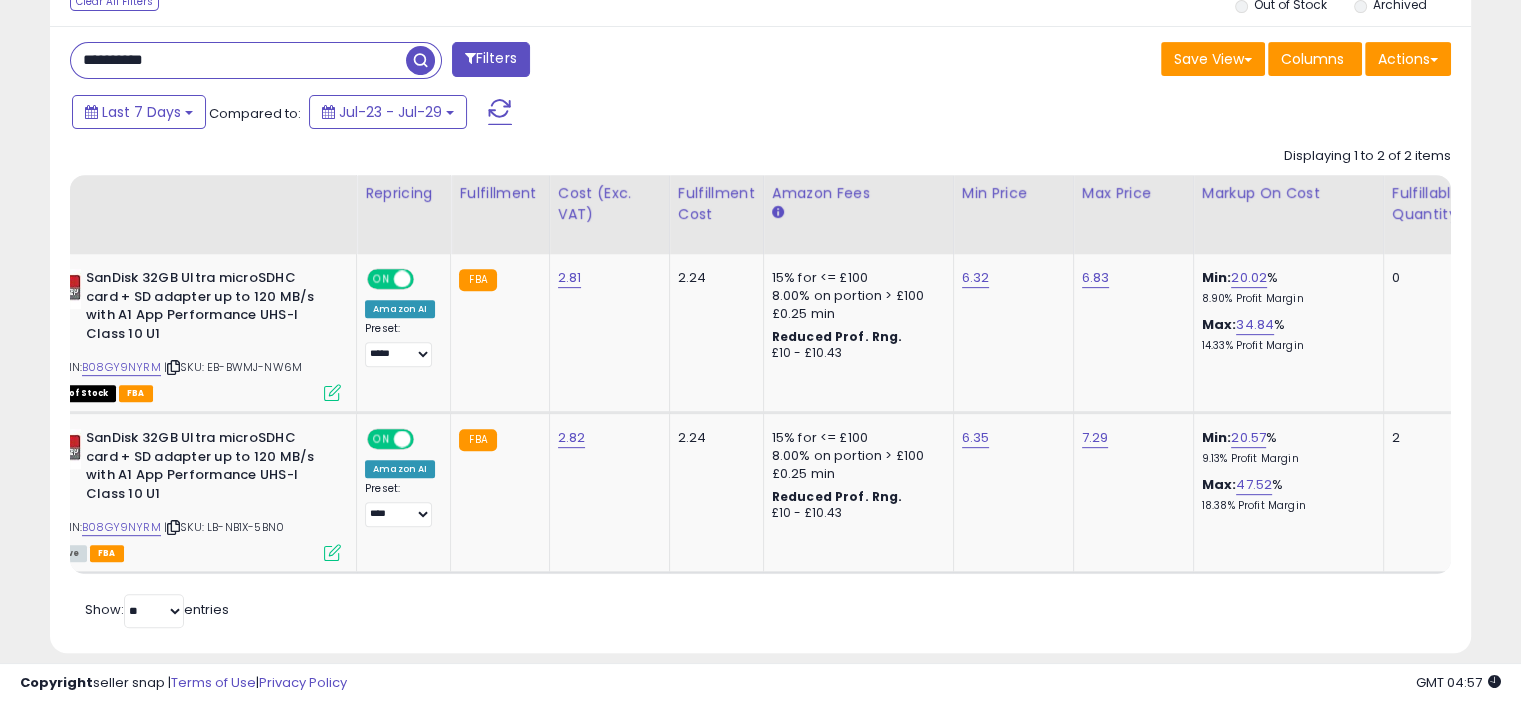 click on "**********" at bounding box center (238, 60) 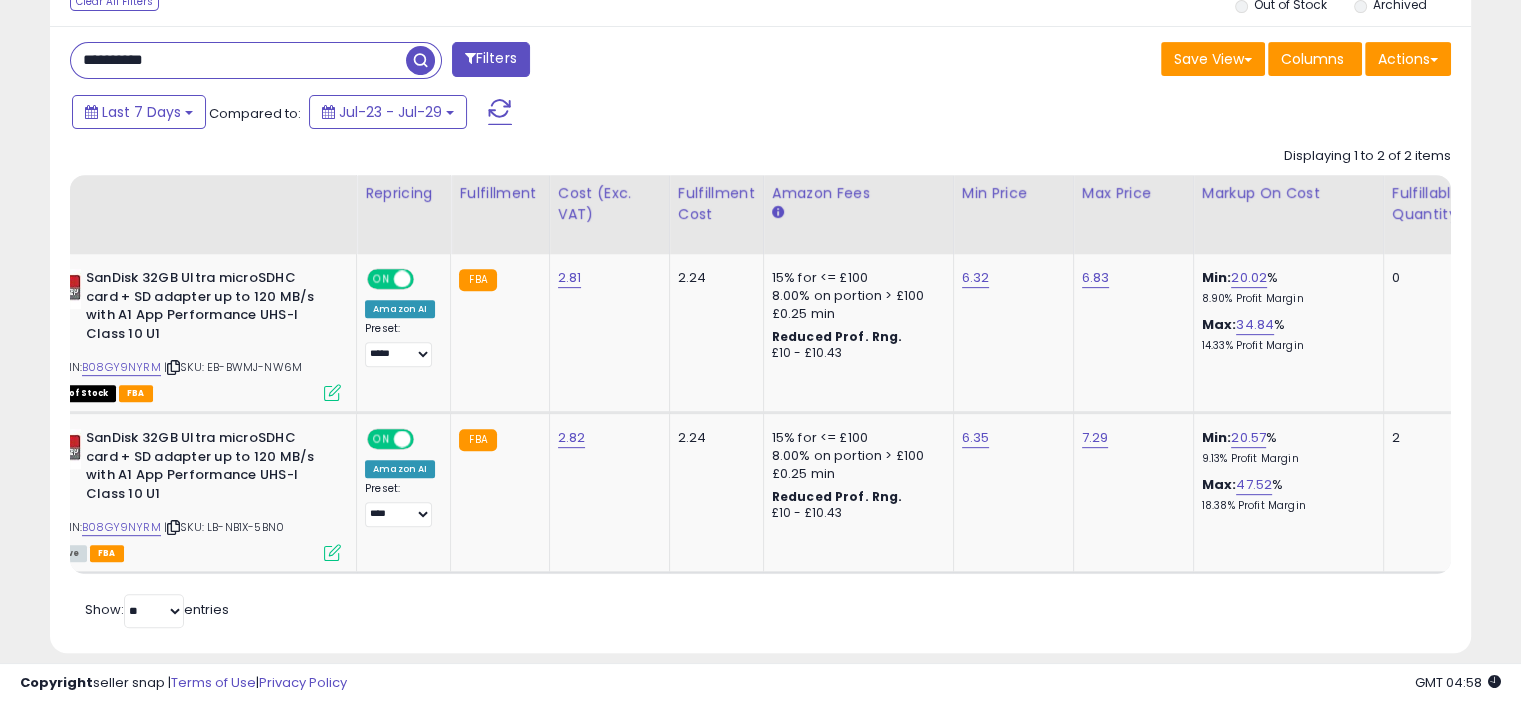 click on "**********" at bounding box center [238, 60] 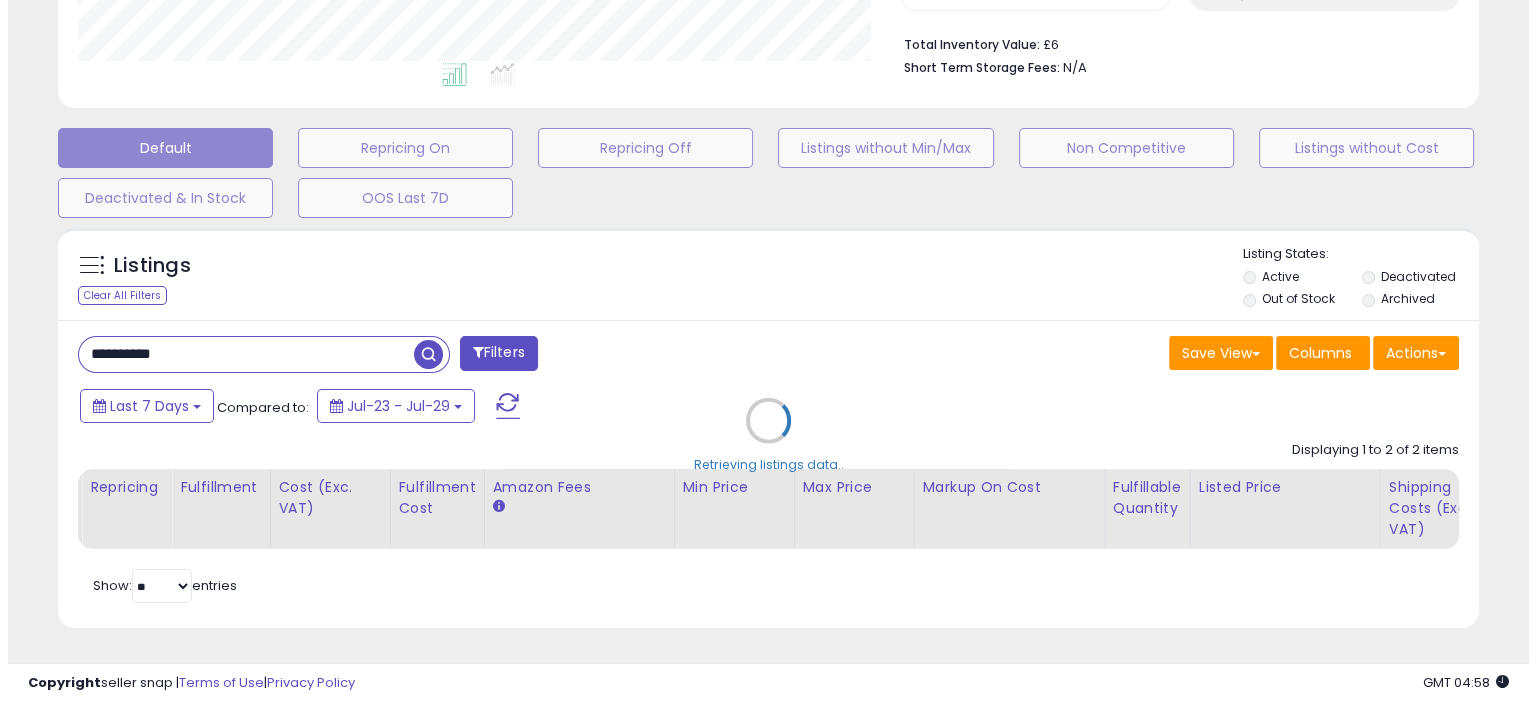 scroll, scrollTop: 516, scrollLeft: 0, axis: vertical 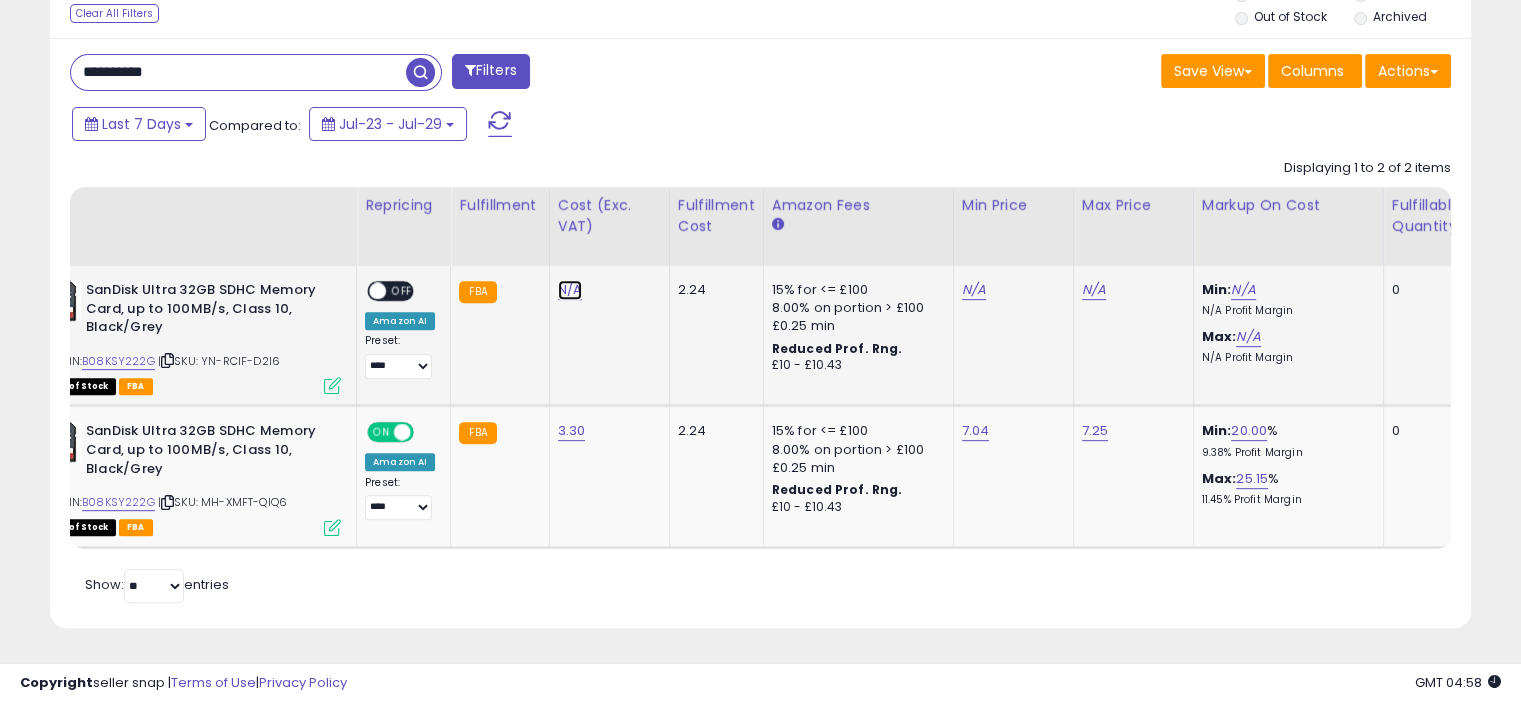 click on "N/A" at bounding box center (570, 290) 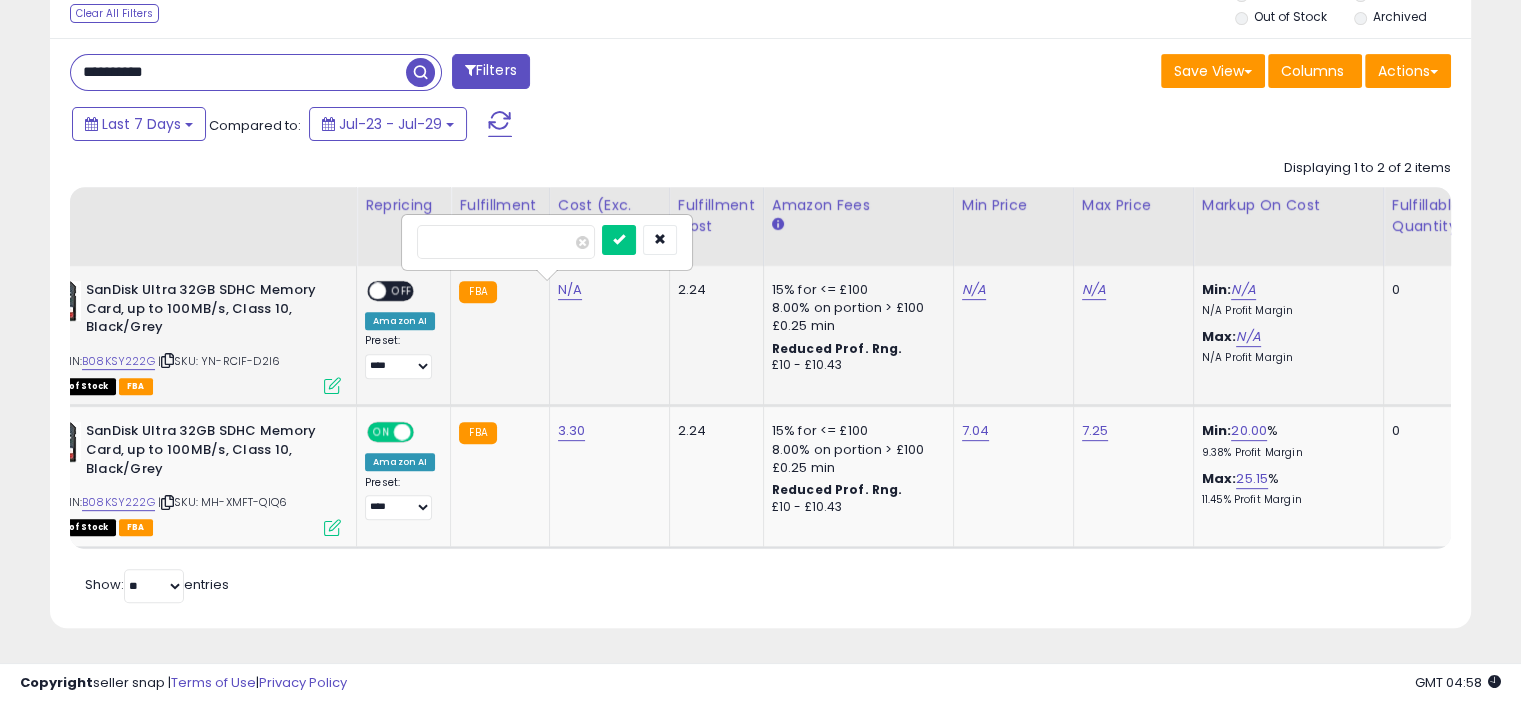 type on "****" 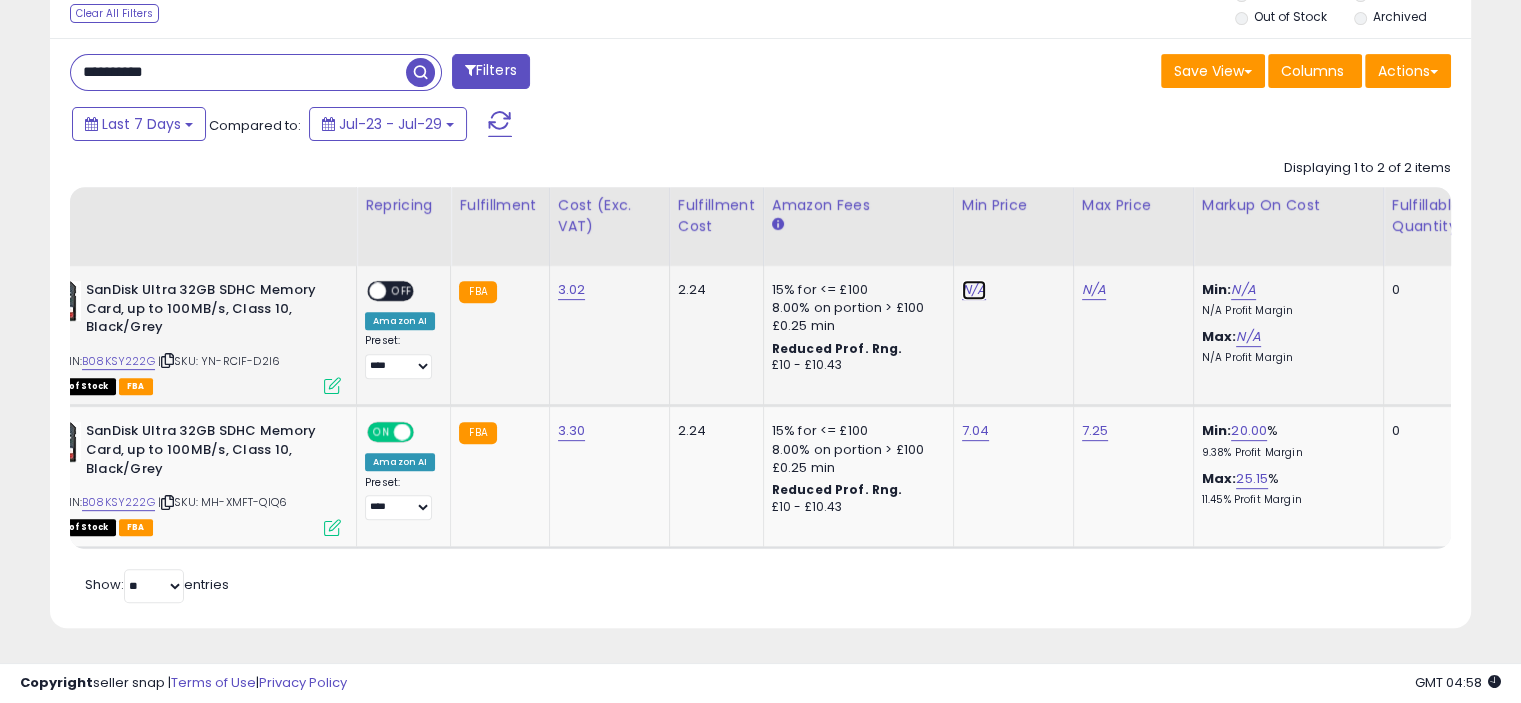 click on "N/A" at bounding box center (974, 290) 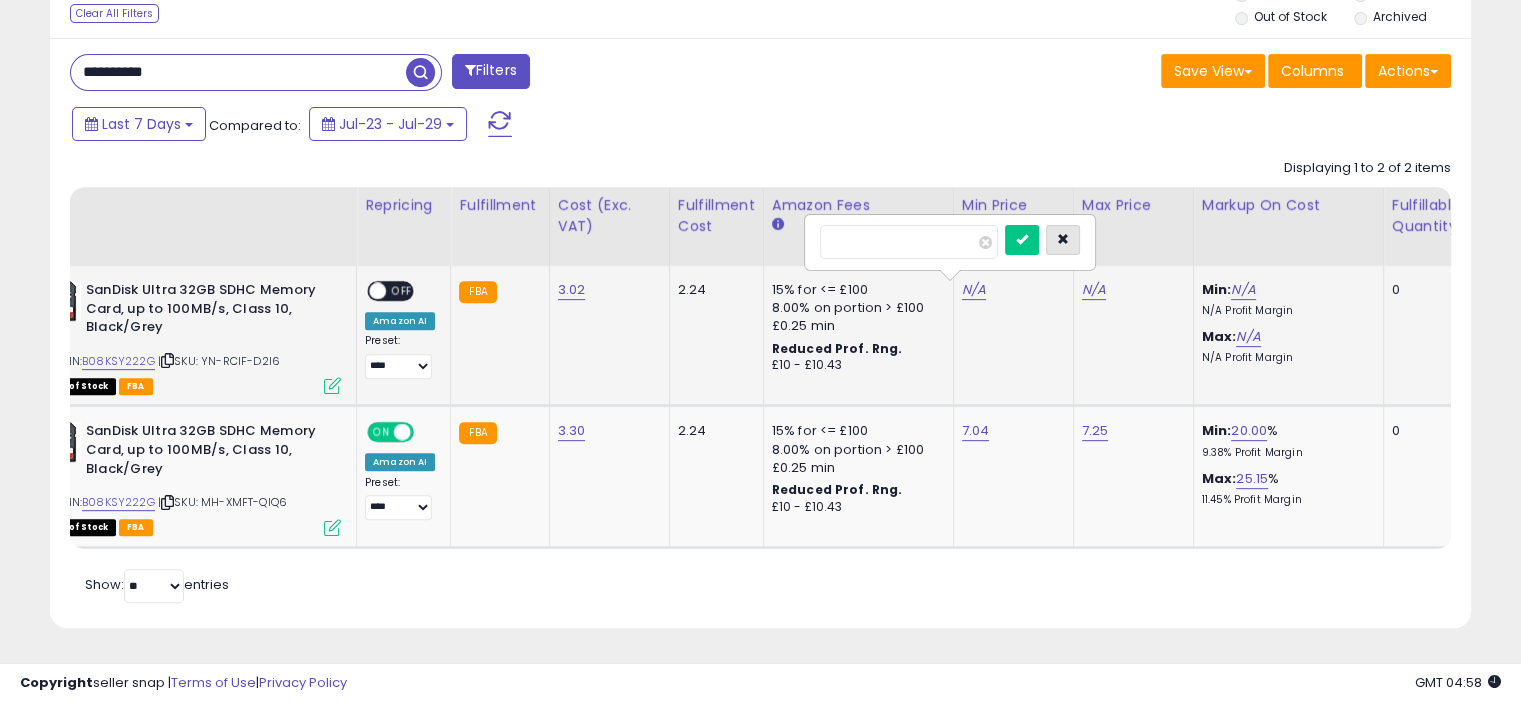 click at bounding box center [1063, 239] 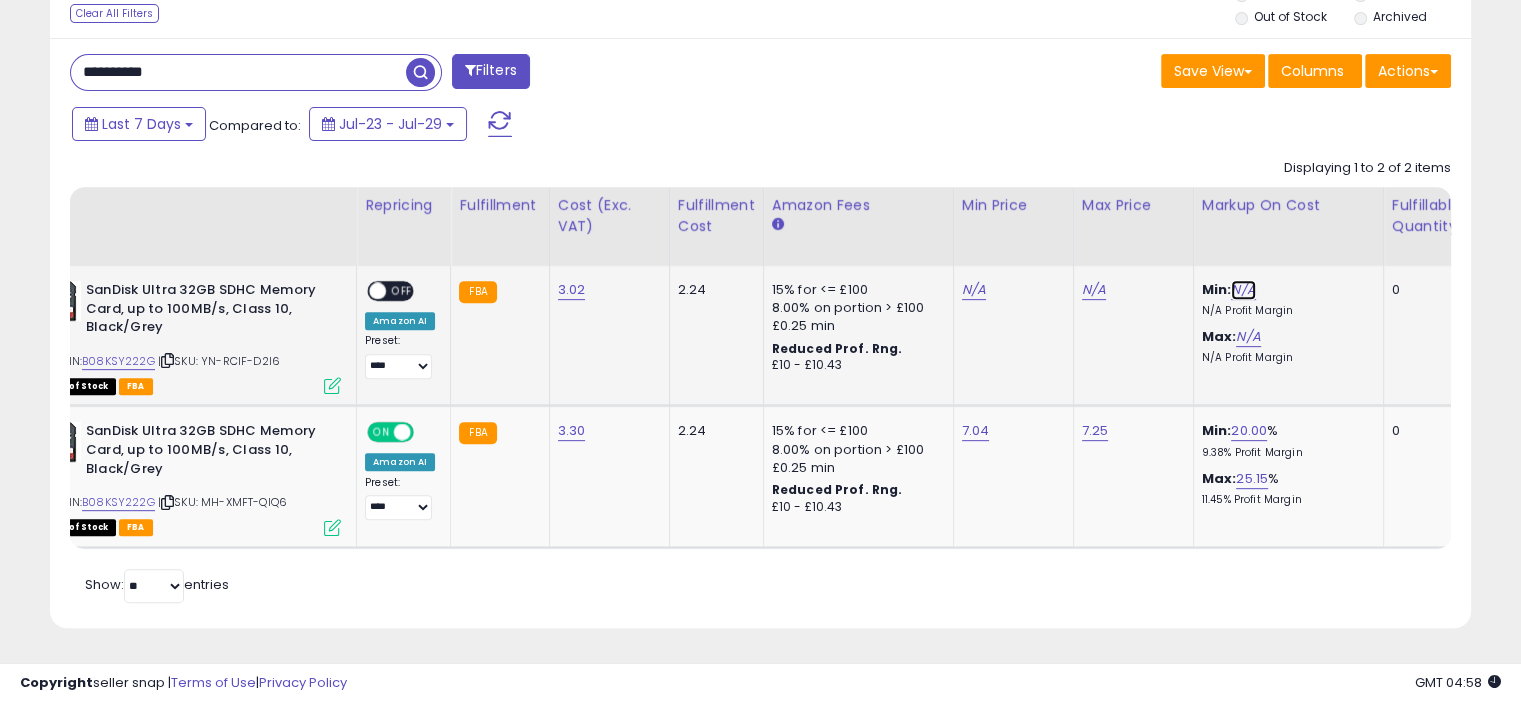 click on "N/A" at bounding box center (1243, 290) 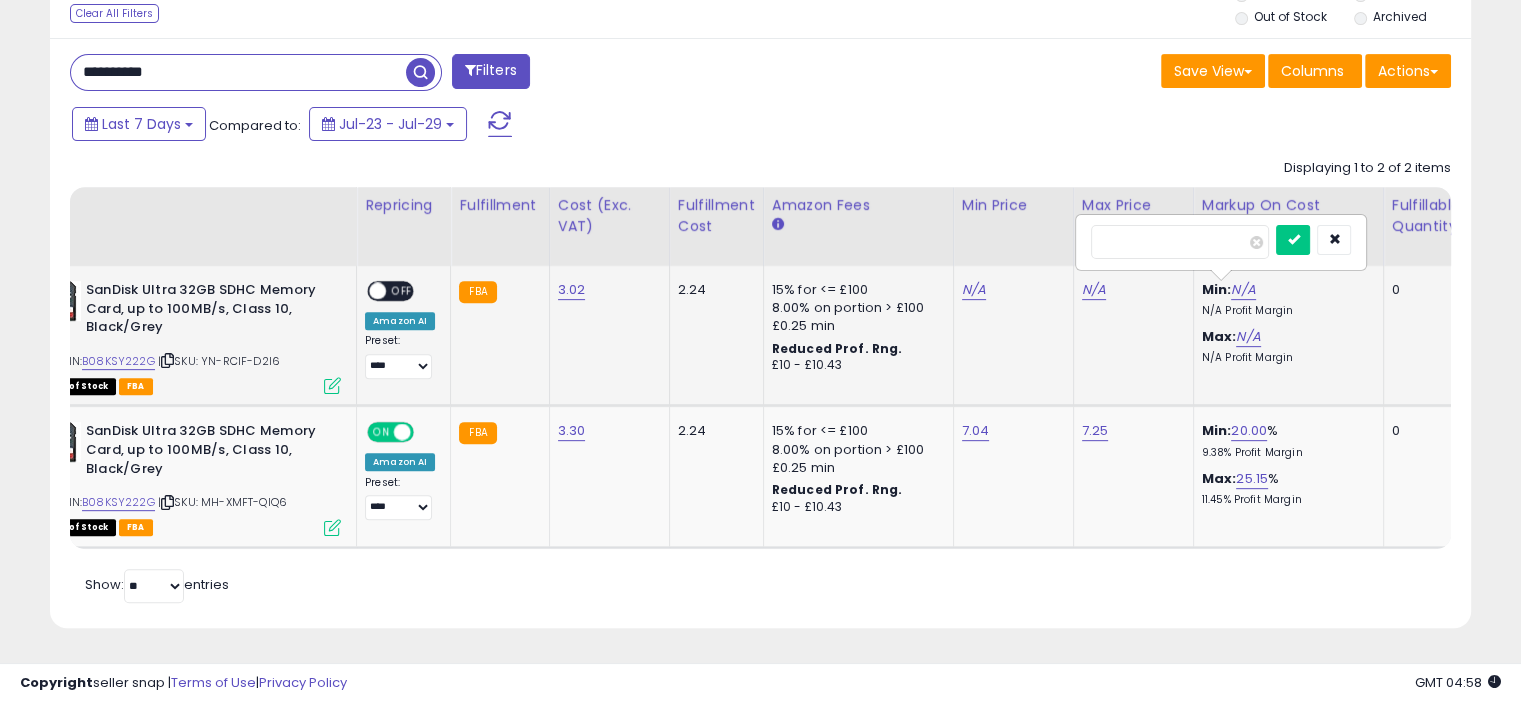 type on "**" 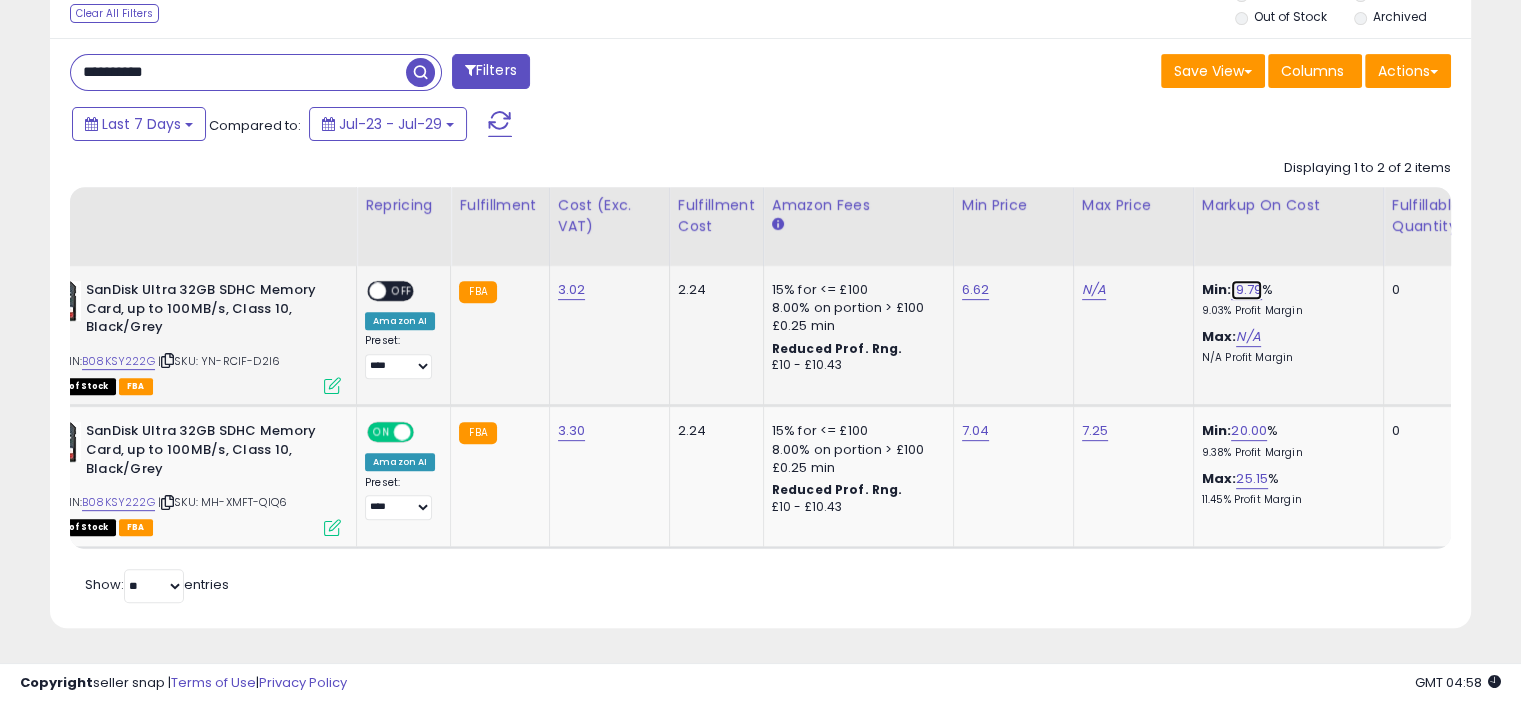 click on "19.79" at bounding box center [1246, 290] 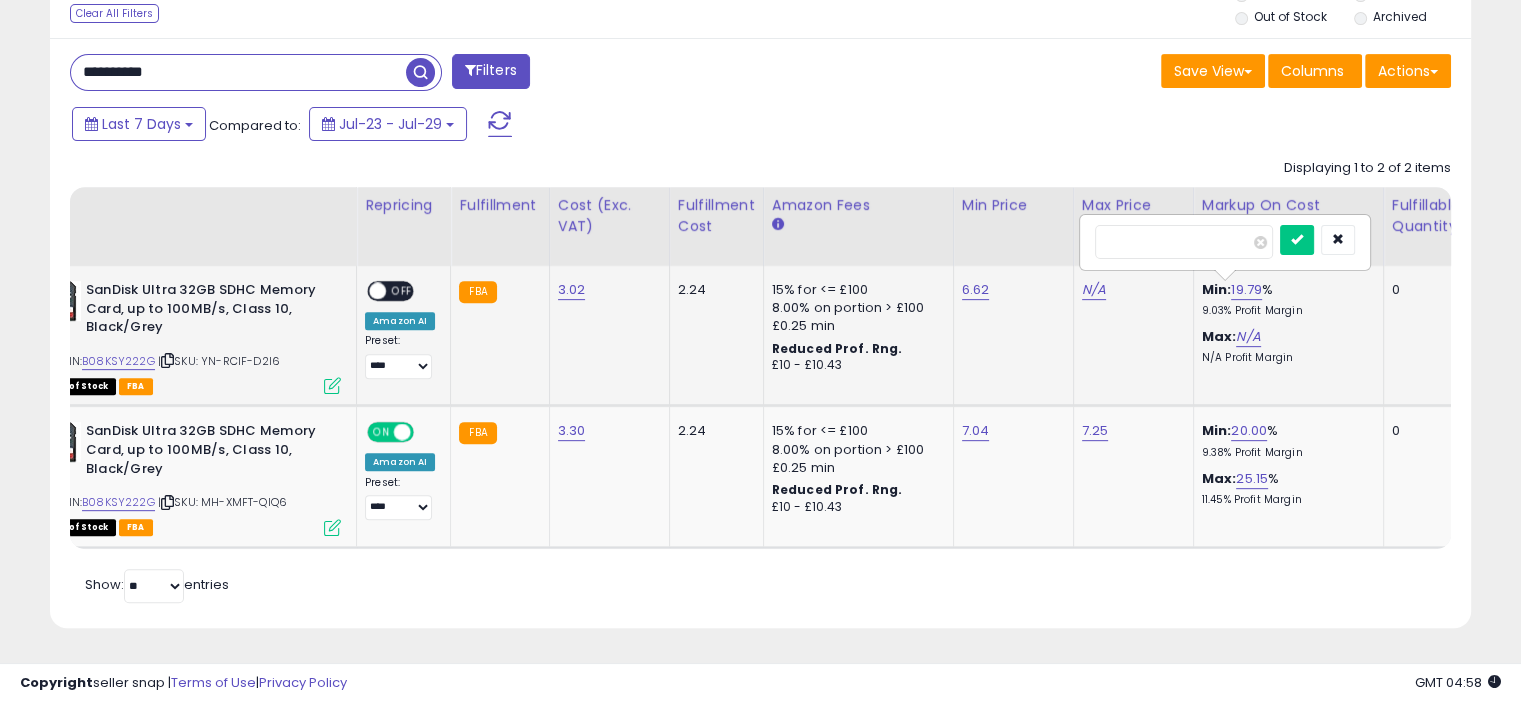 drag, startPoint x: 1152, startPoint y: 223, endPoint x: 1098, endPoint y: 223, distance: 54 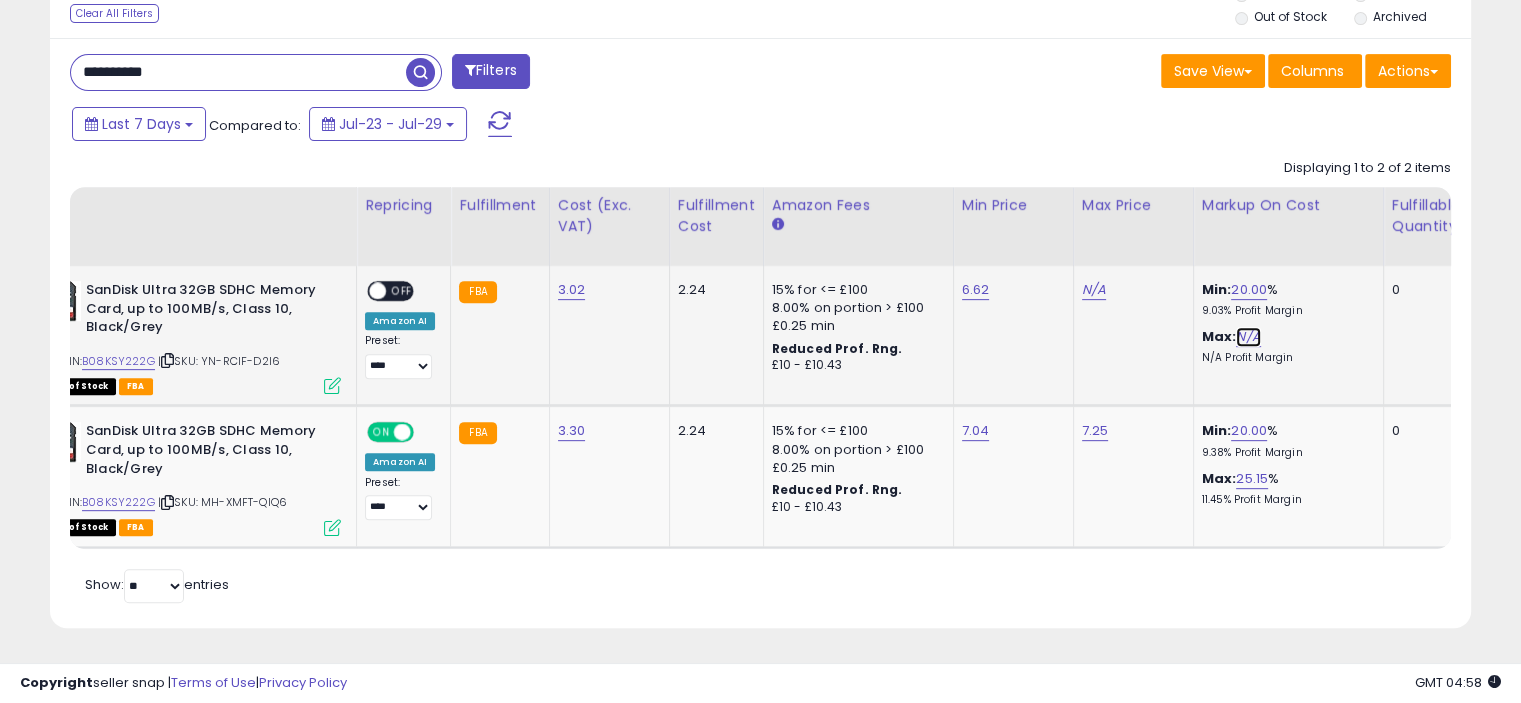 click on "N/A" at bounding box center [1248, 337] 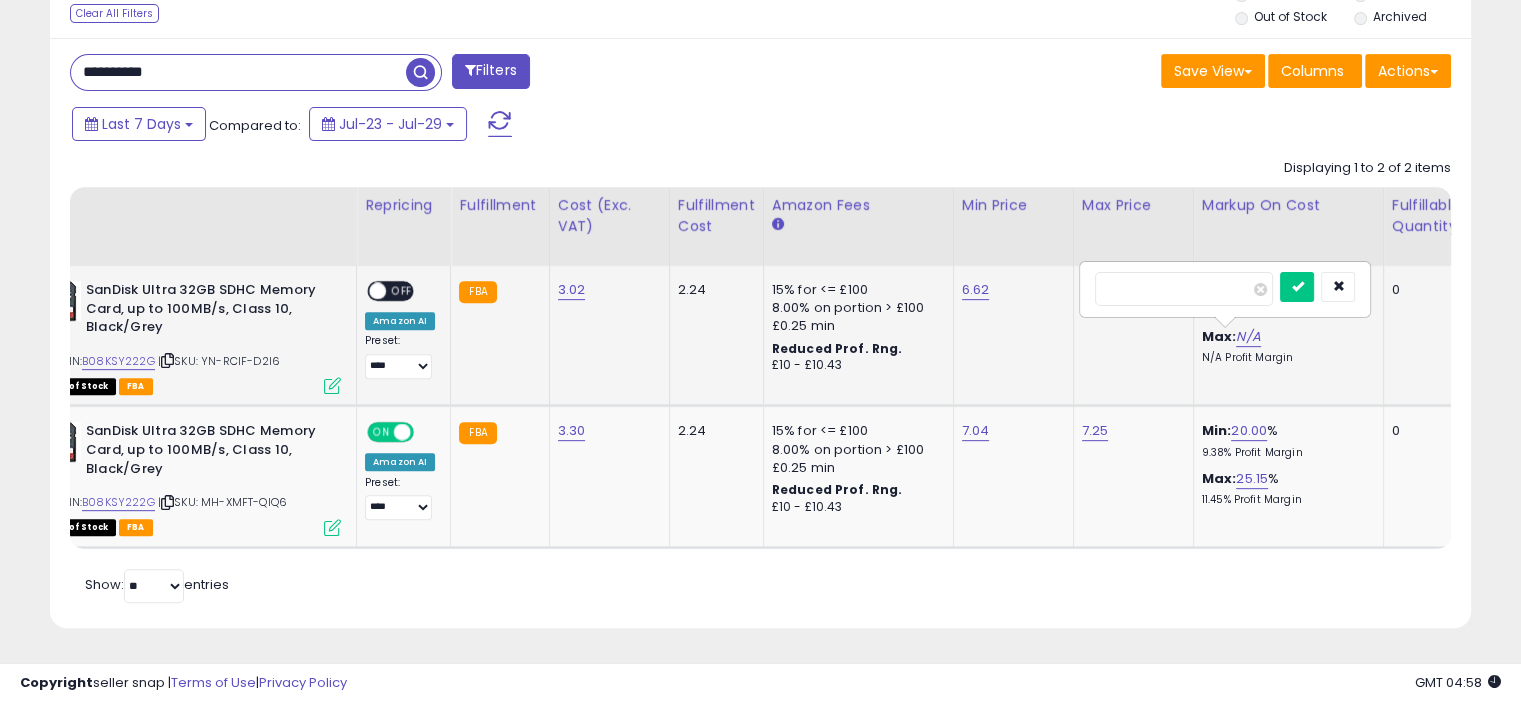 type on "**" 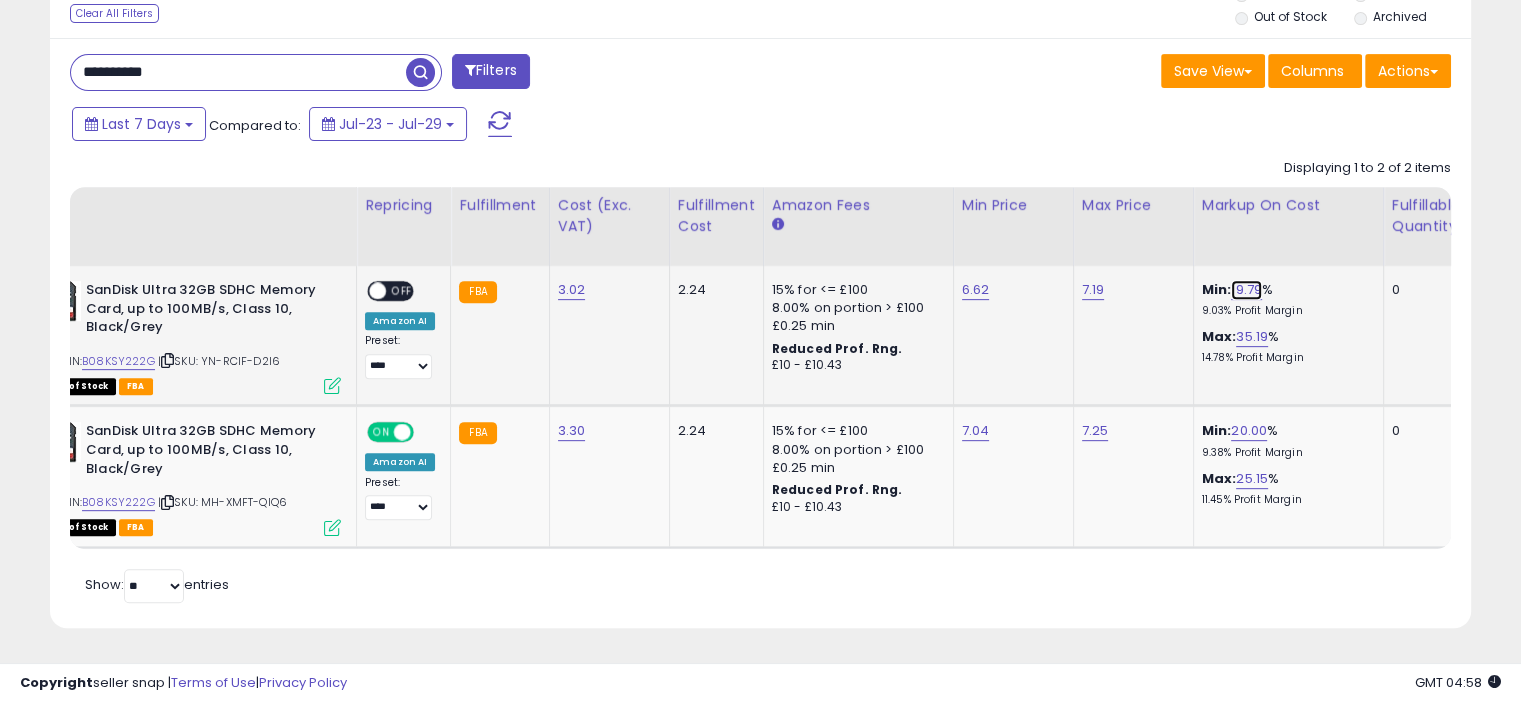 click on "19.79" at bounding box center [1246, 290] 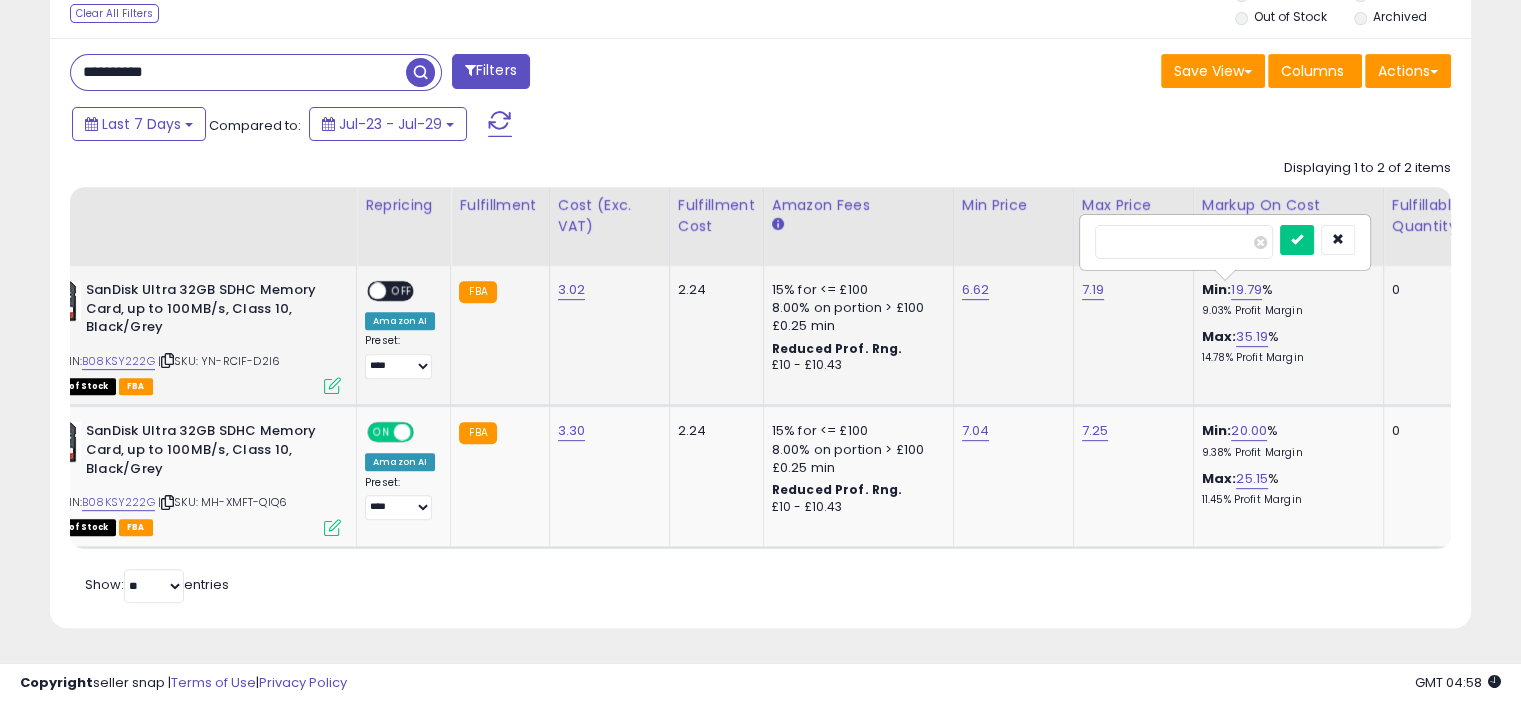 click on "*****" at bounding box center (1225, 242) 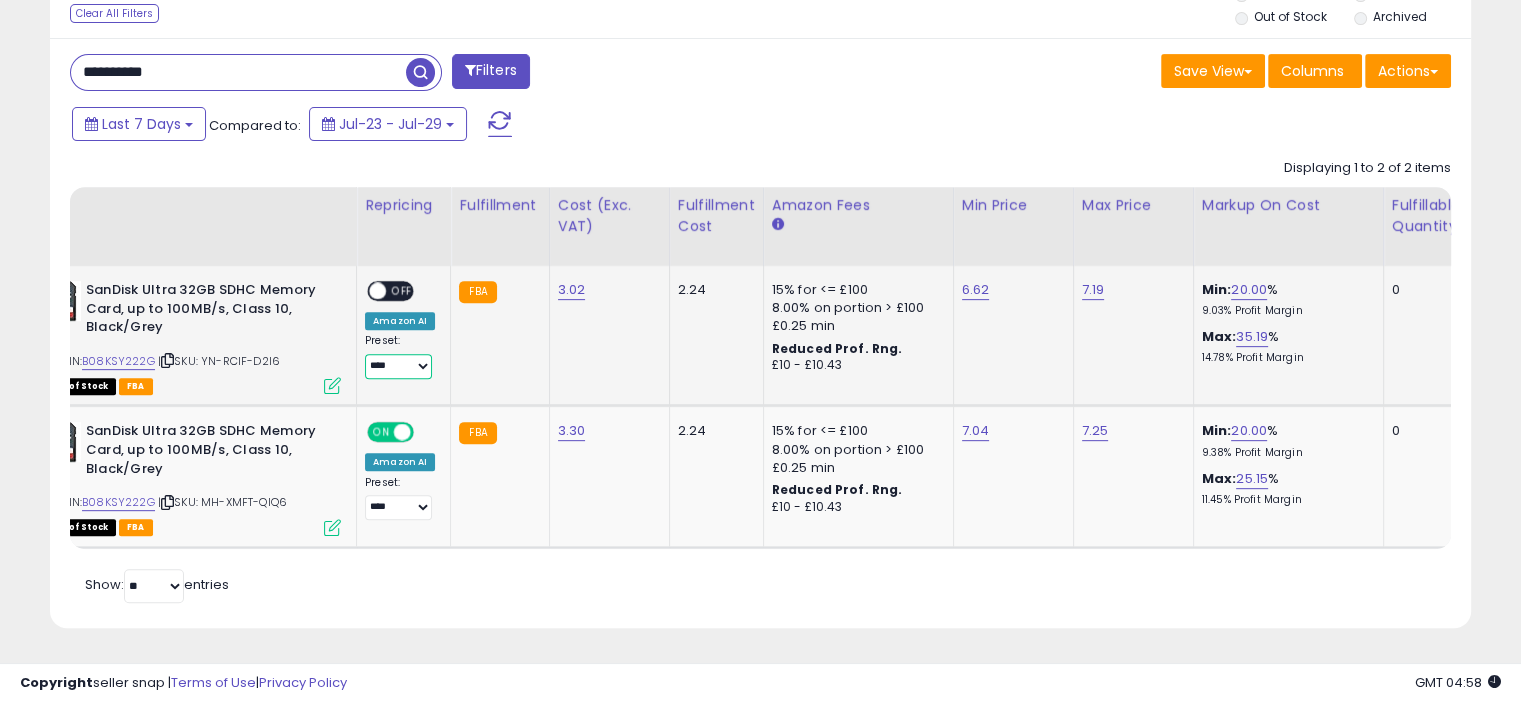 click on "**** ********* *****" at bounding box center (398, 366) 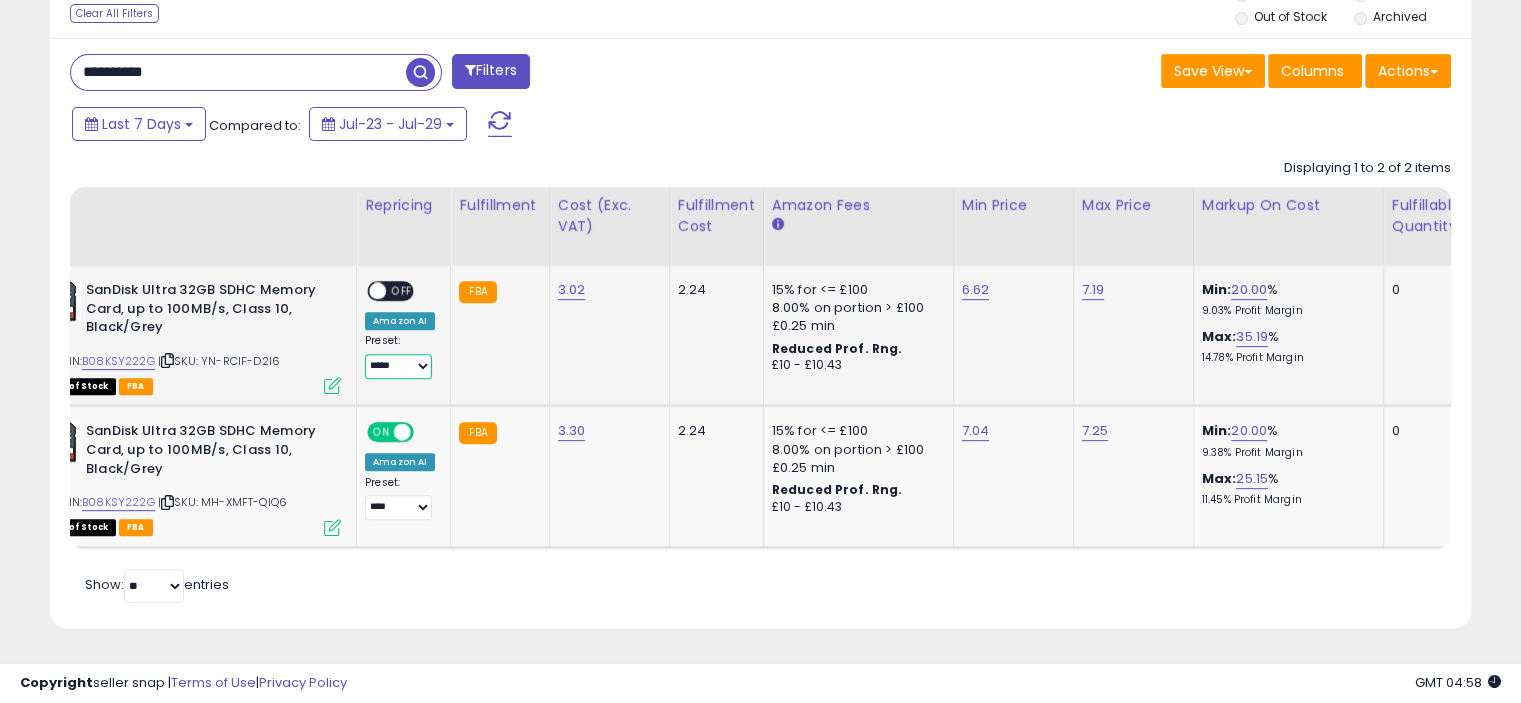 click on "**** ********* *****" at bounding box center (398, 366) 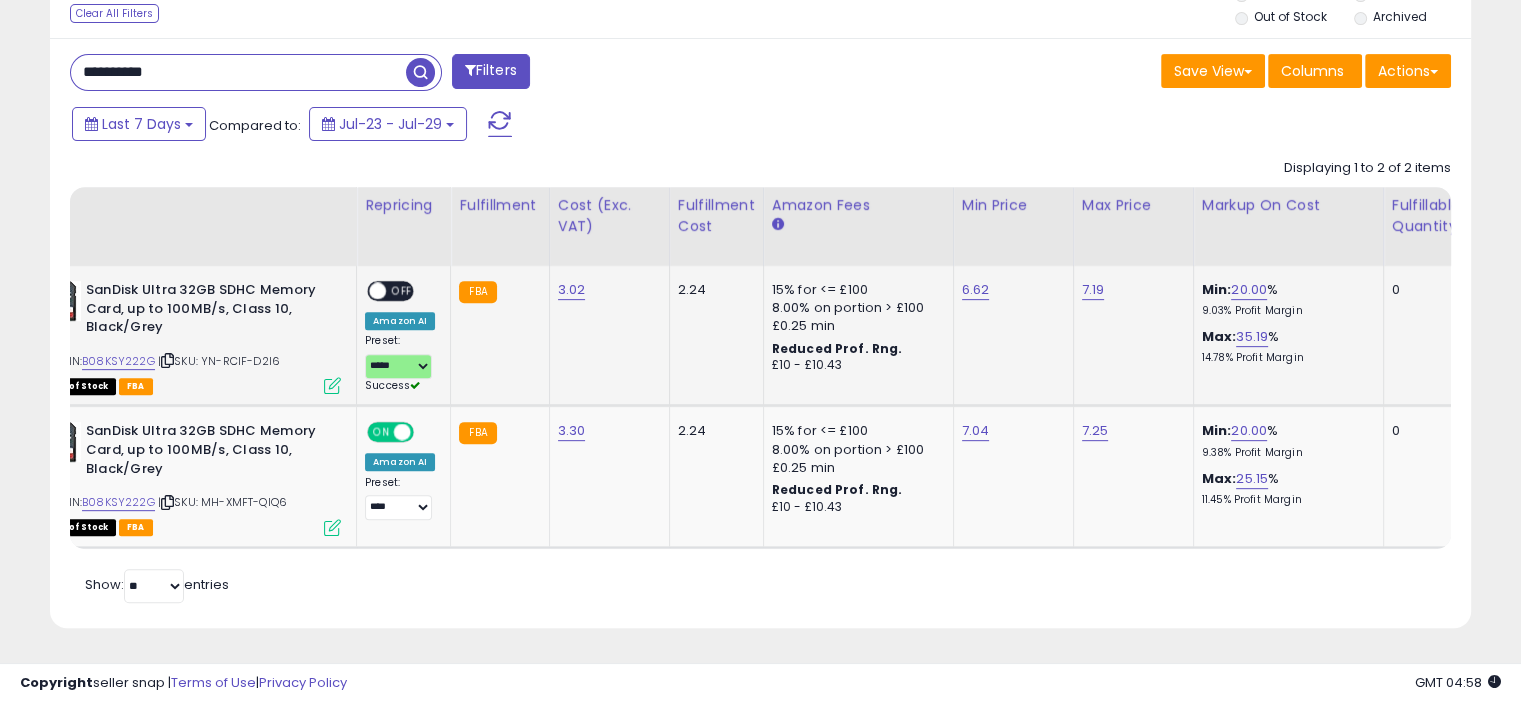 click on "OFF" at bounding box center (402, 291) 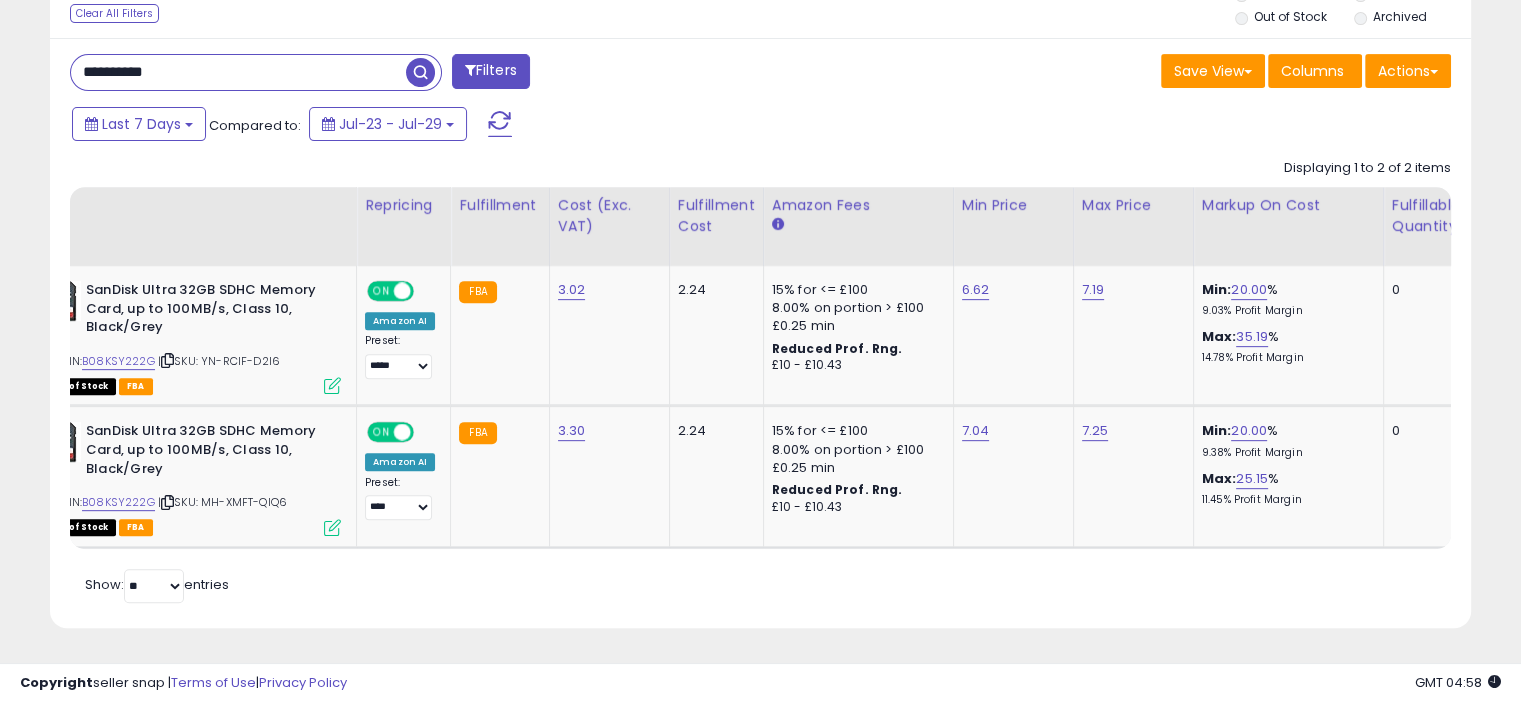 click on "**********" at bounding box center (238, 72) 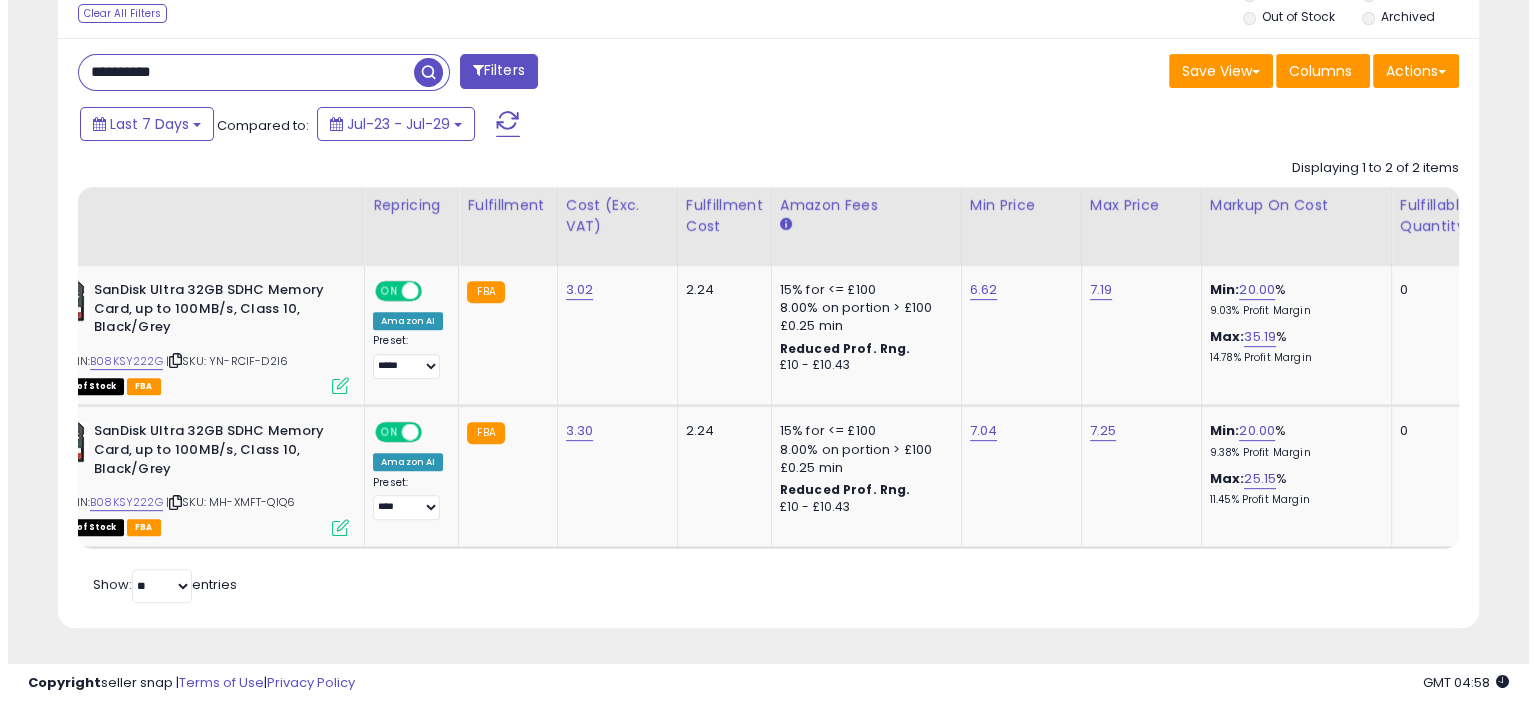 scroll, scrollTop: 516, scrollLeft: 0, axis: vertical 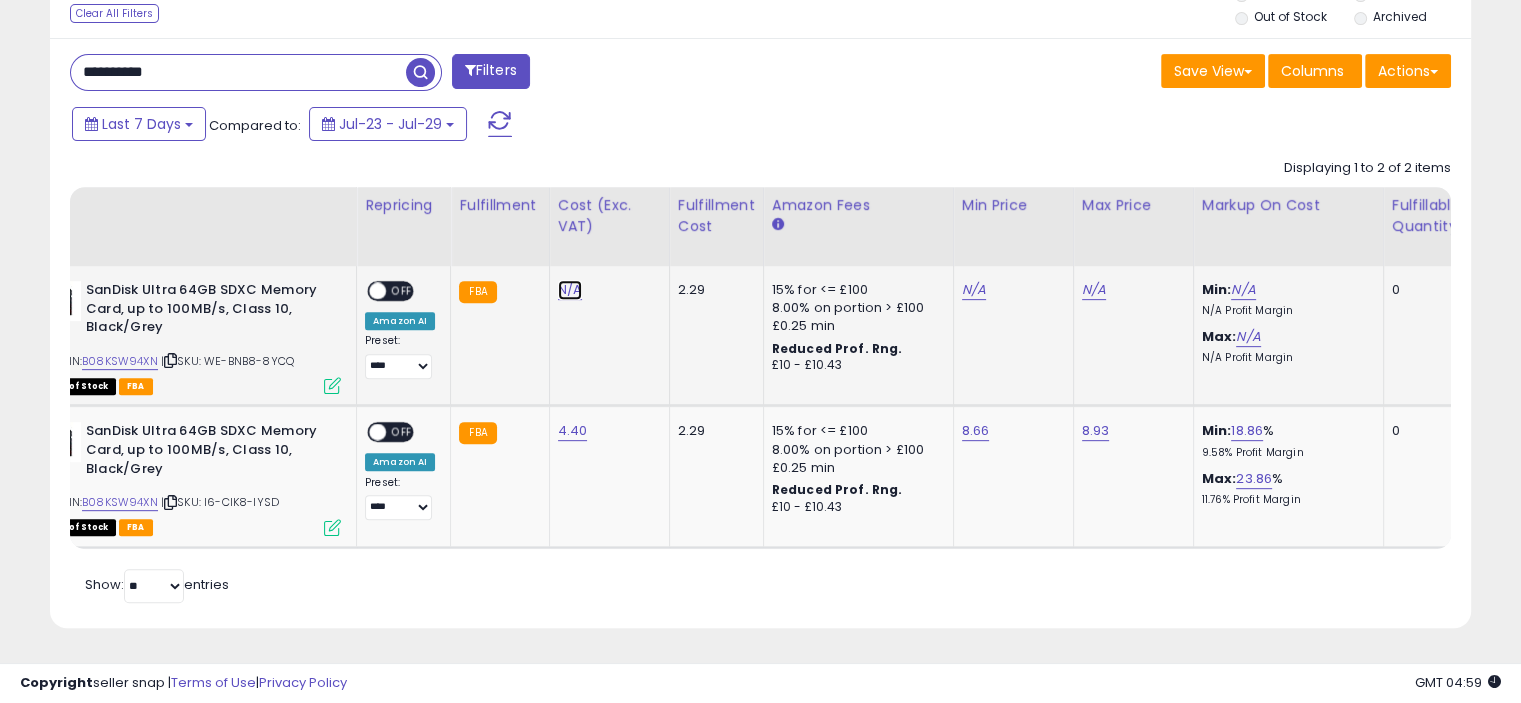 click on "N/A" at bounding box center (570, 290) 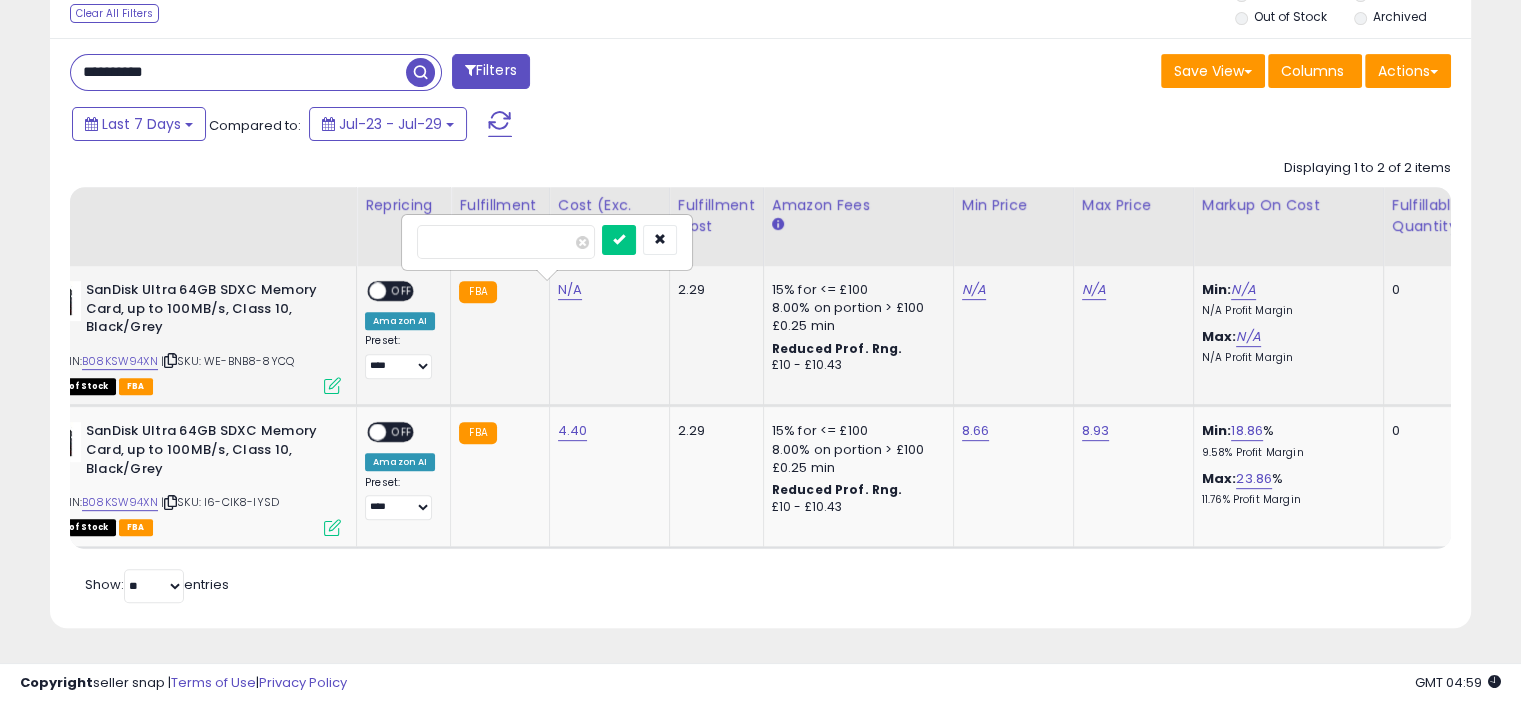 type on "****" 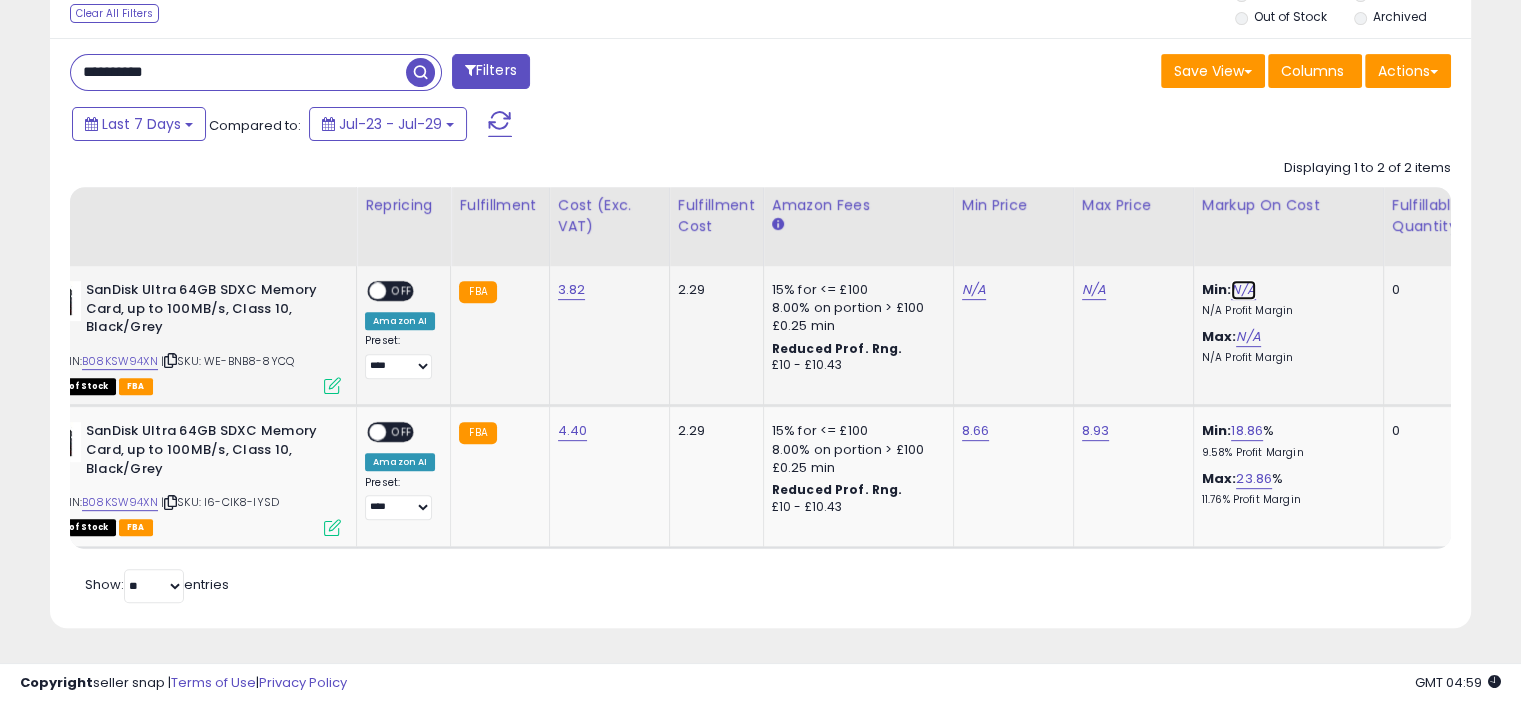 click on "N/A" at bounding box center [1243, 290] 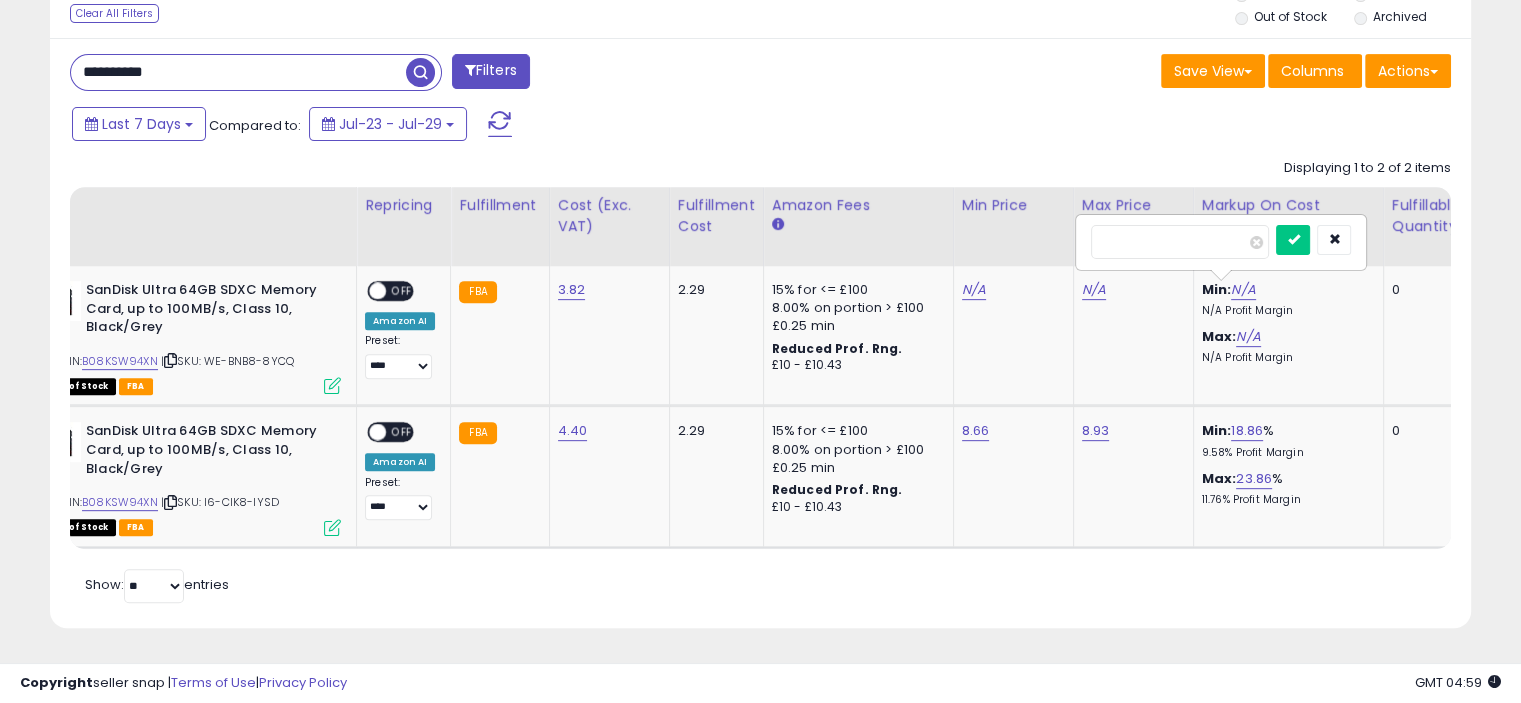 type on "**" 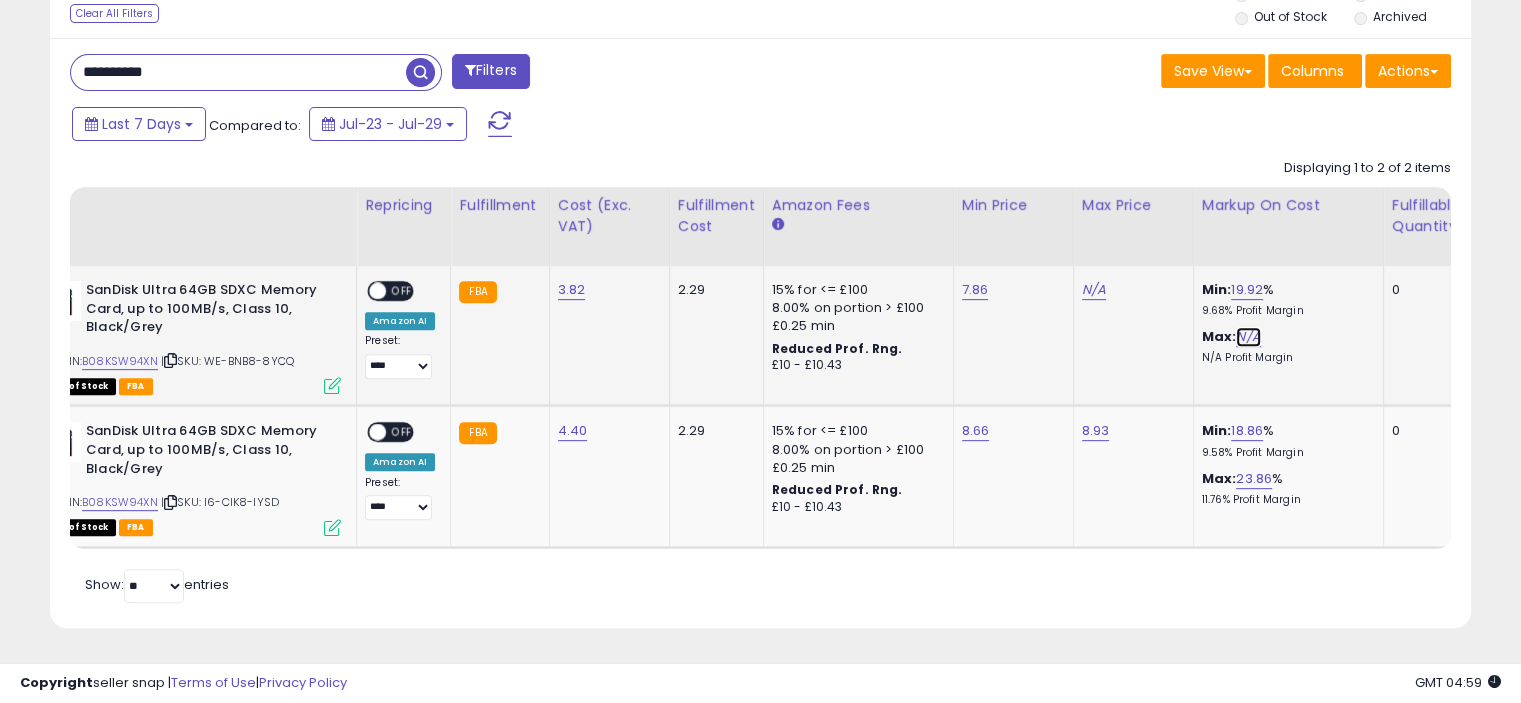 click on "N/A" at bounding box center [1248, 337] 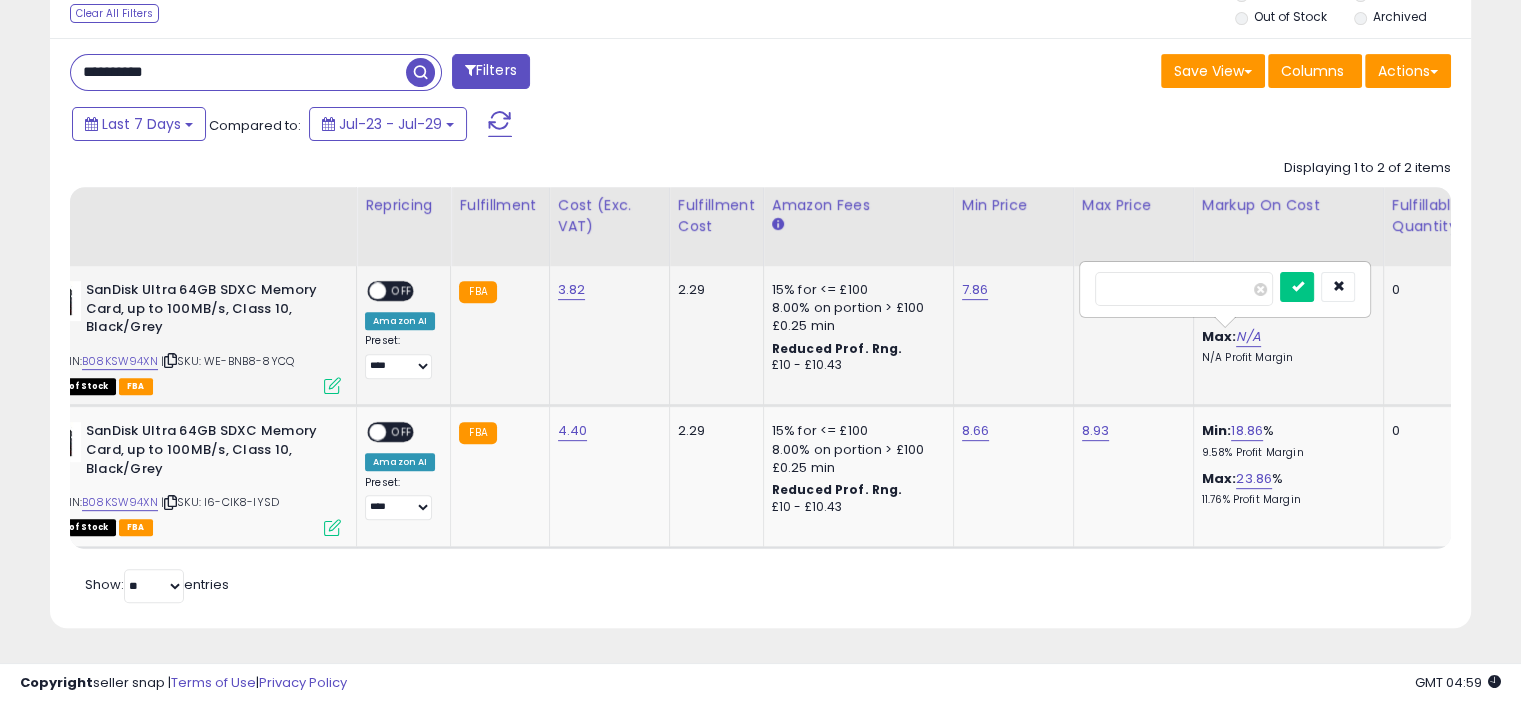type on "**" 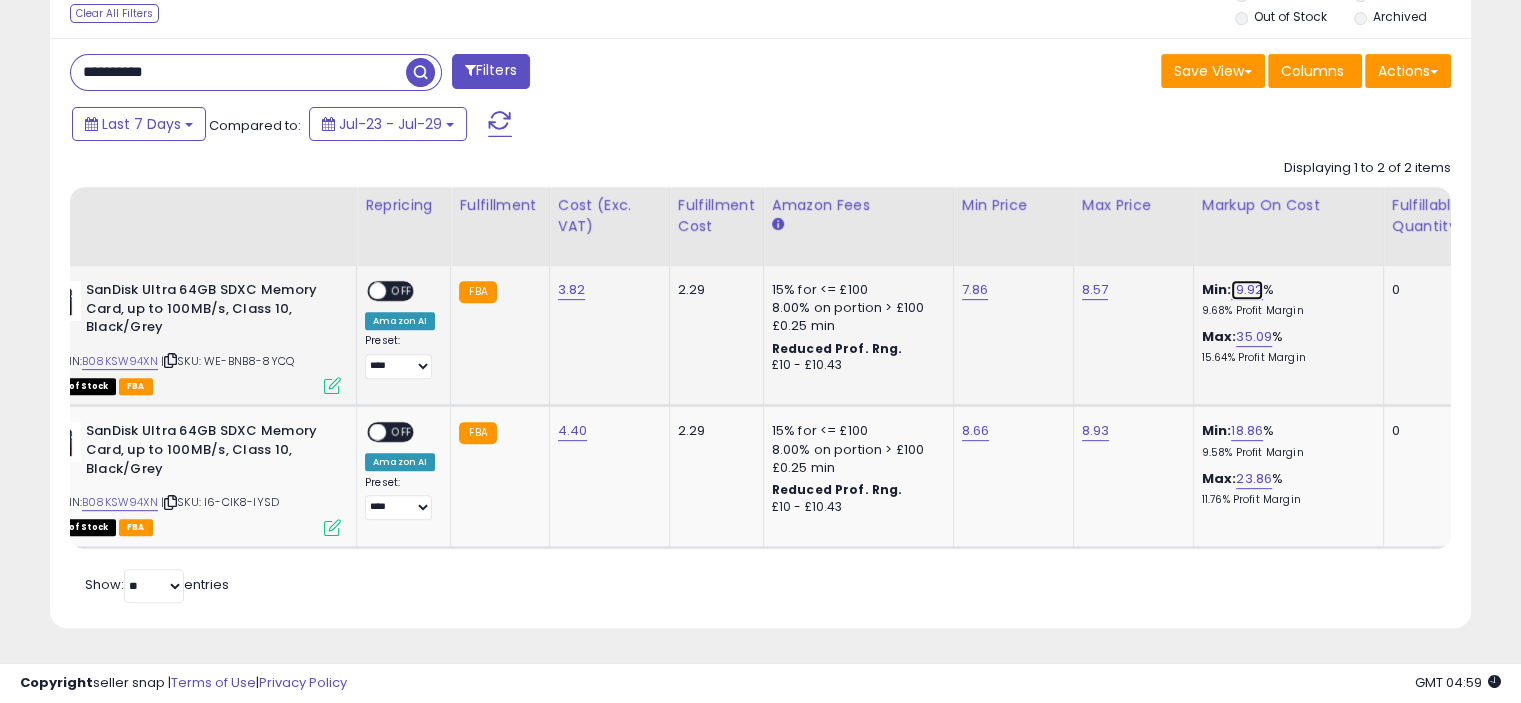 click on "19.92" at bounding box center (1247, 290) 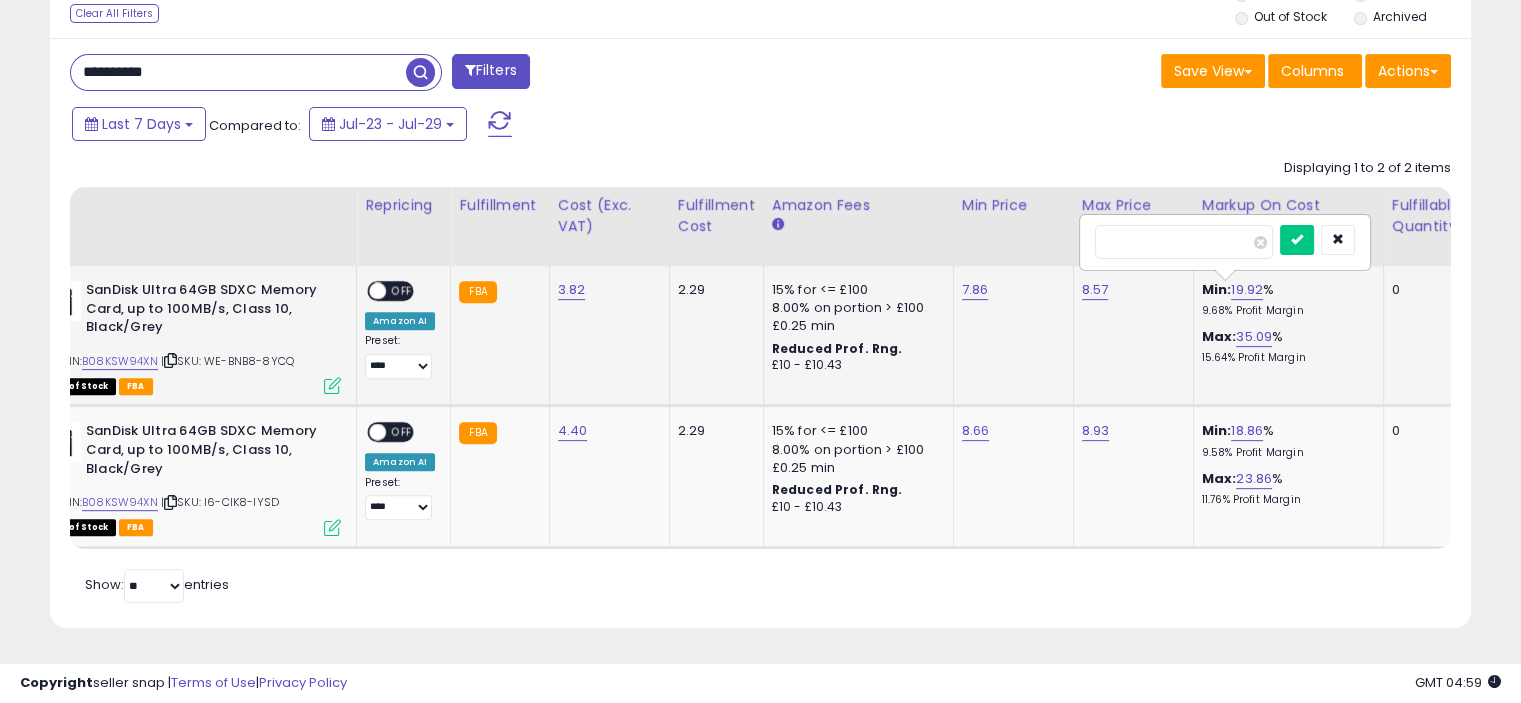 drag, startPoint x: 1158, startPoint y: 222, endPoint x: 1105, endPoint y: 227, distance: 53.235325 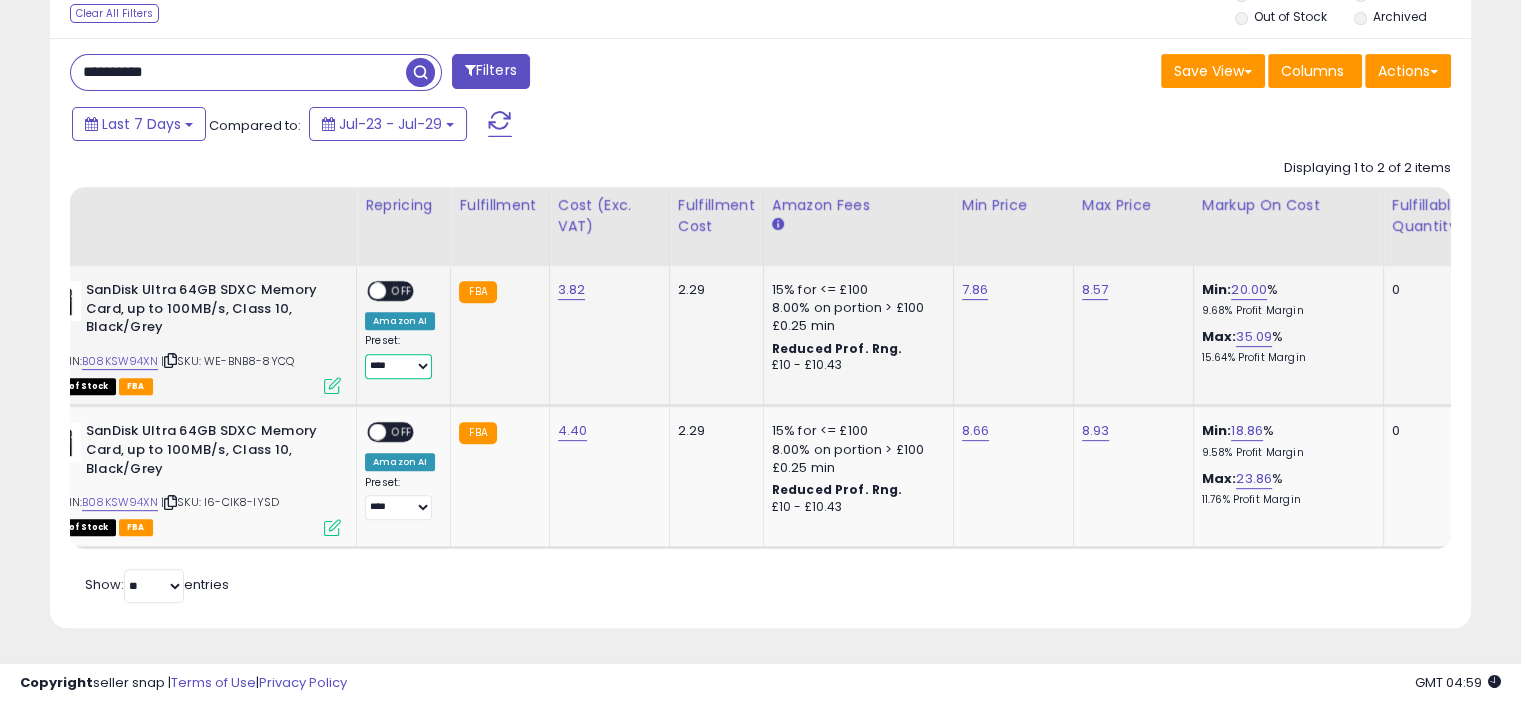 click on "**** ********* *****" at bounding box center [398, 366] 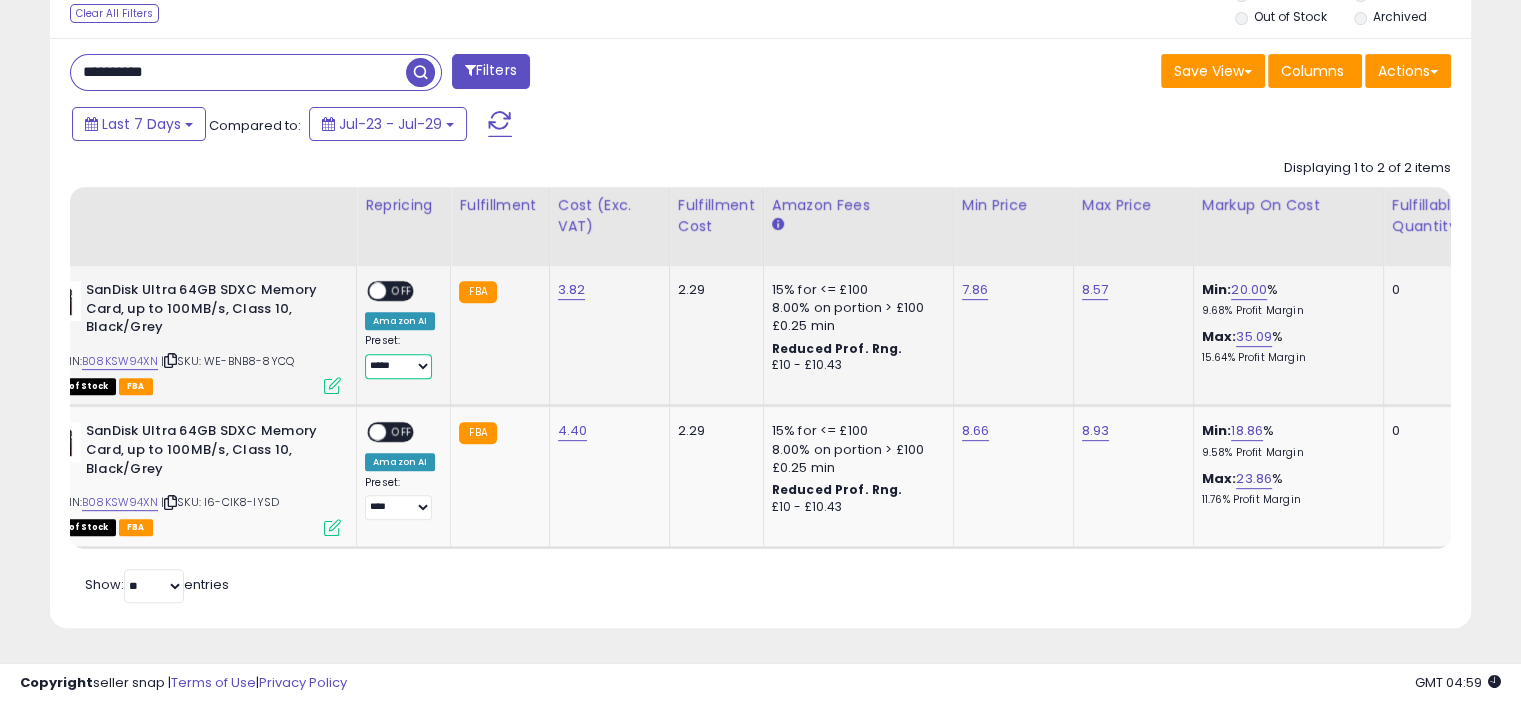 click on "**** ********* *****" at bounding box center (398, 366) 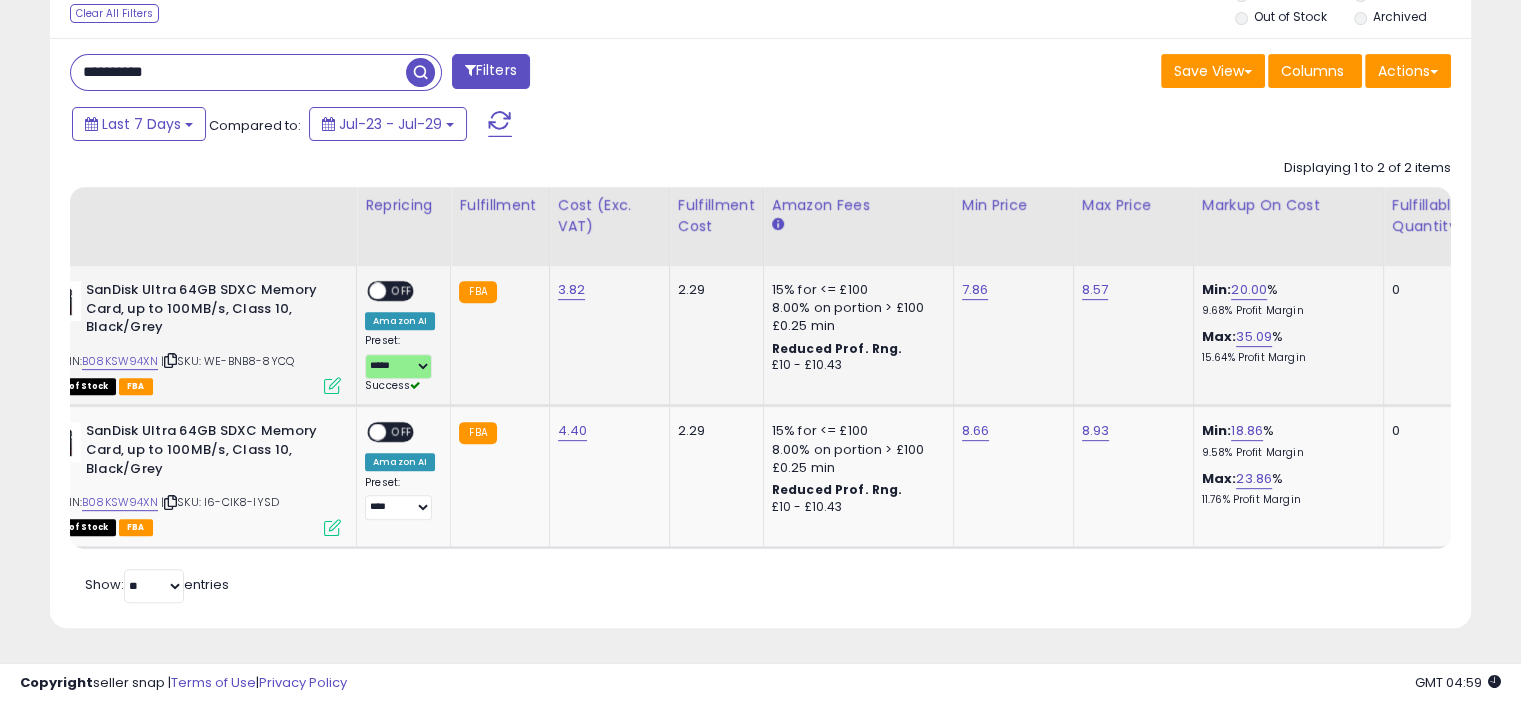 click on "OFF" at bounding box center (402, 291) 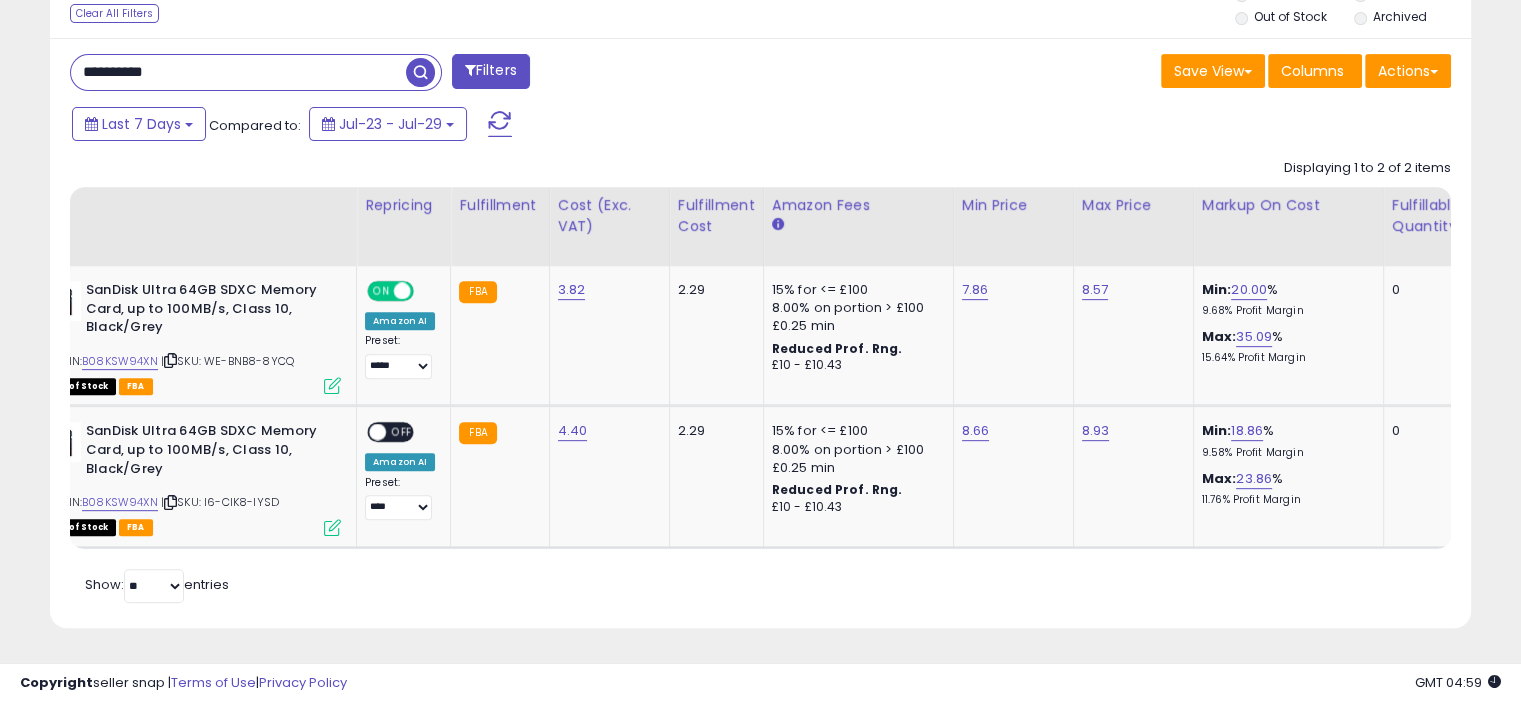 click on "**********" at bounding box center (256, 72) 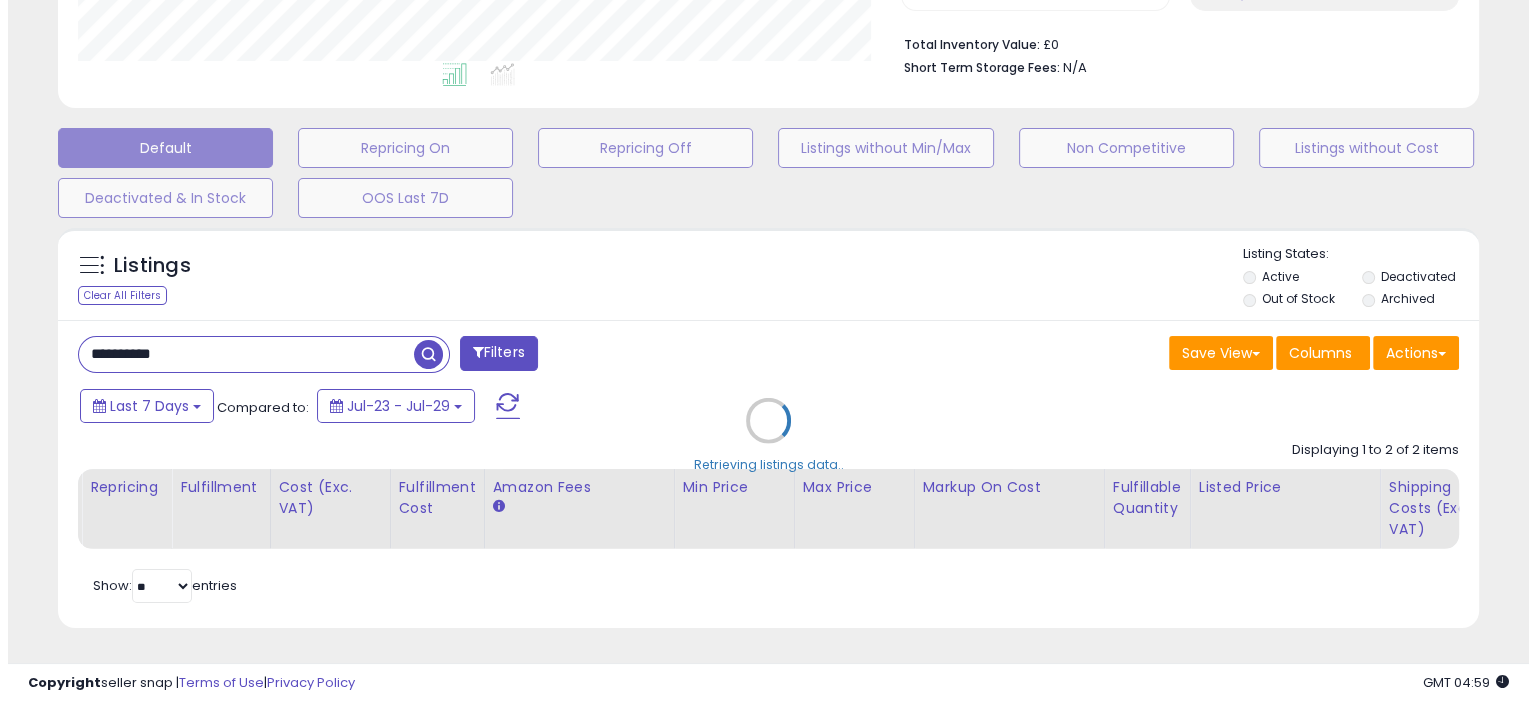 scroll, scrollTop: 516, scrollLeft: 0, axis: vertical 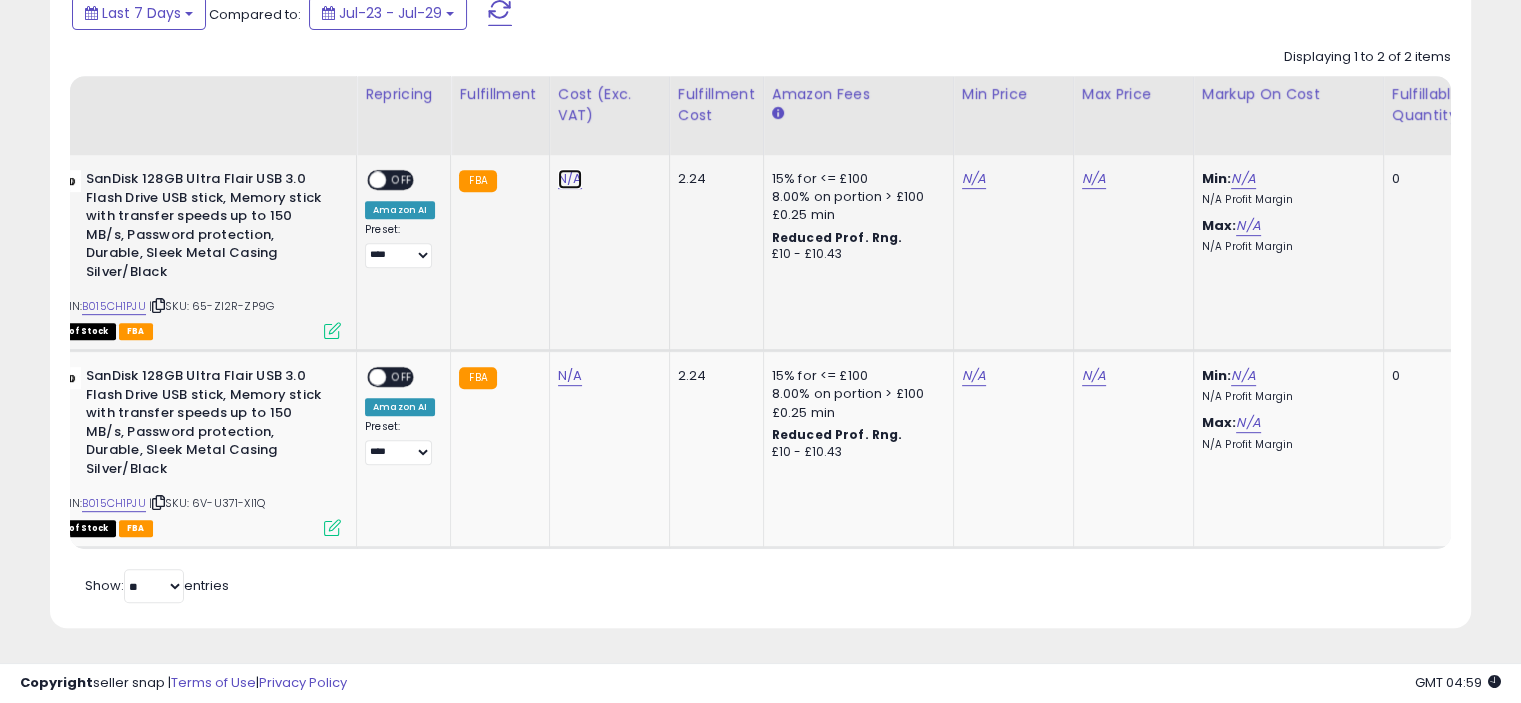 click on "N/A" at bounding box center [570, 179] 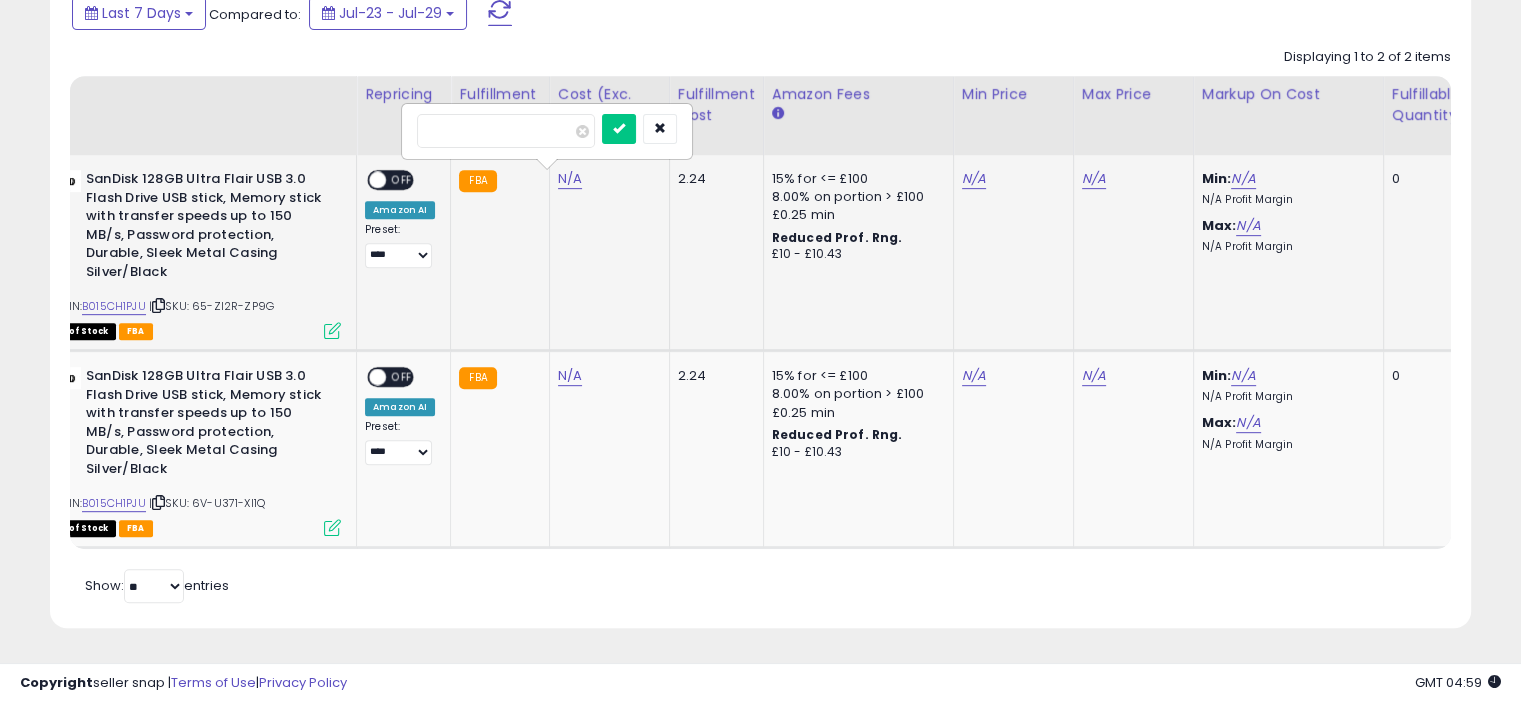 type on "****" 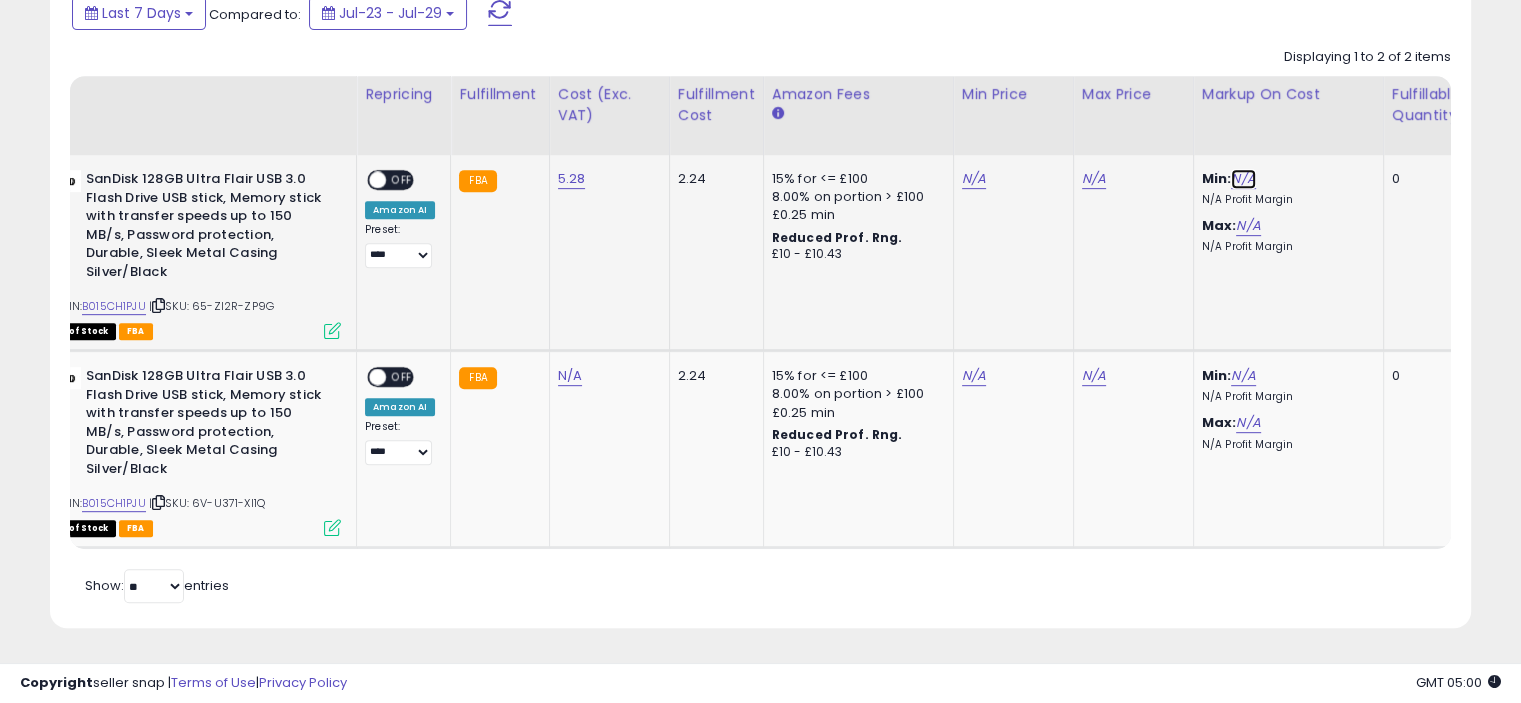 click on "N/A" at bounding box center (1243, 179) 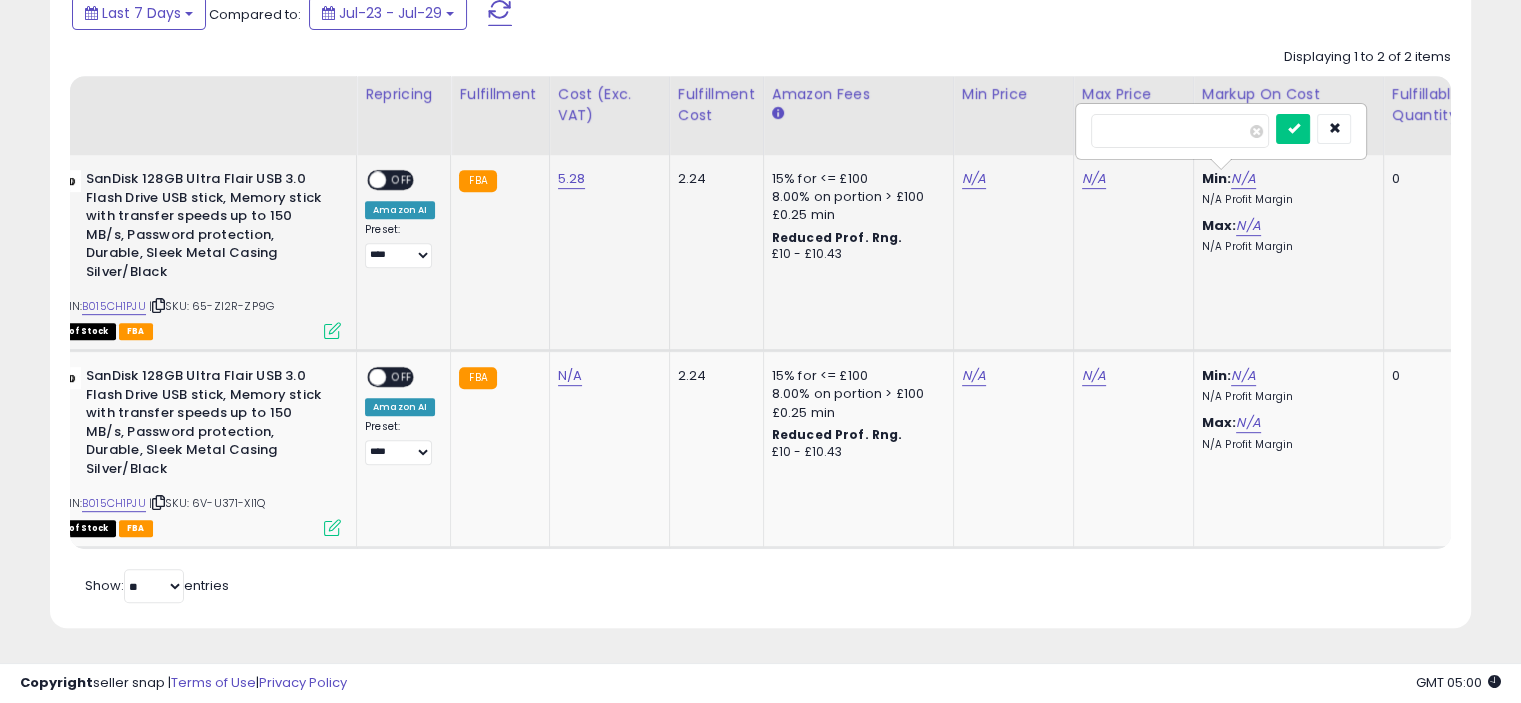 type on "**" 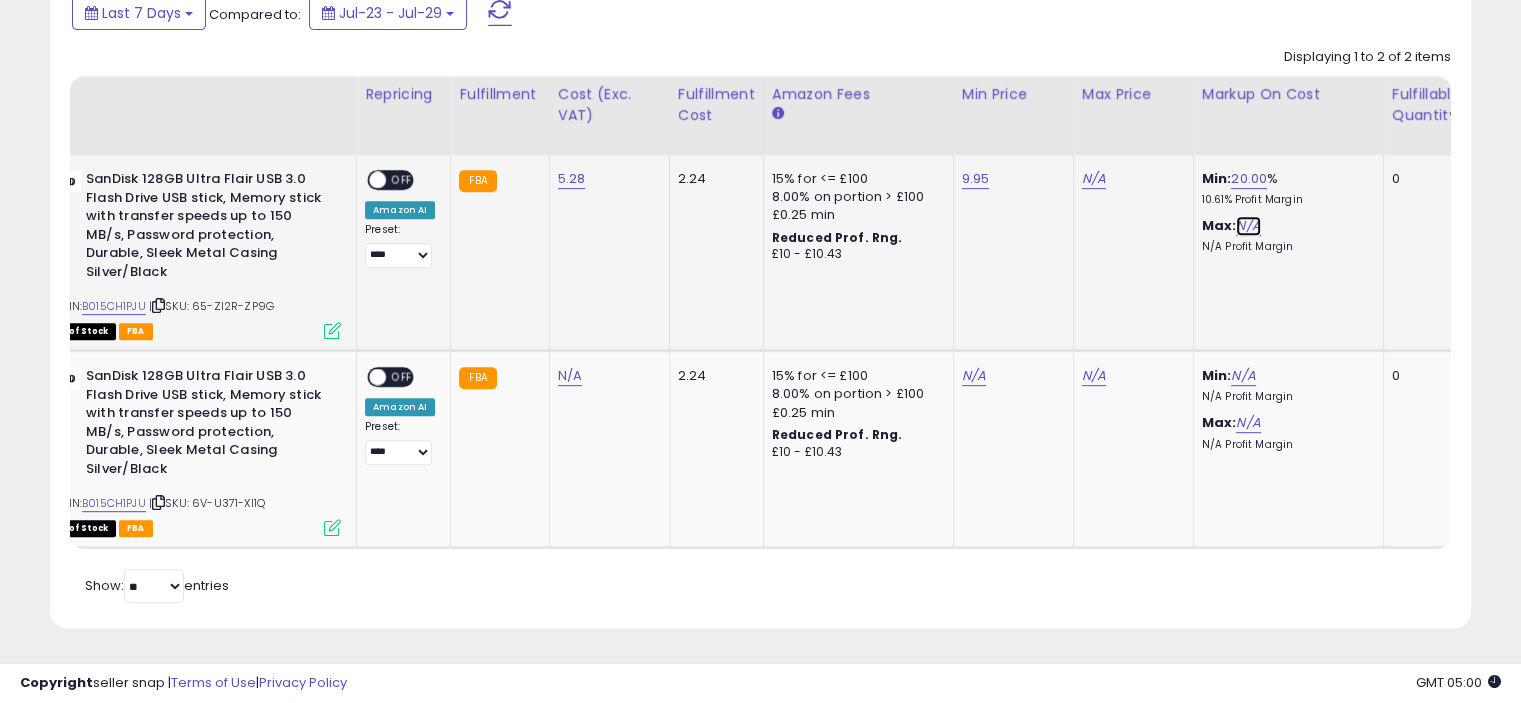 click on "N/A" at bounding box center (1248, 226) 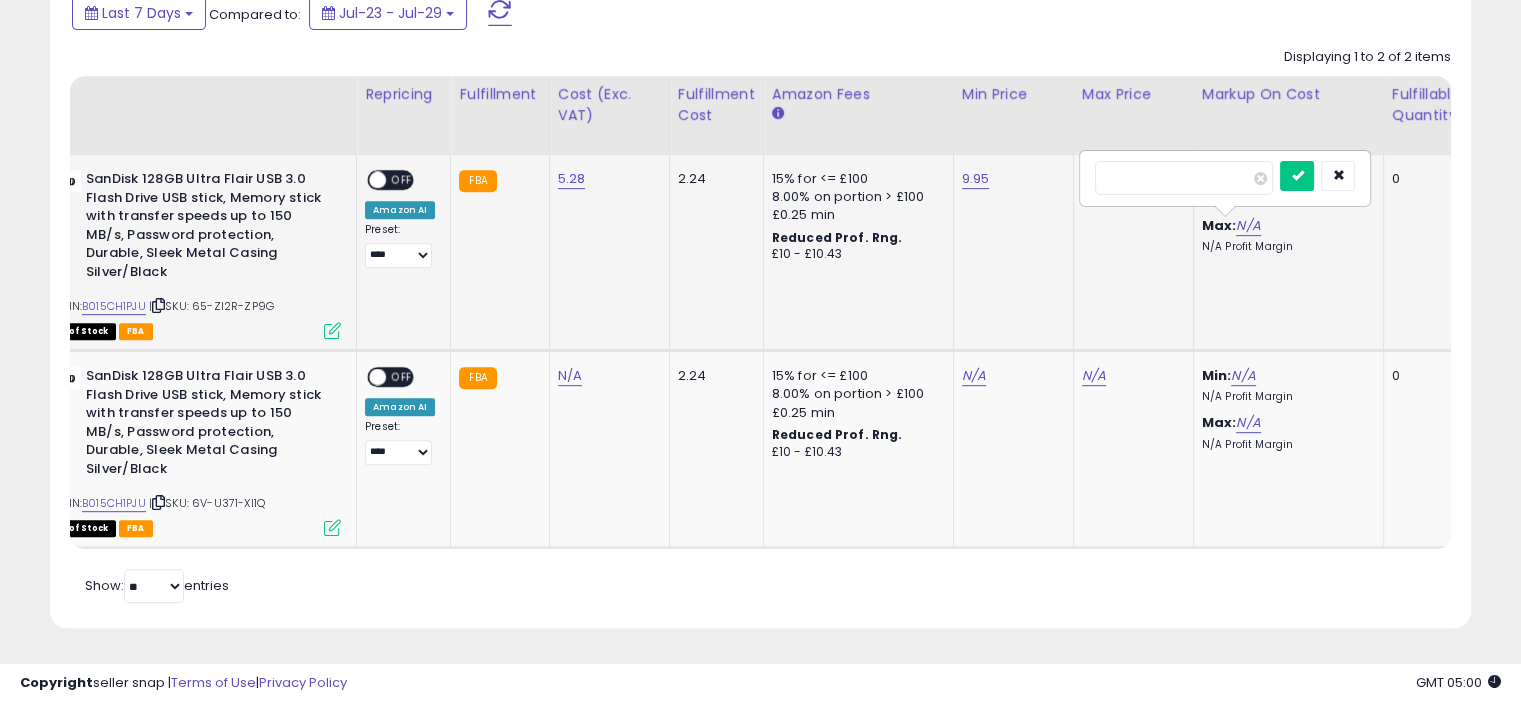 type on "**" 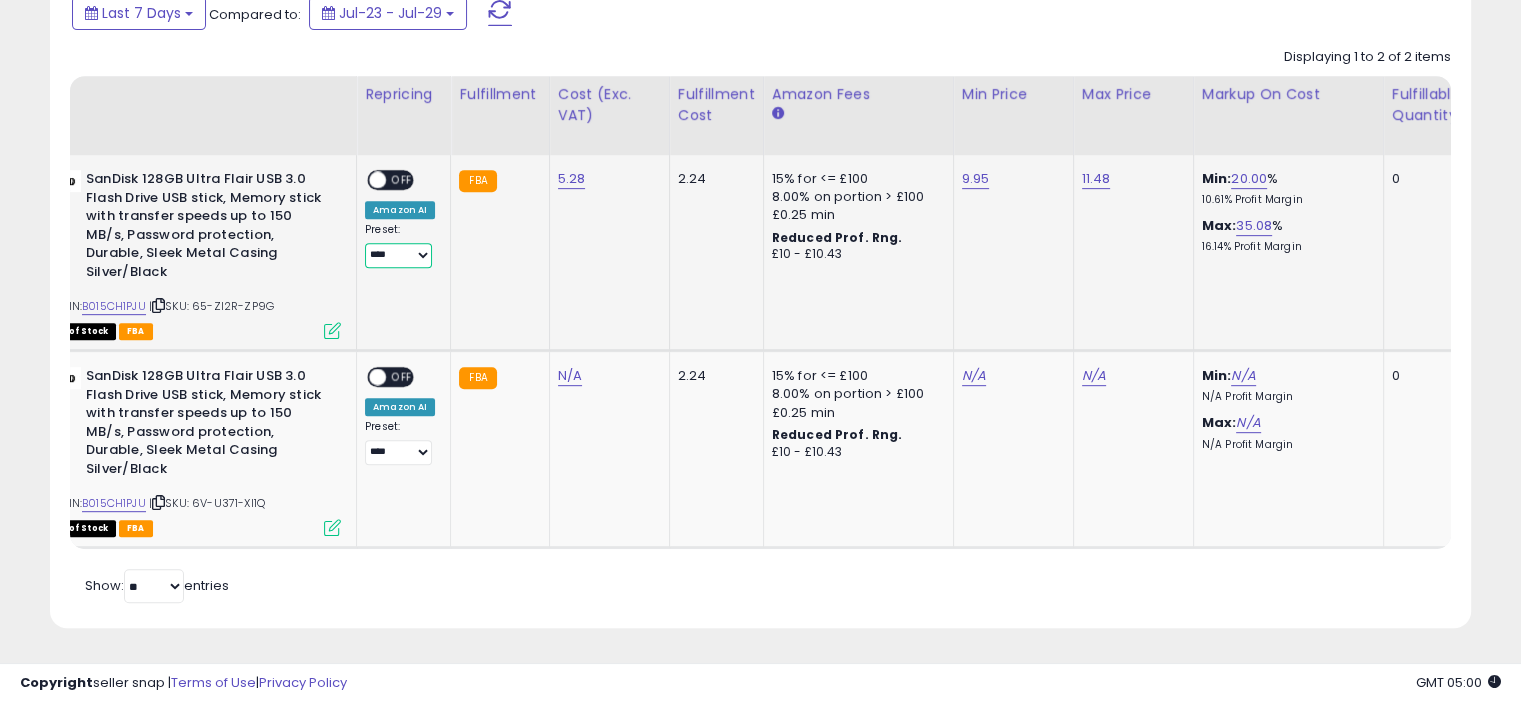 click on "**** ********* *****" at bounding box center [398, 255] 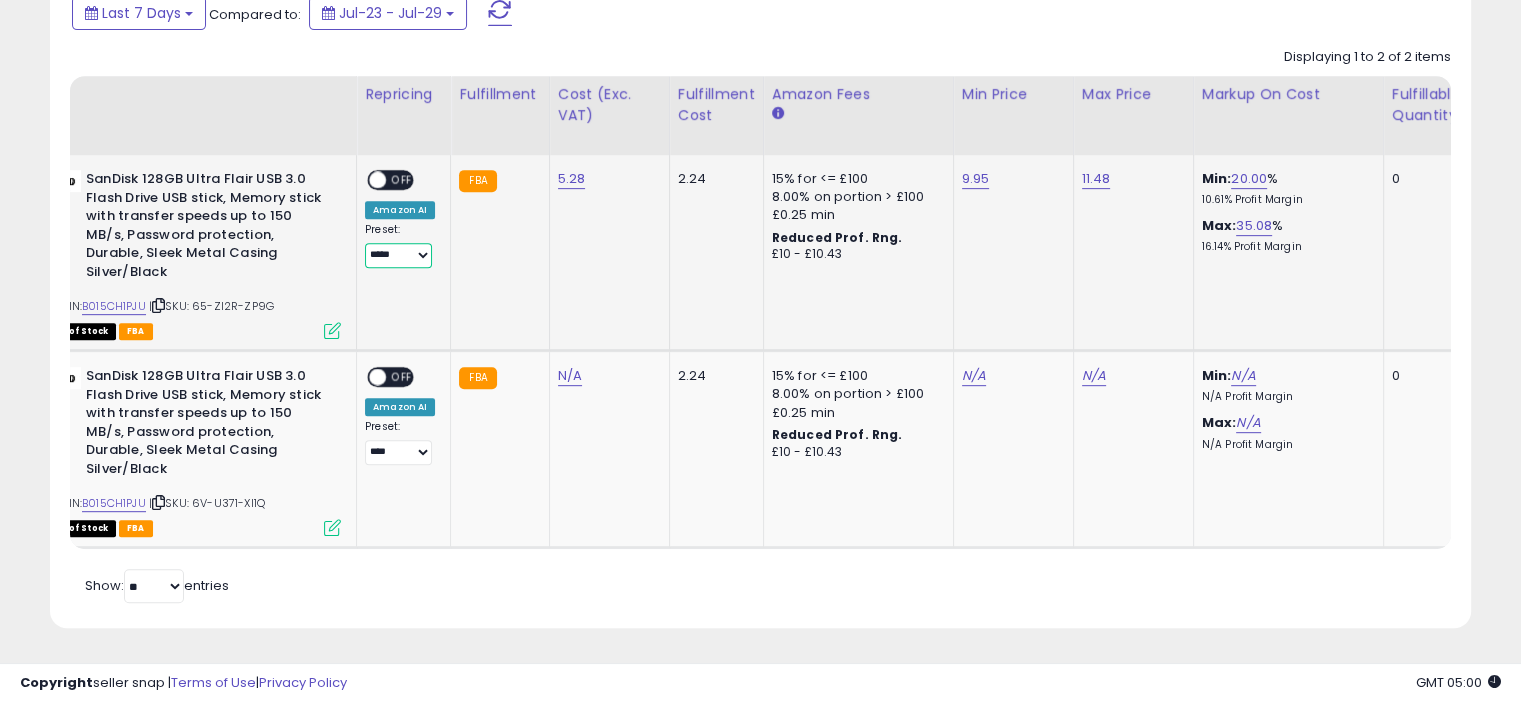 click on "**** ********* *****" at bounding box center [398, 255] 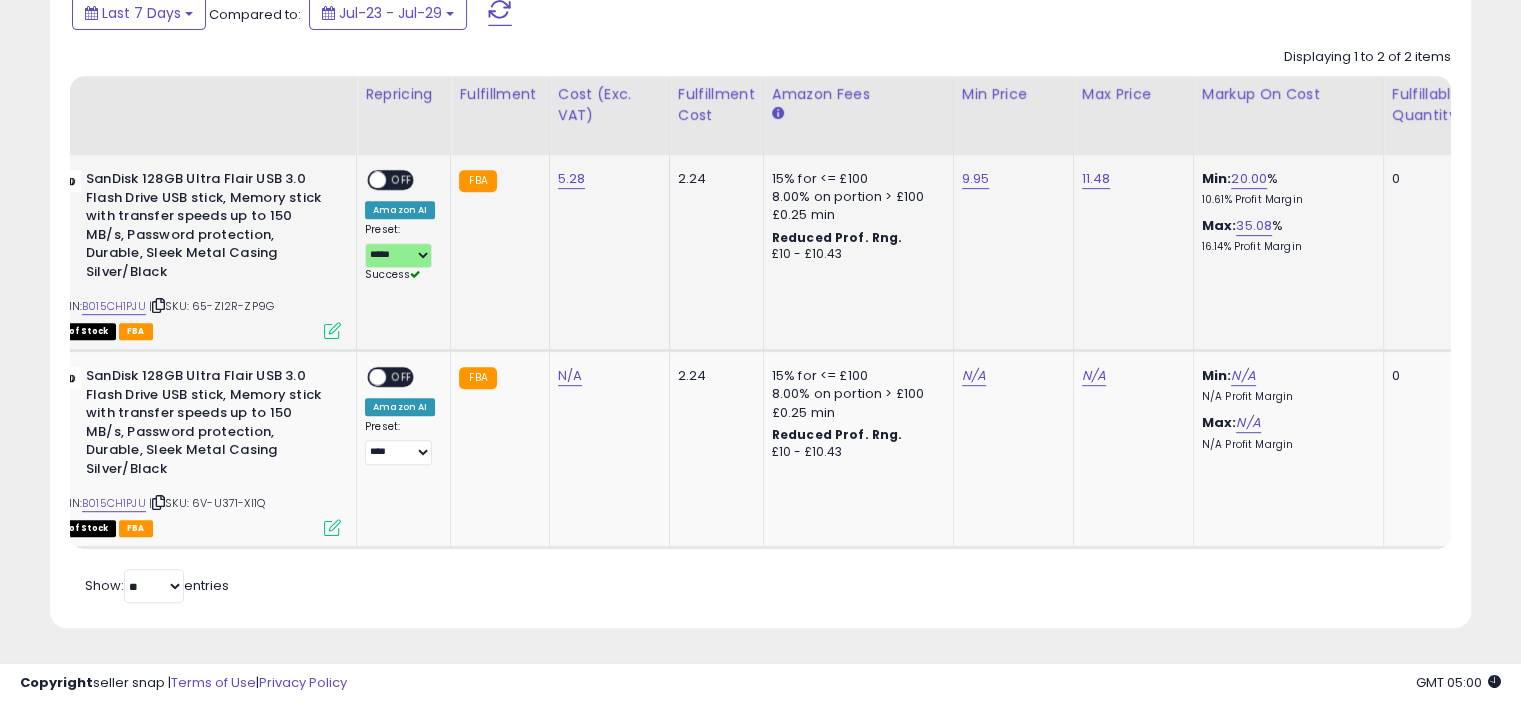 click on "OFF" at bounding box center (402, 180) 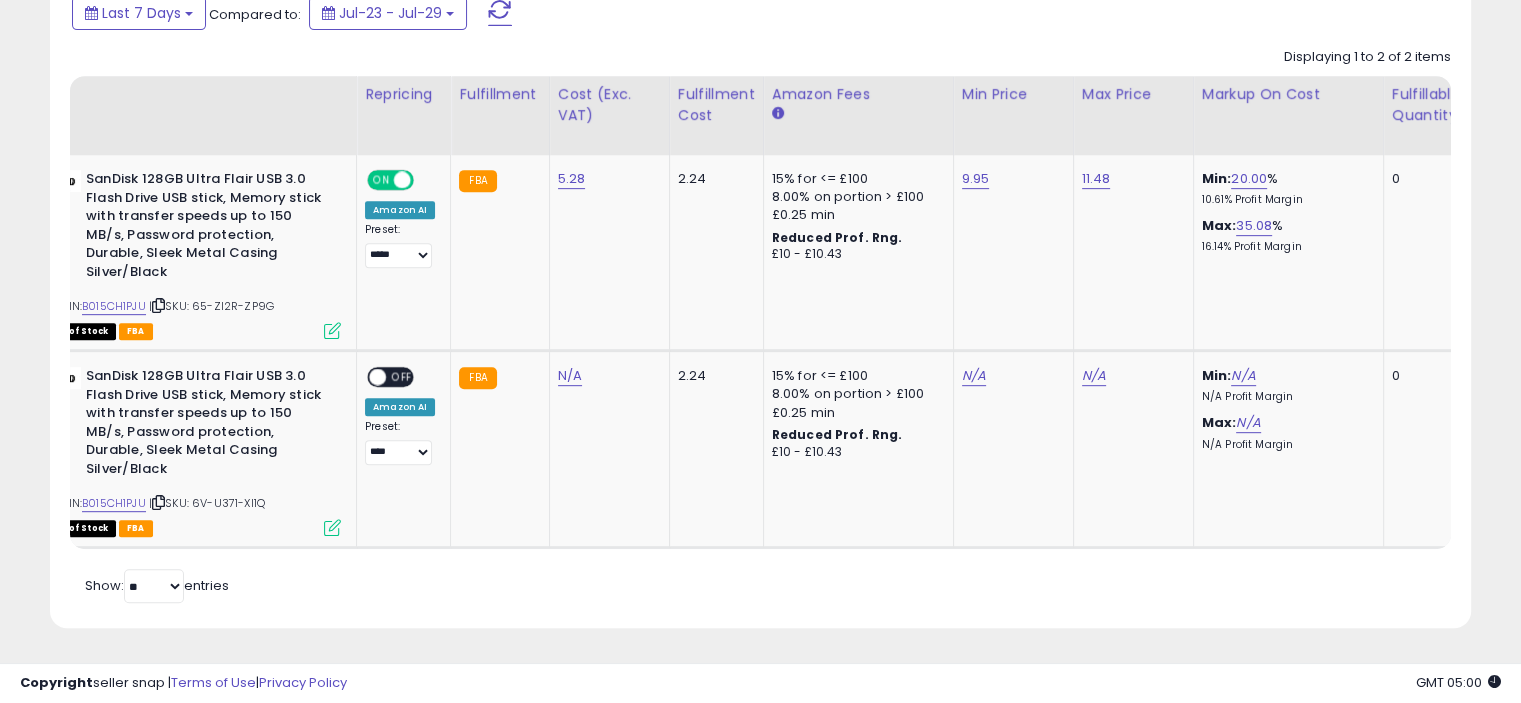 scroll, scrollTop: 608, scrollLeft: 0, axis: vertical 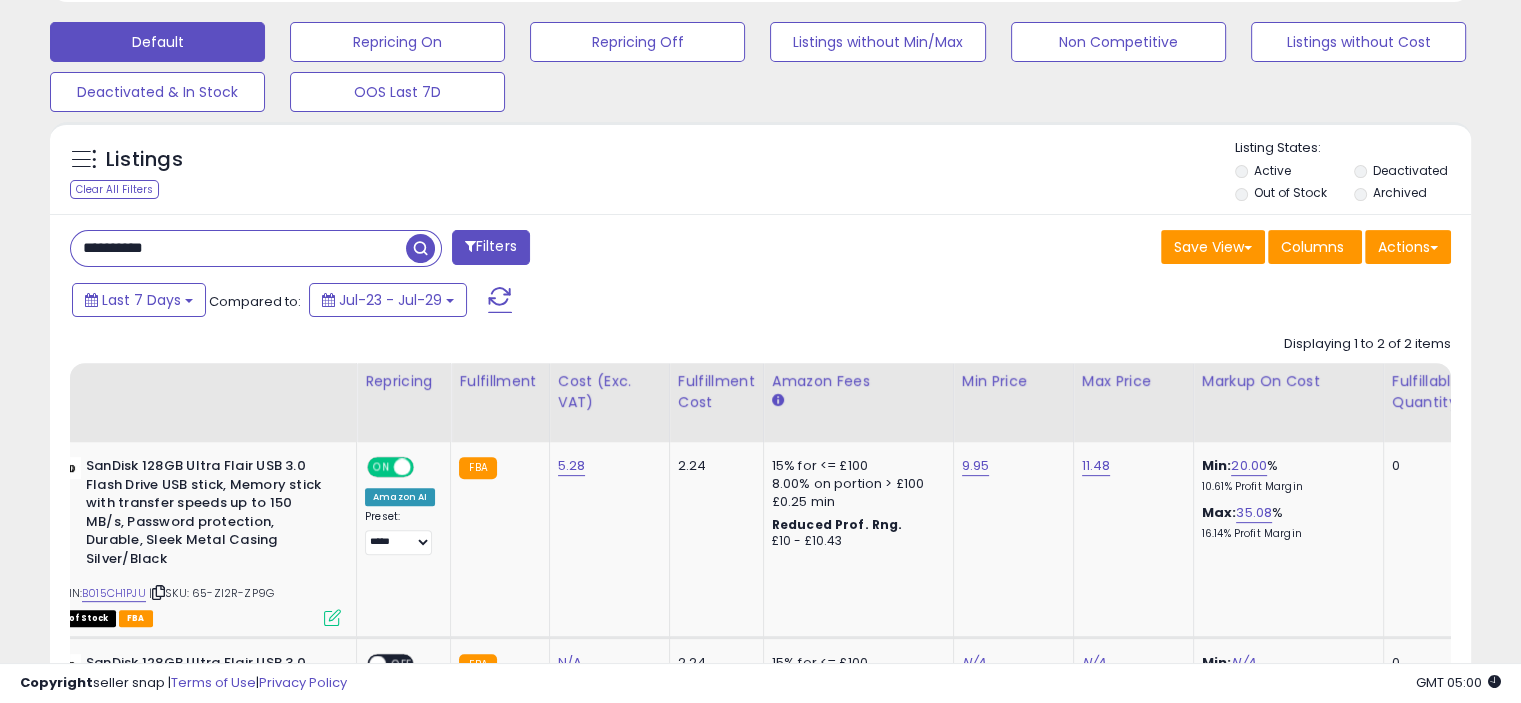 click on "**********" at bounding box center [238, 248] 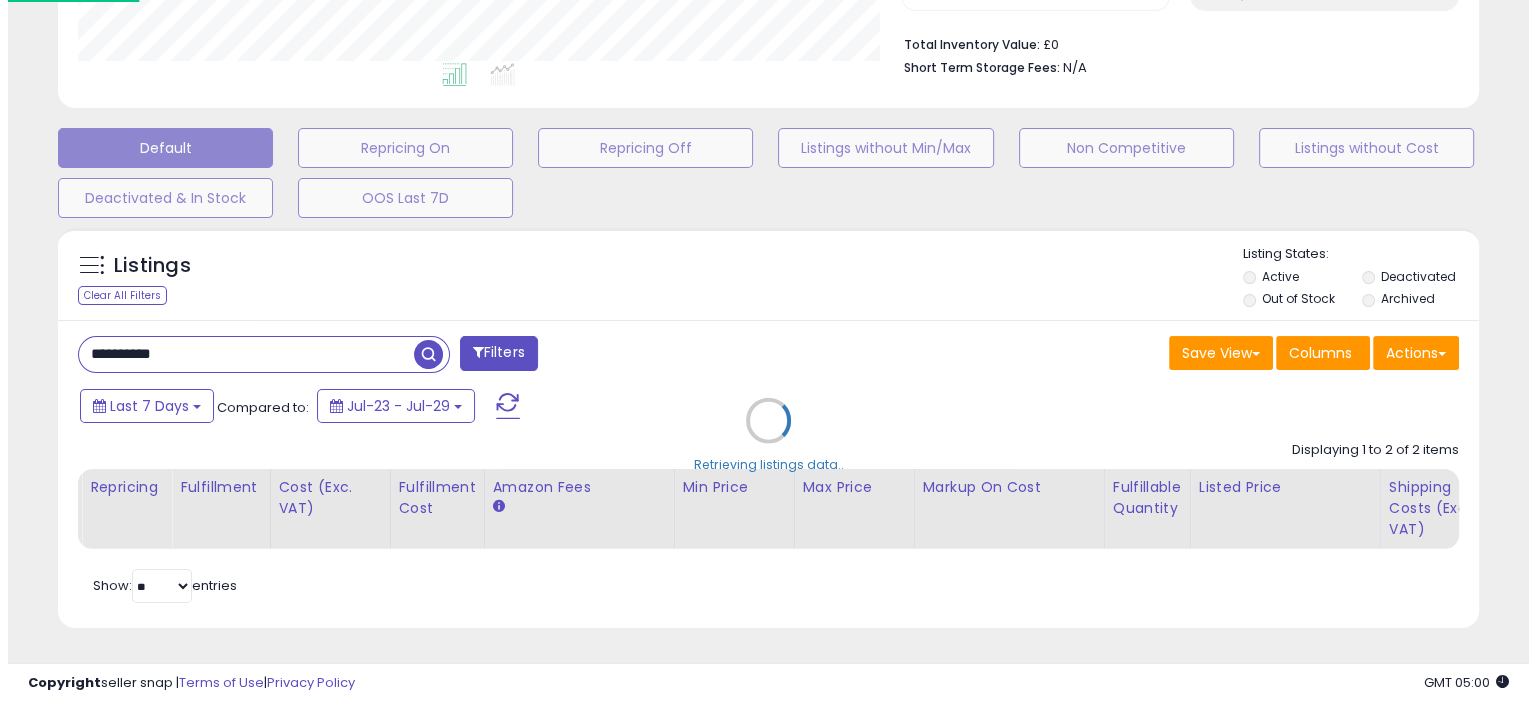 scroll, scrollTop: 516, scrollLeft: 0, axis: vertical 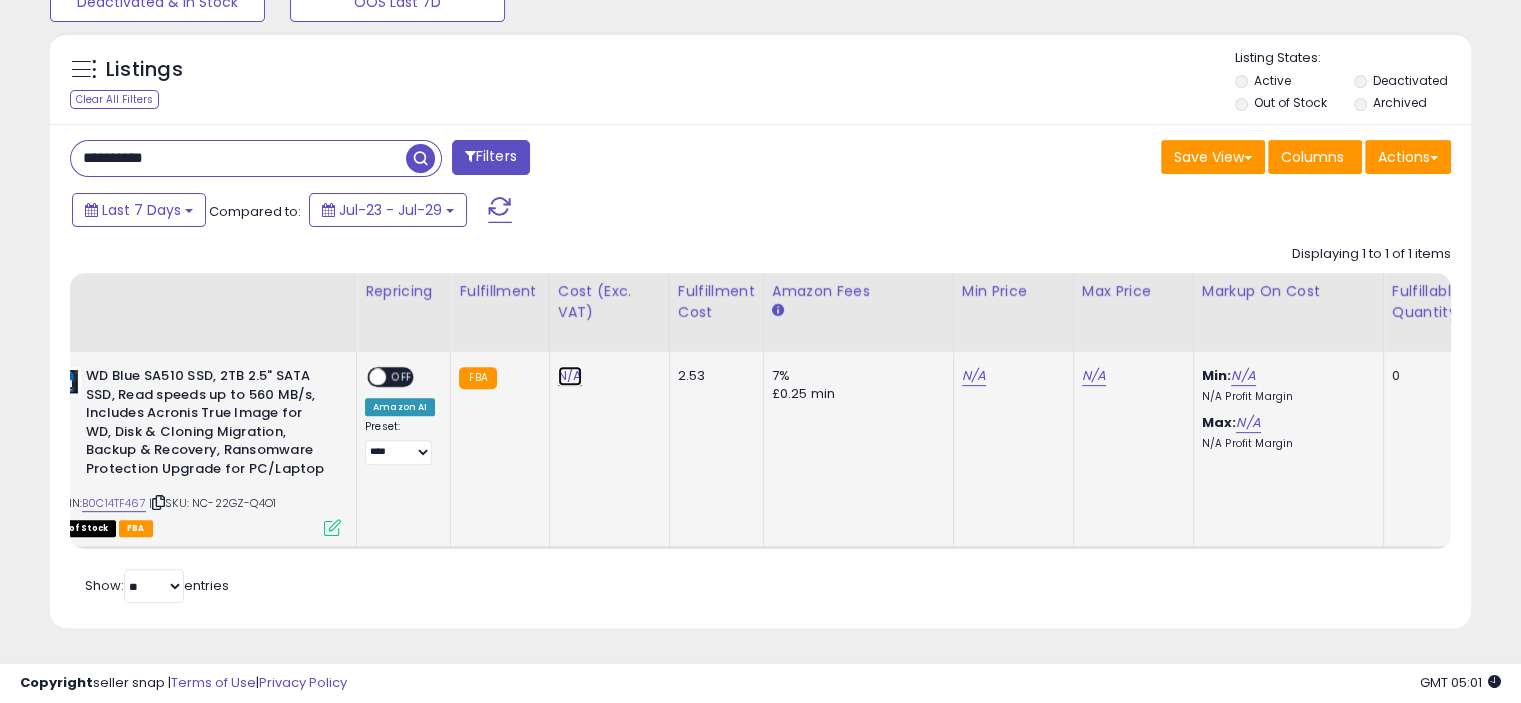 click on "N/A" at bounding box center (570, 376) 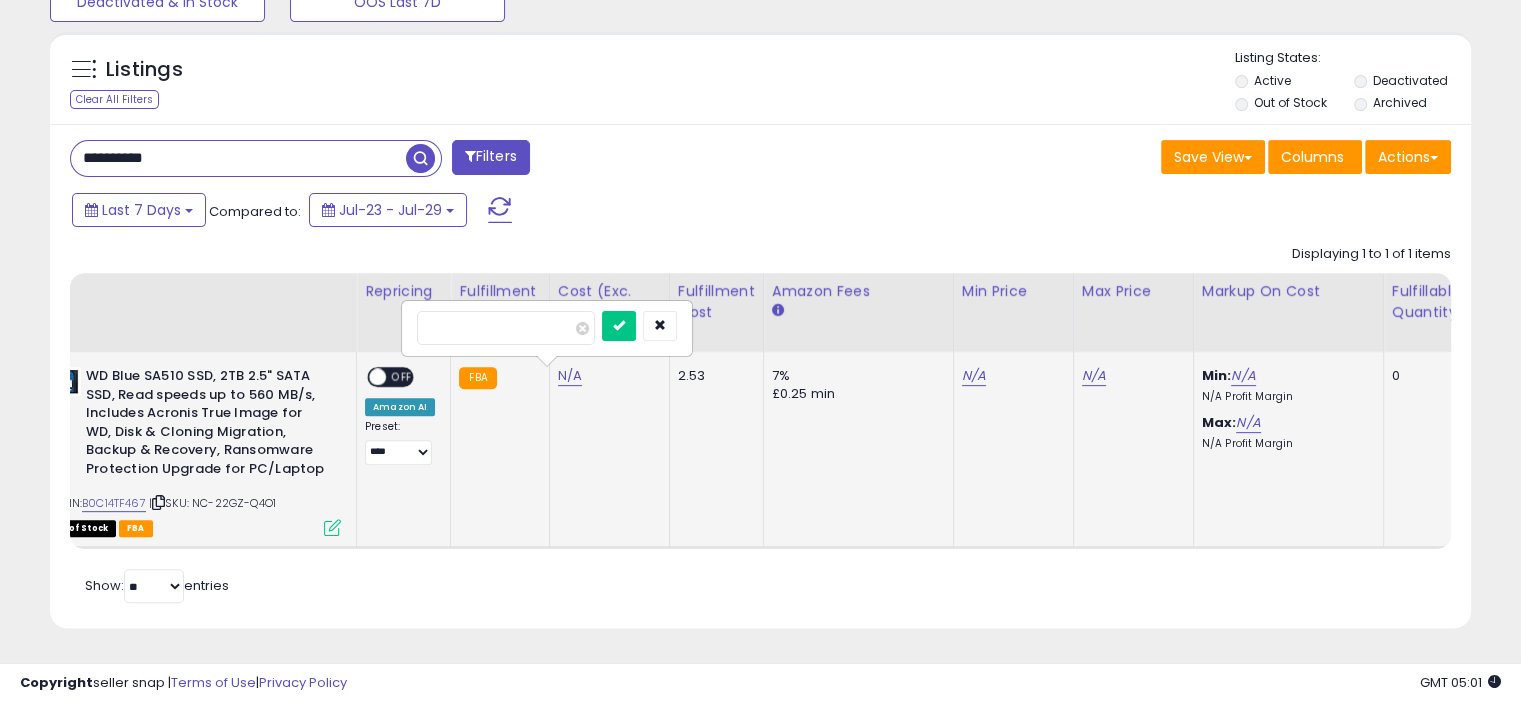 type on "*****" 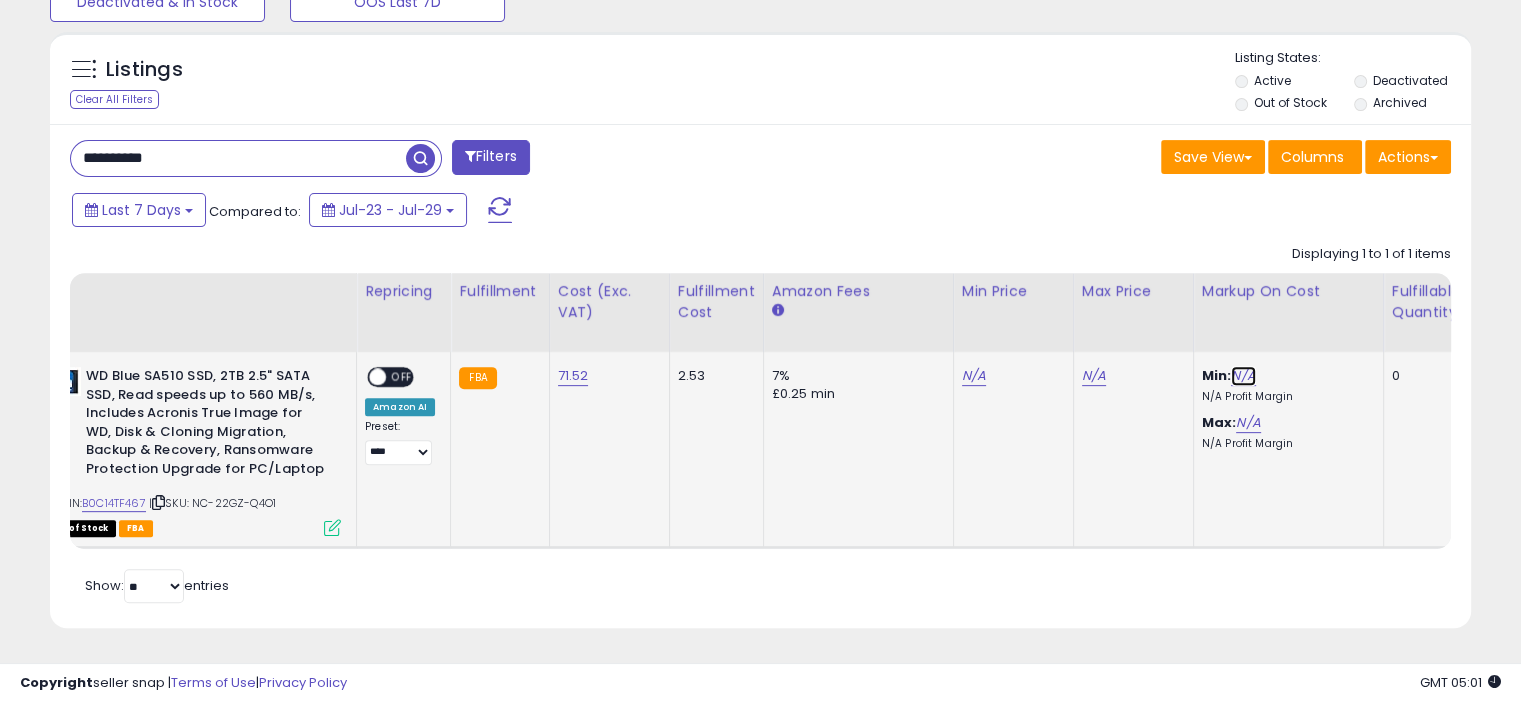 click on "N/A" at bounding box center [1243, 376] 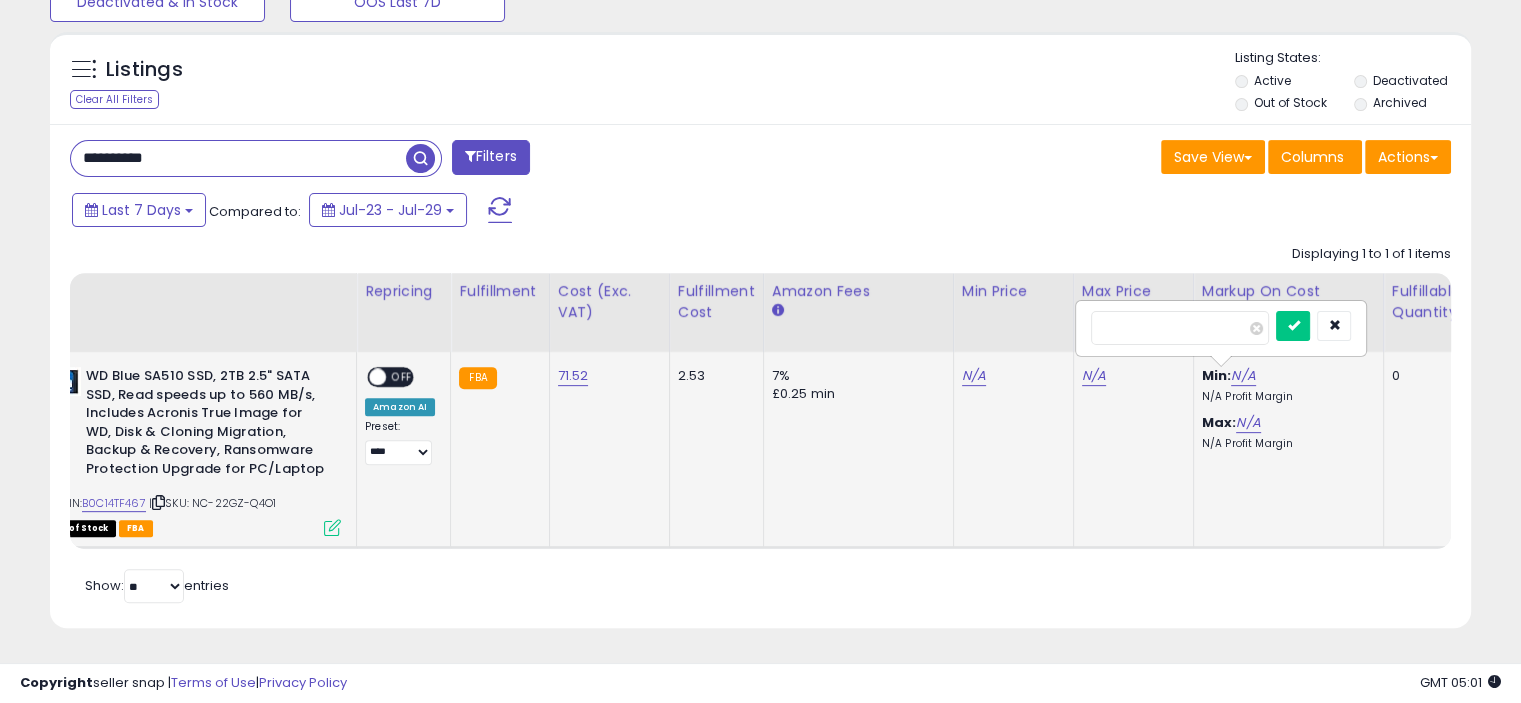 type on "**" 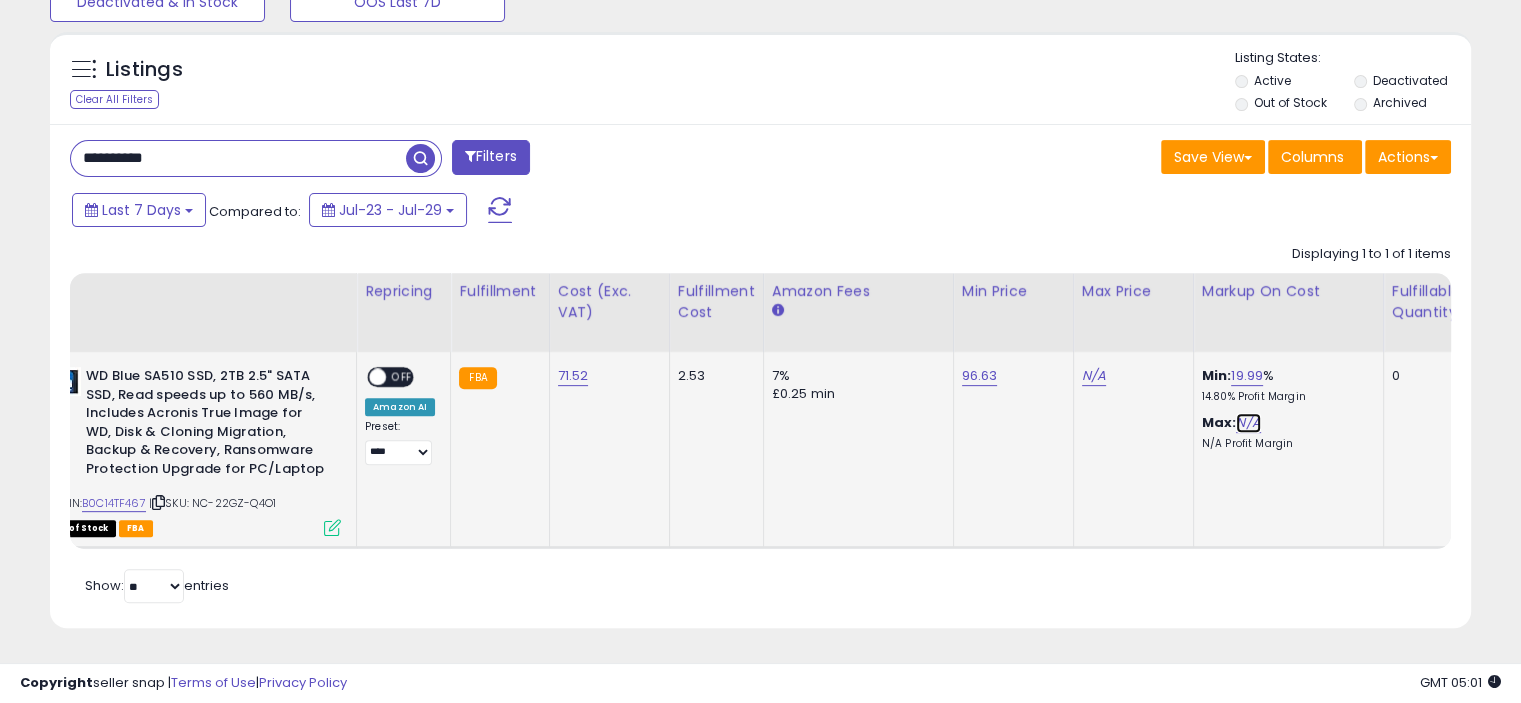 click on "N/A" at bounding box center (1248, 423) 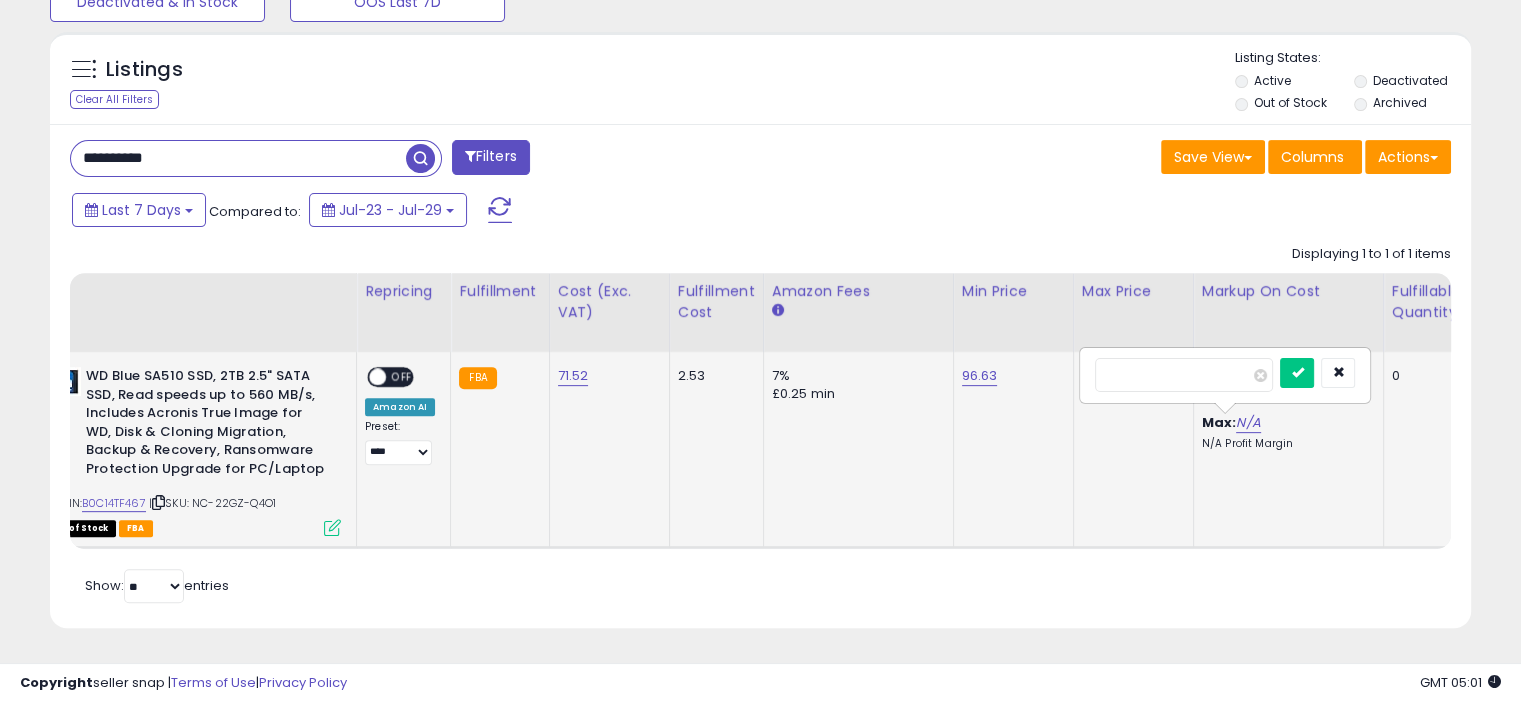 type on "**" 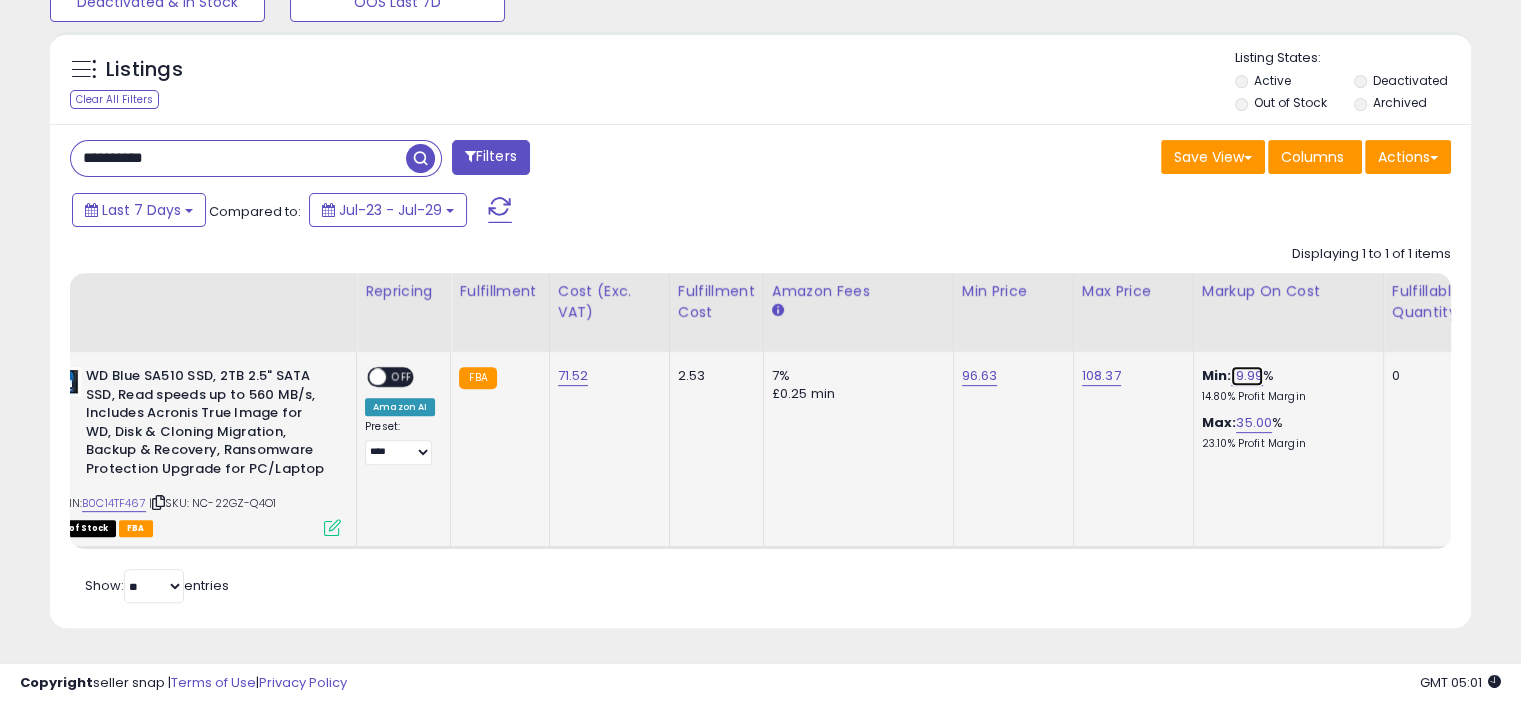 click on "19.99" at bounding box center [1247, 376] 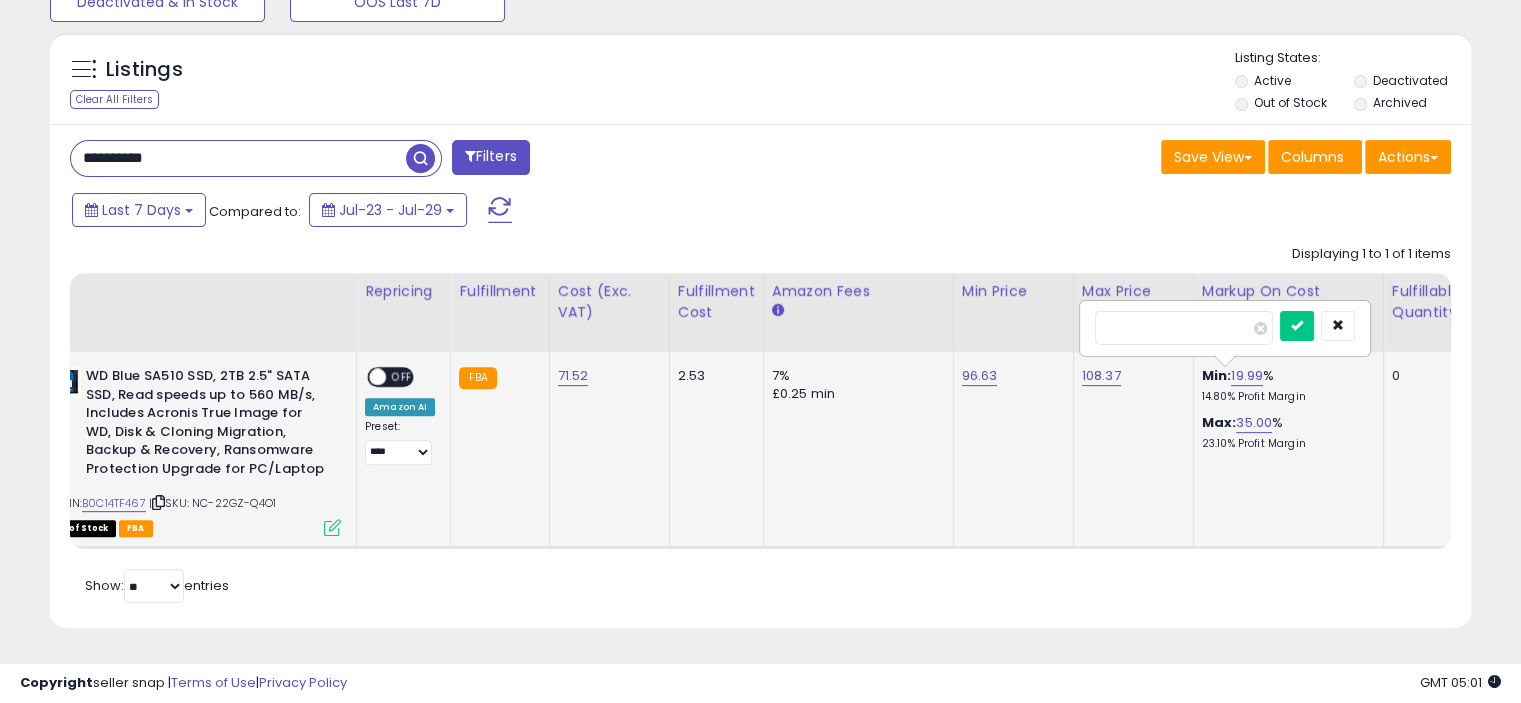 type on "**" 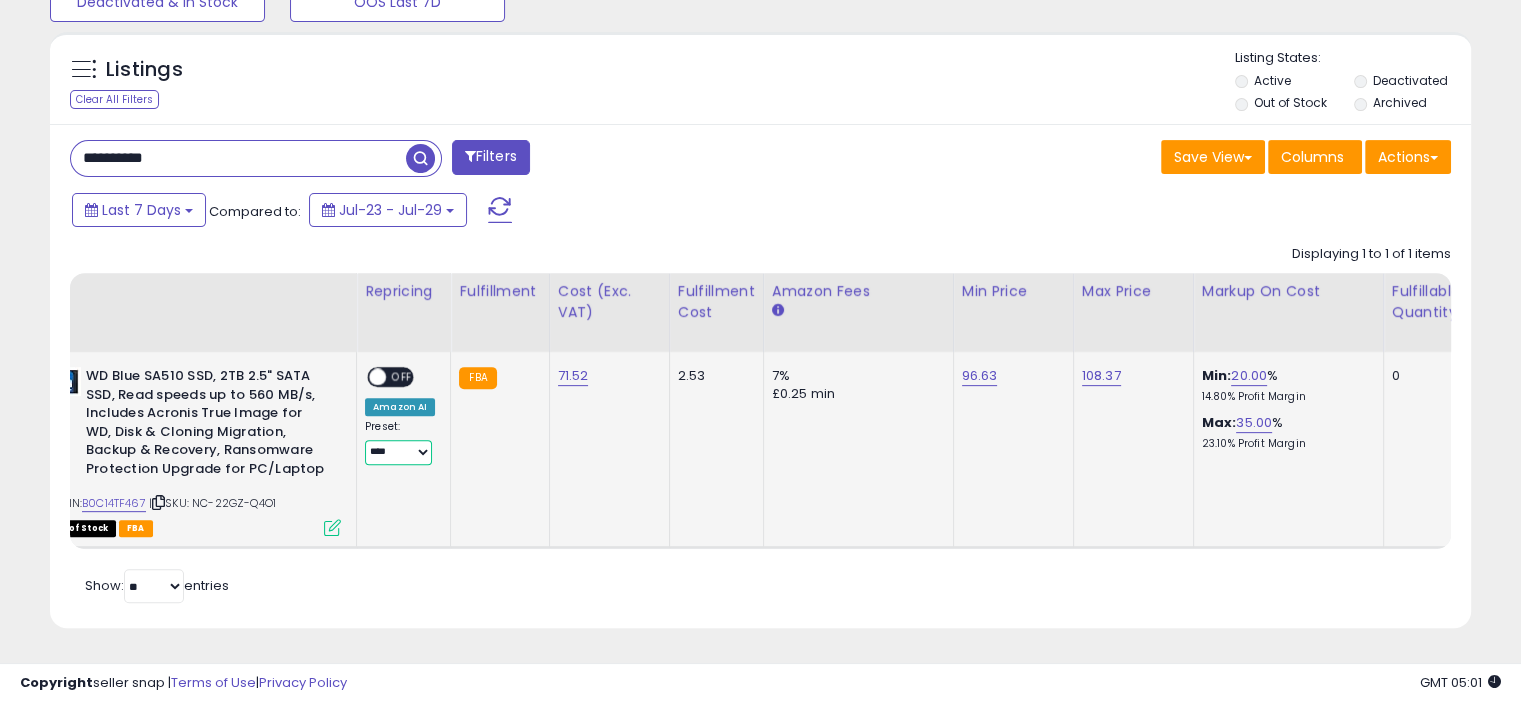 click on "**** ********* *****" at bounding box center [398, 452] 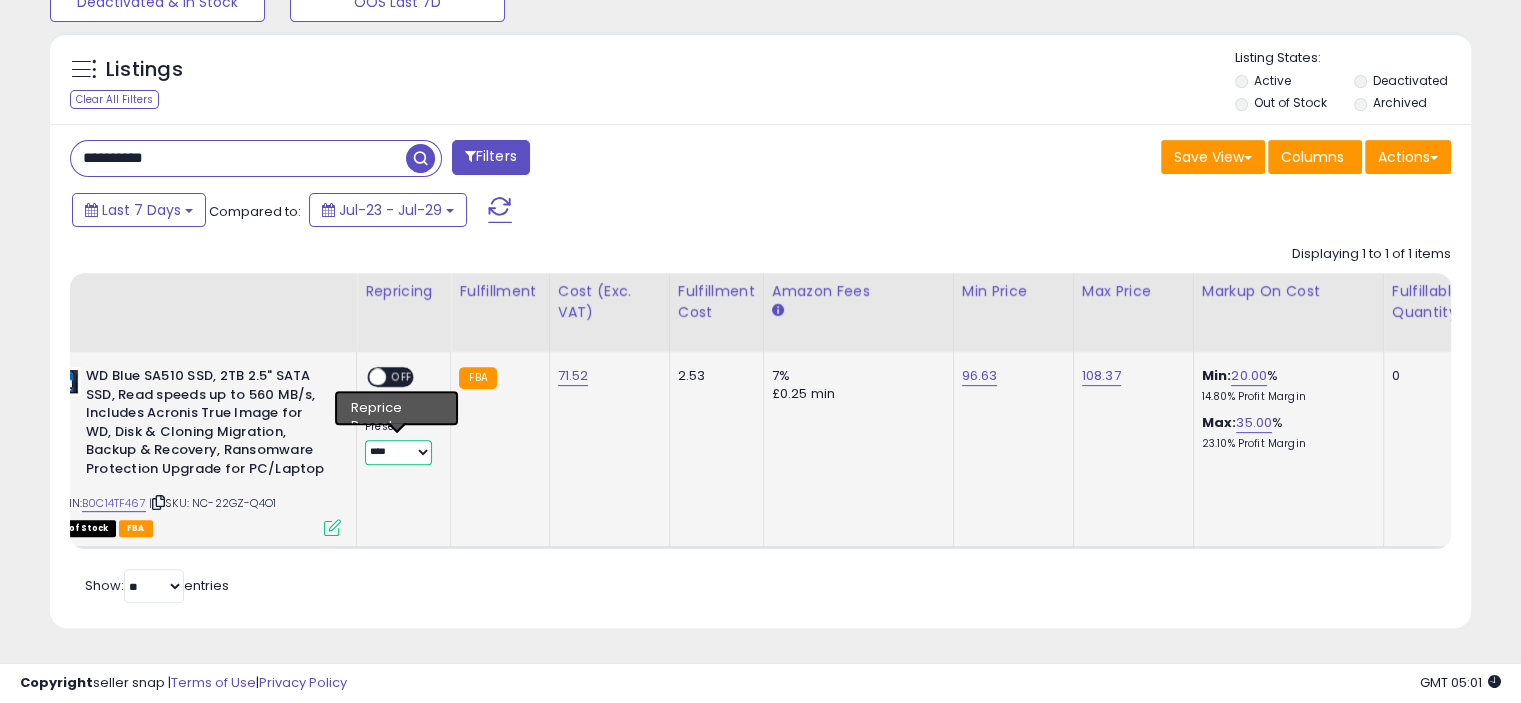 select on "*****" 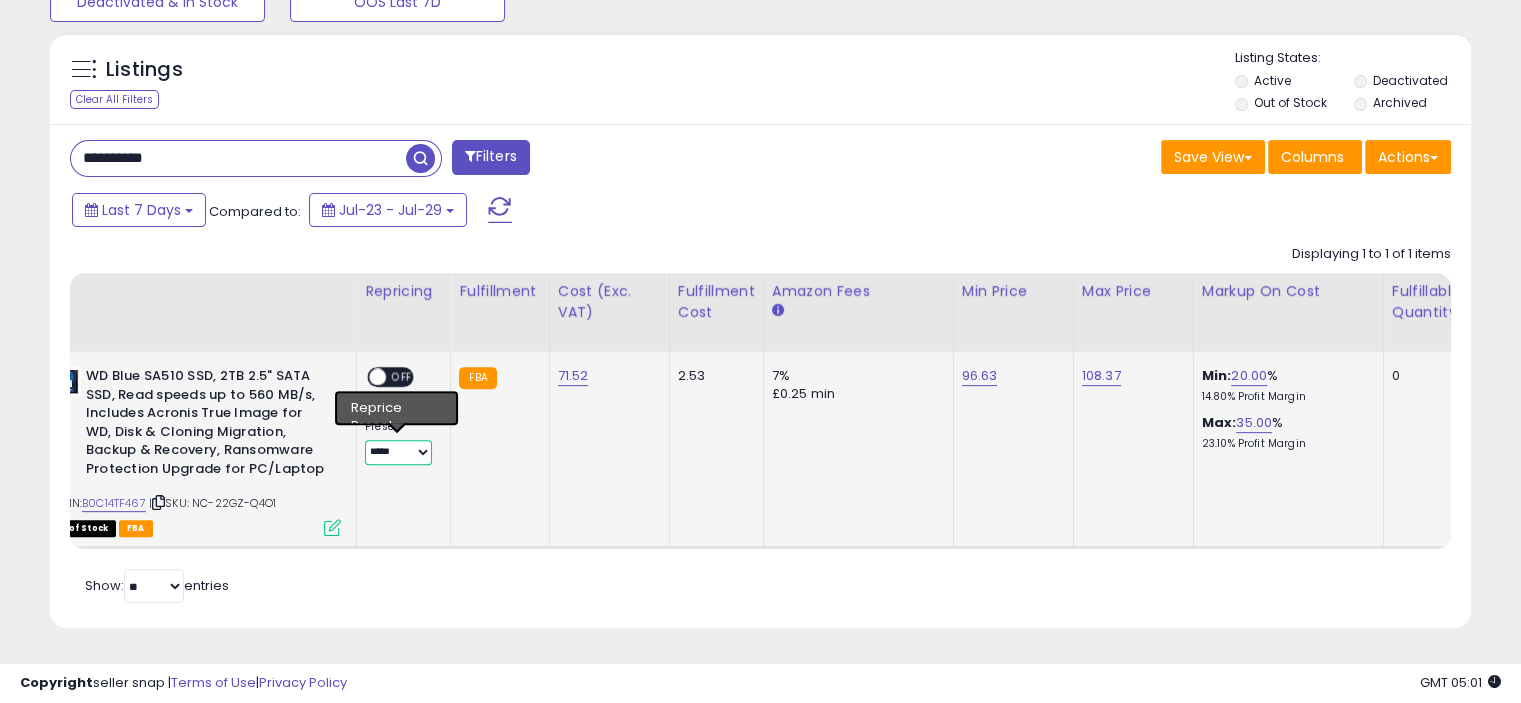 click on "**** ********* *****" at bounding box center (398, 452) 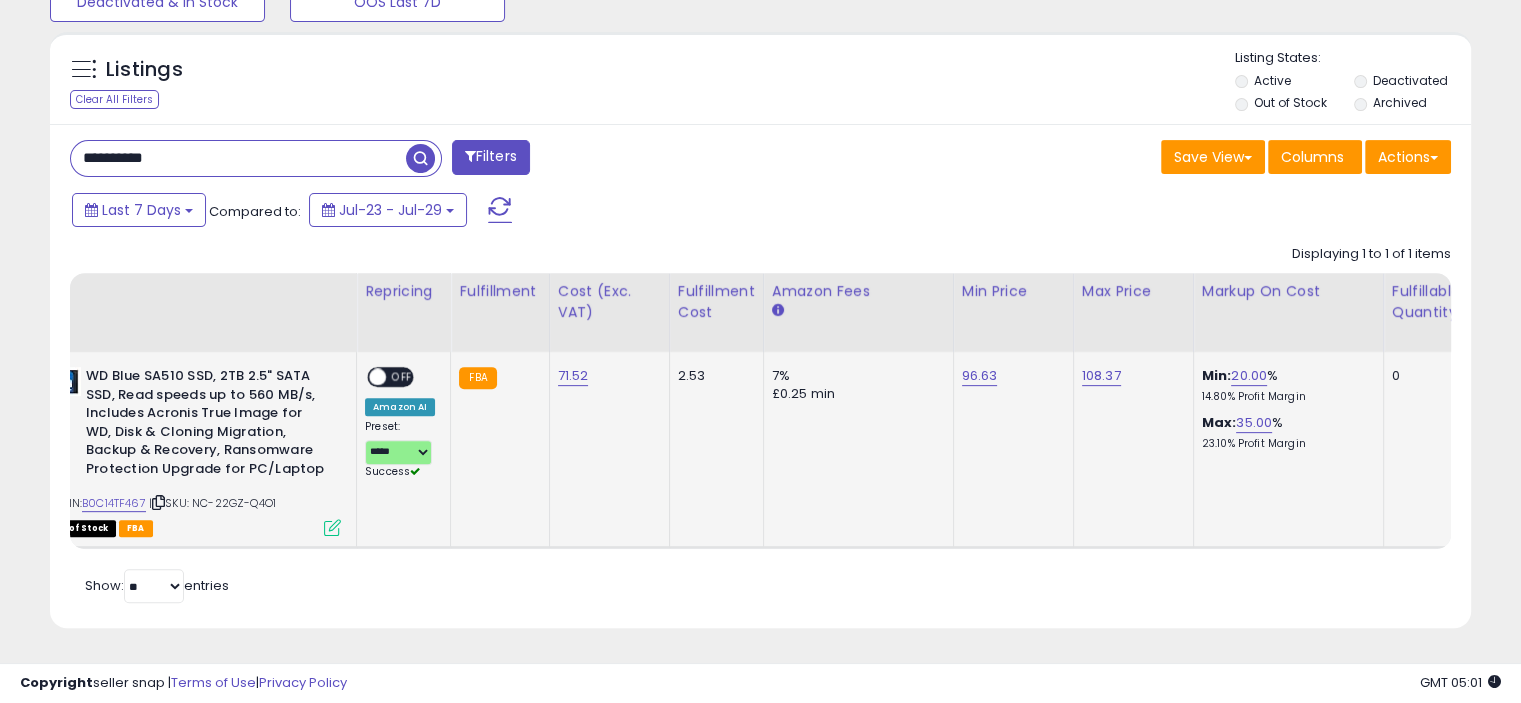 click on "OFF" at bounding box center [402, 377] 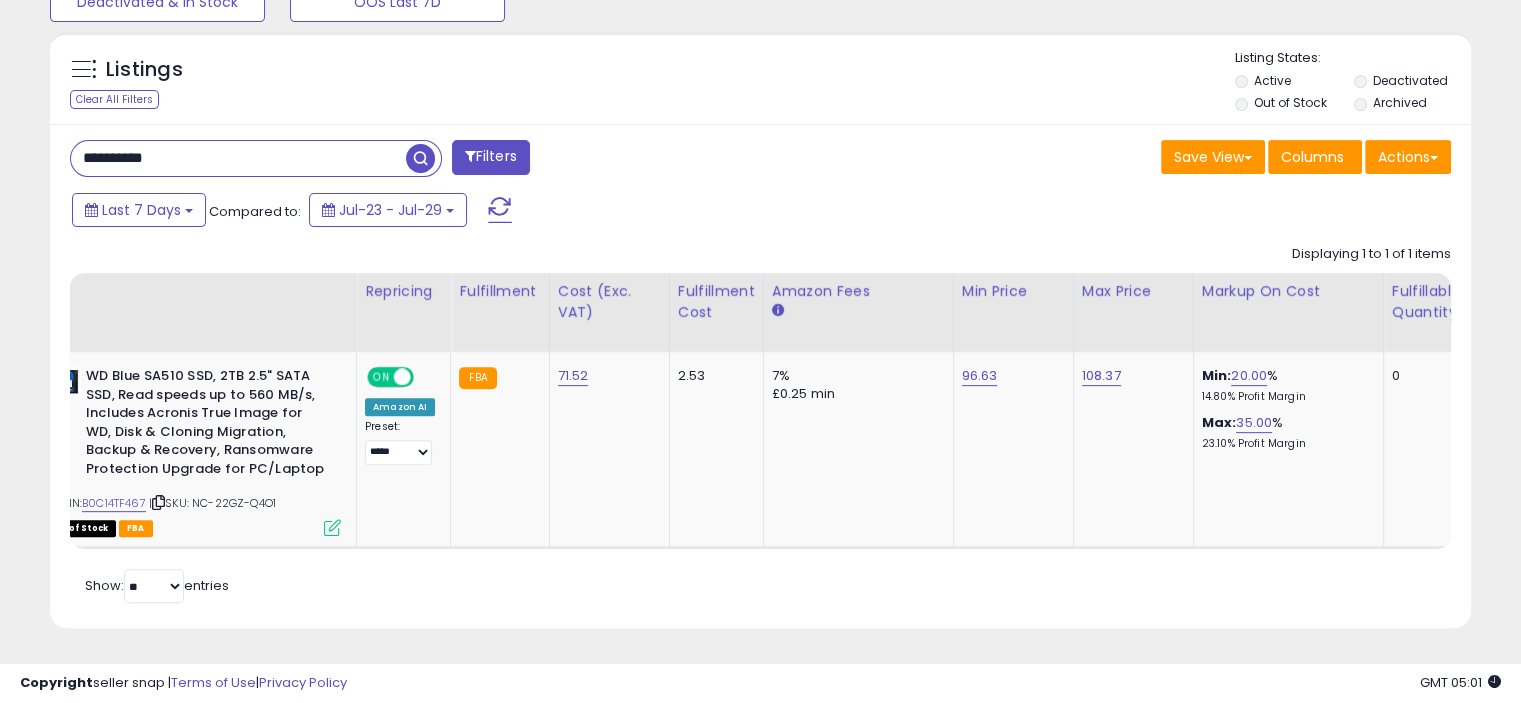click on "**********" at bounding box center (238, 158) 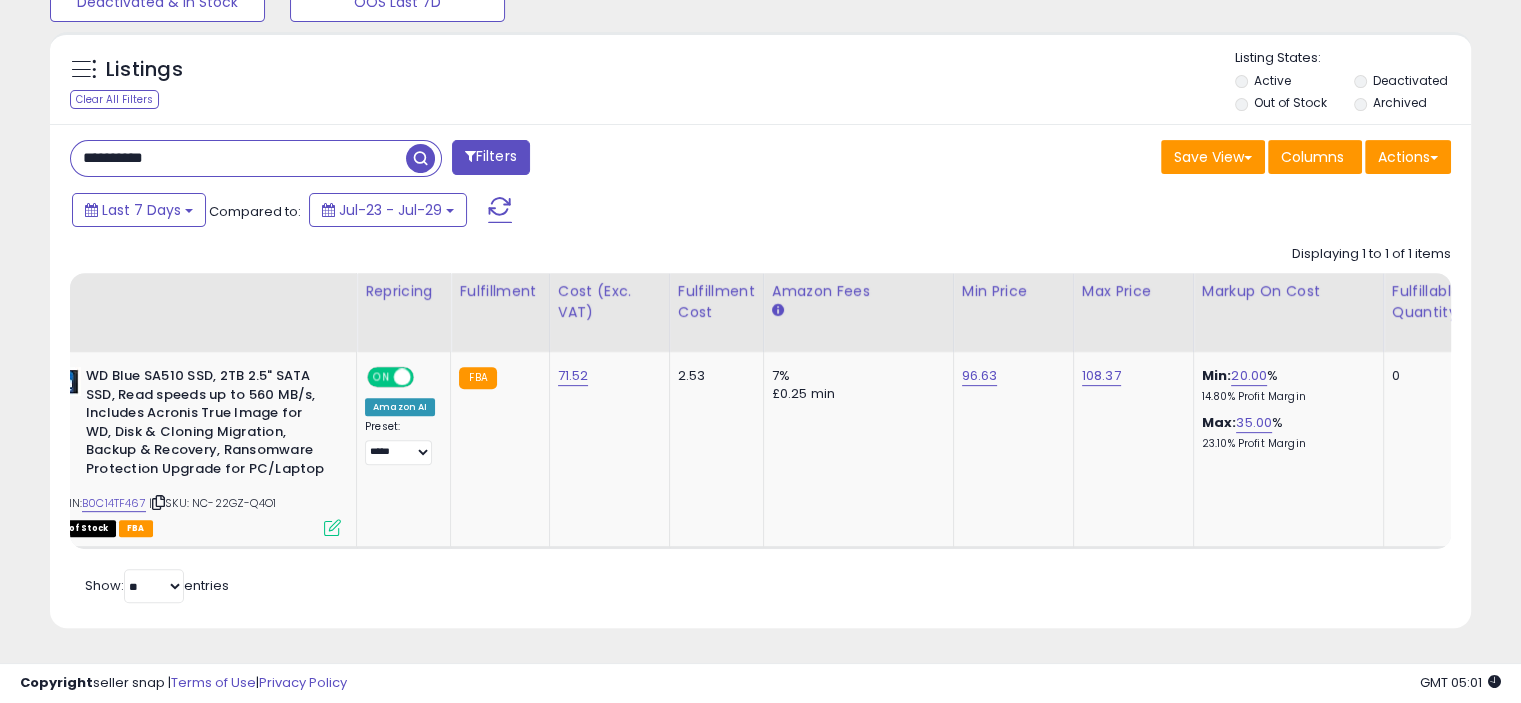 paste 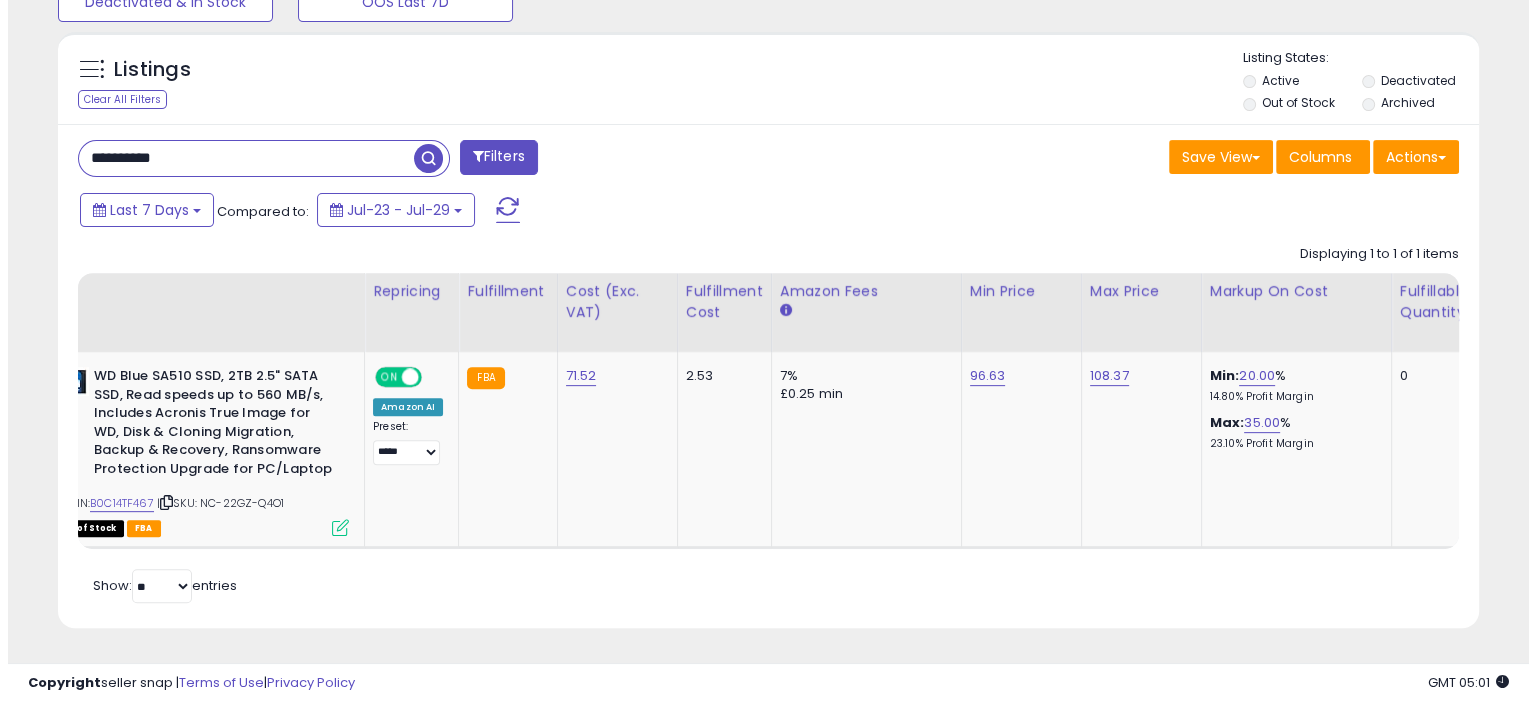 scroll, scrollTop: 516, scrollLeft: 0, axis: vertical 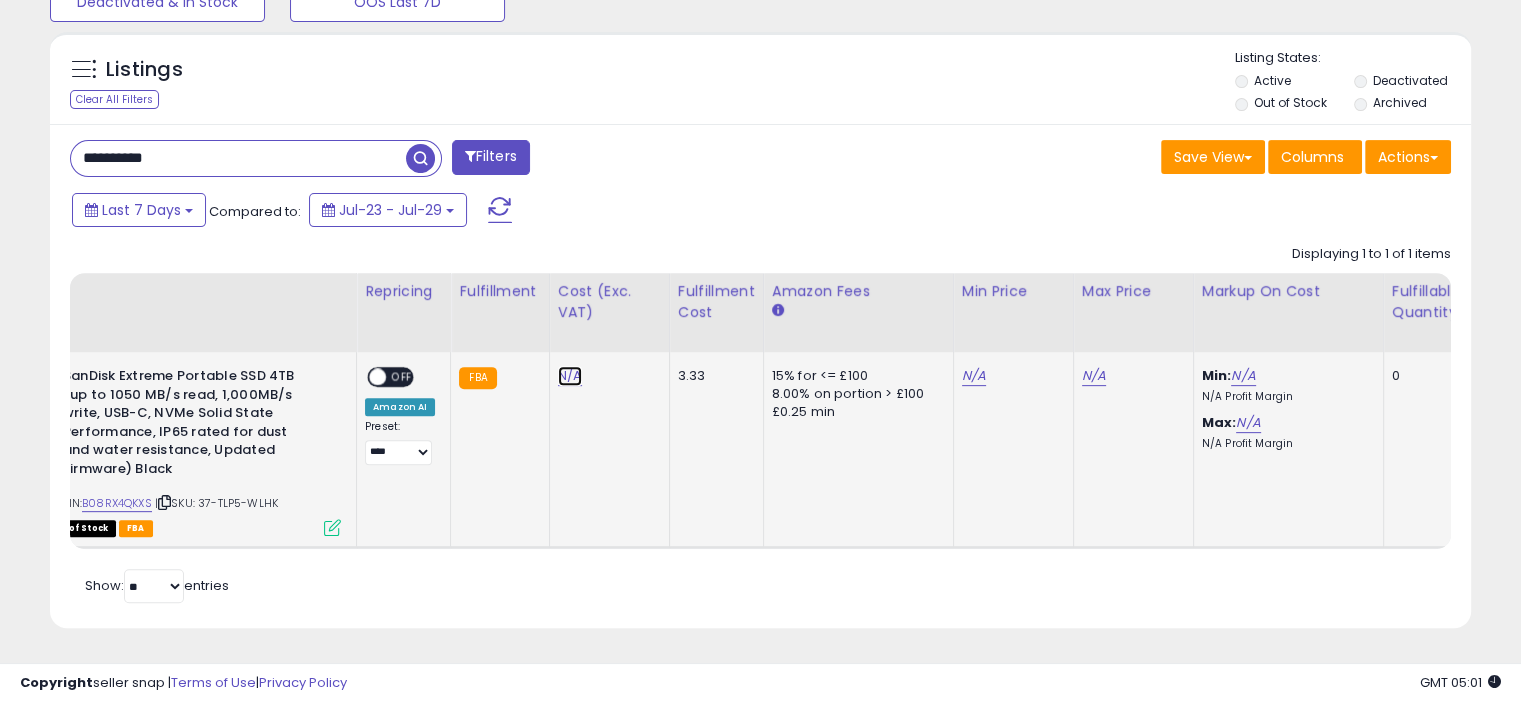 click on "N/A" at bounding box center [570, 376] 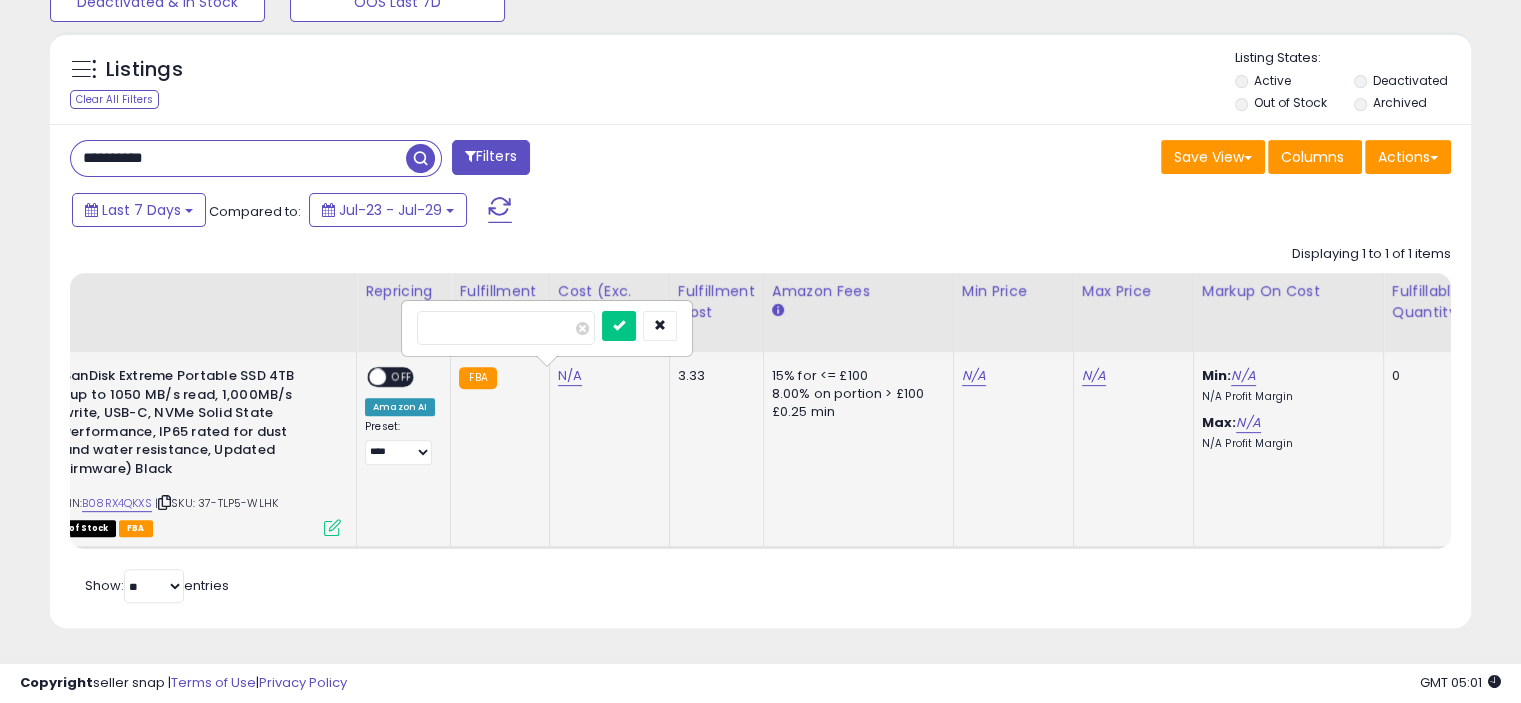 type on "******" 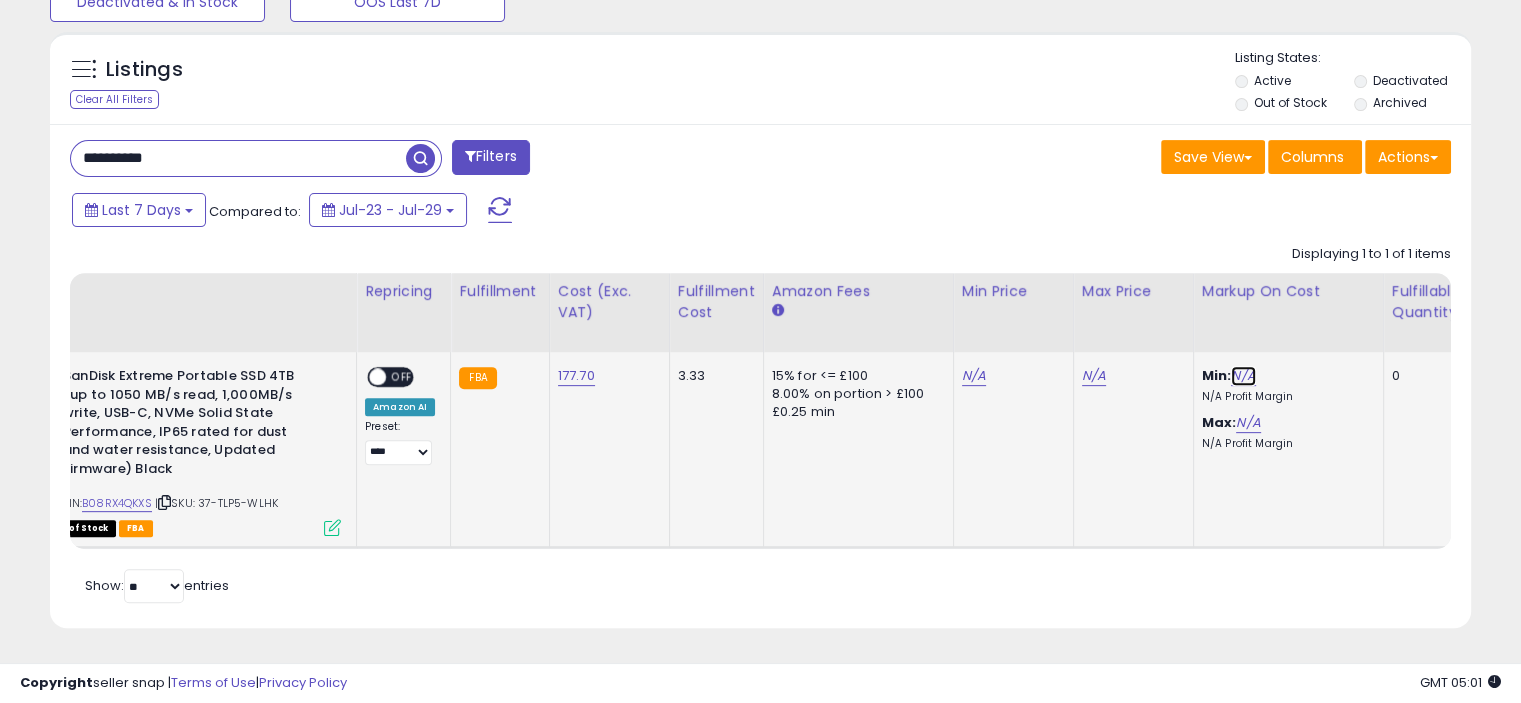 click on "N/A" at bounding box center [1243, 376] 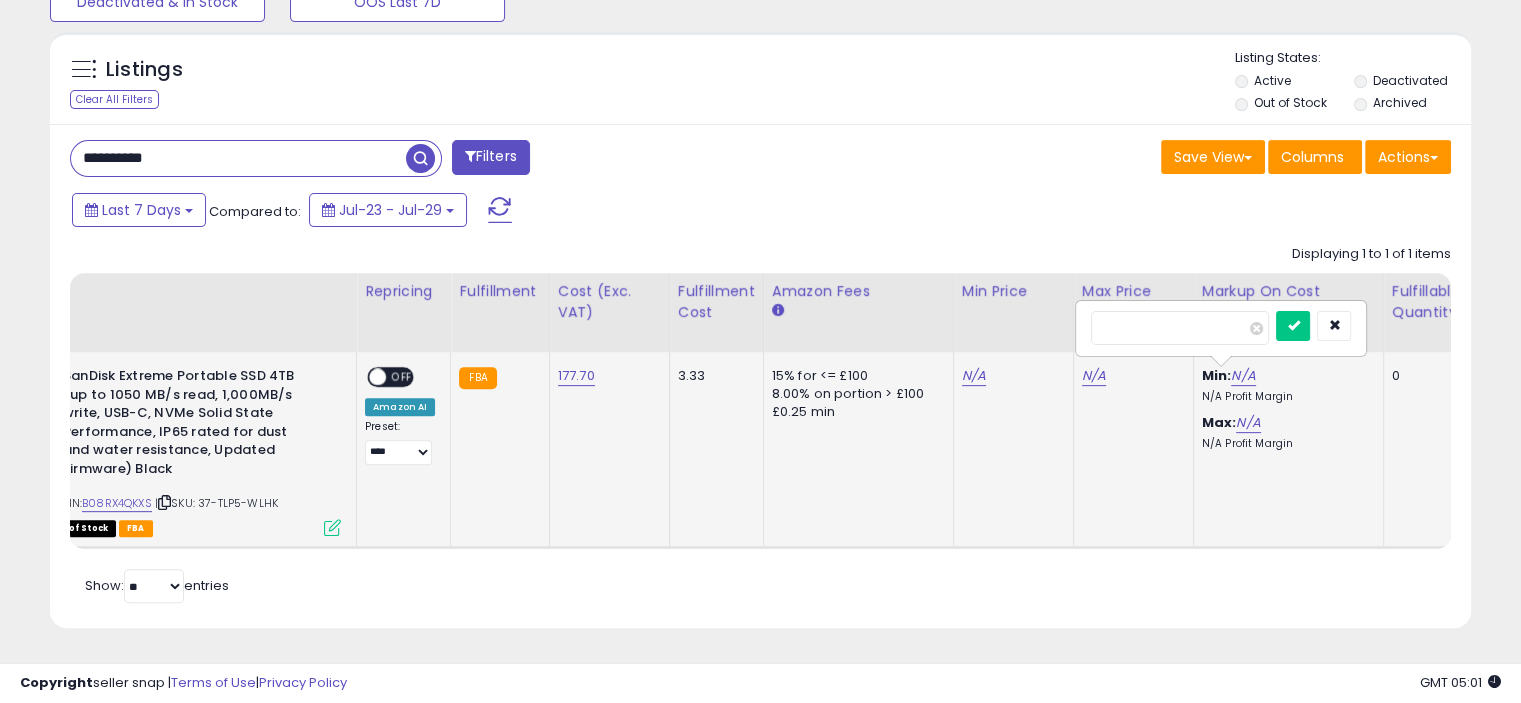 type on "**" 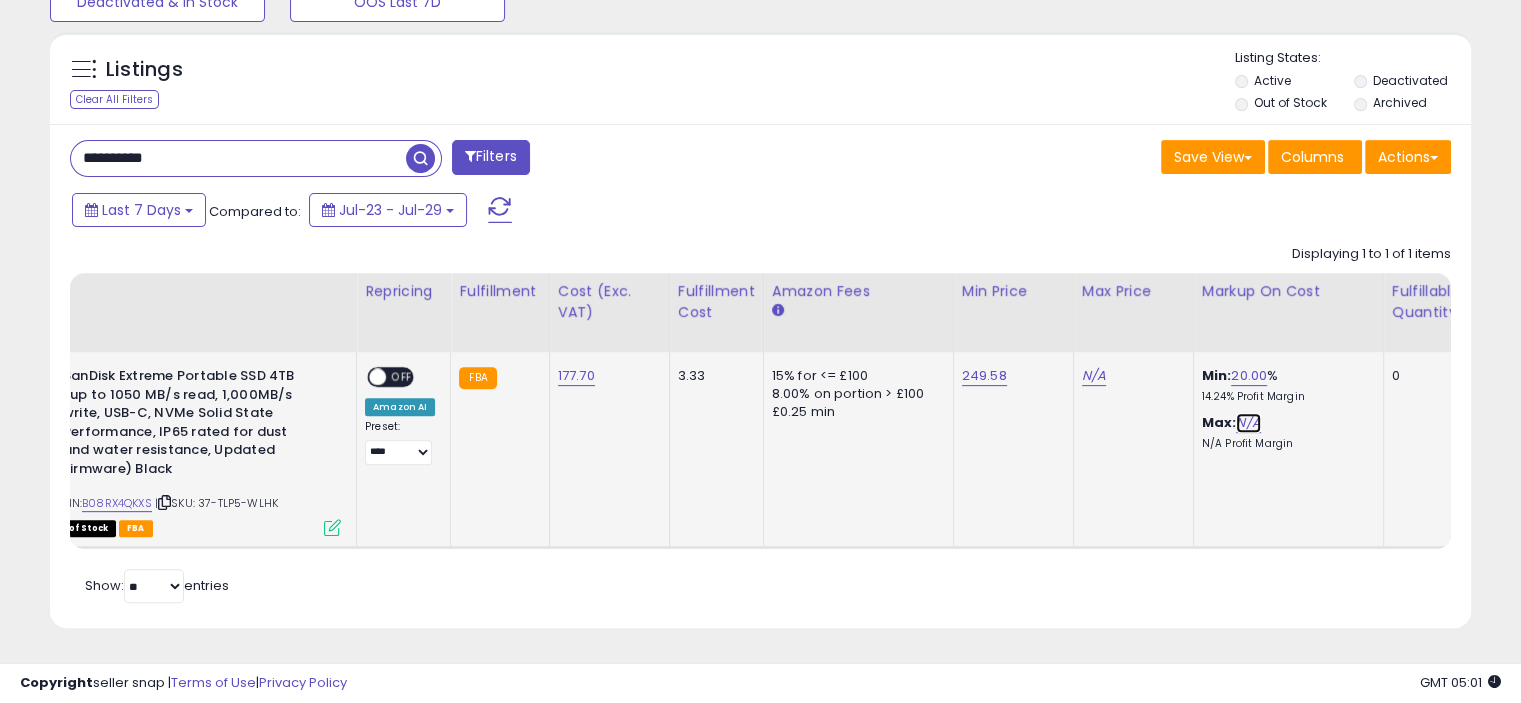 click on "N/A" at bounding box center (1248, 423) 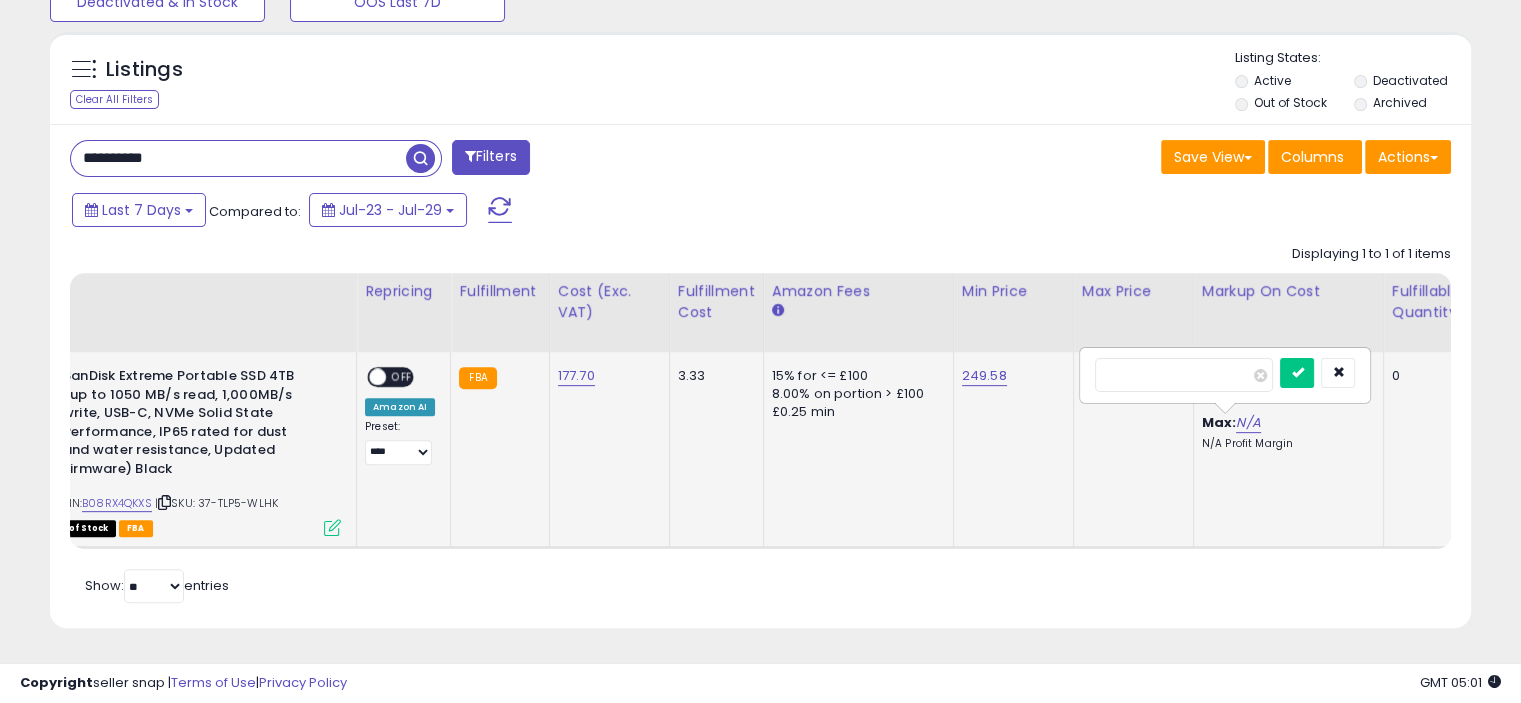 type on "**" 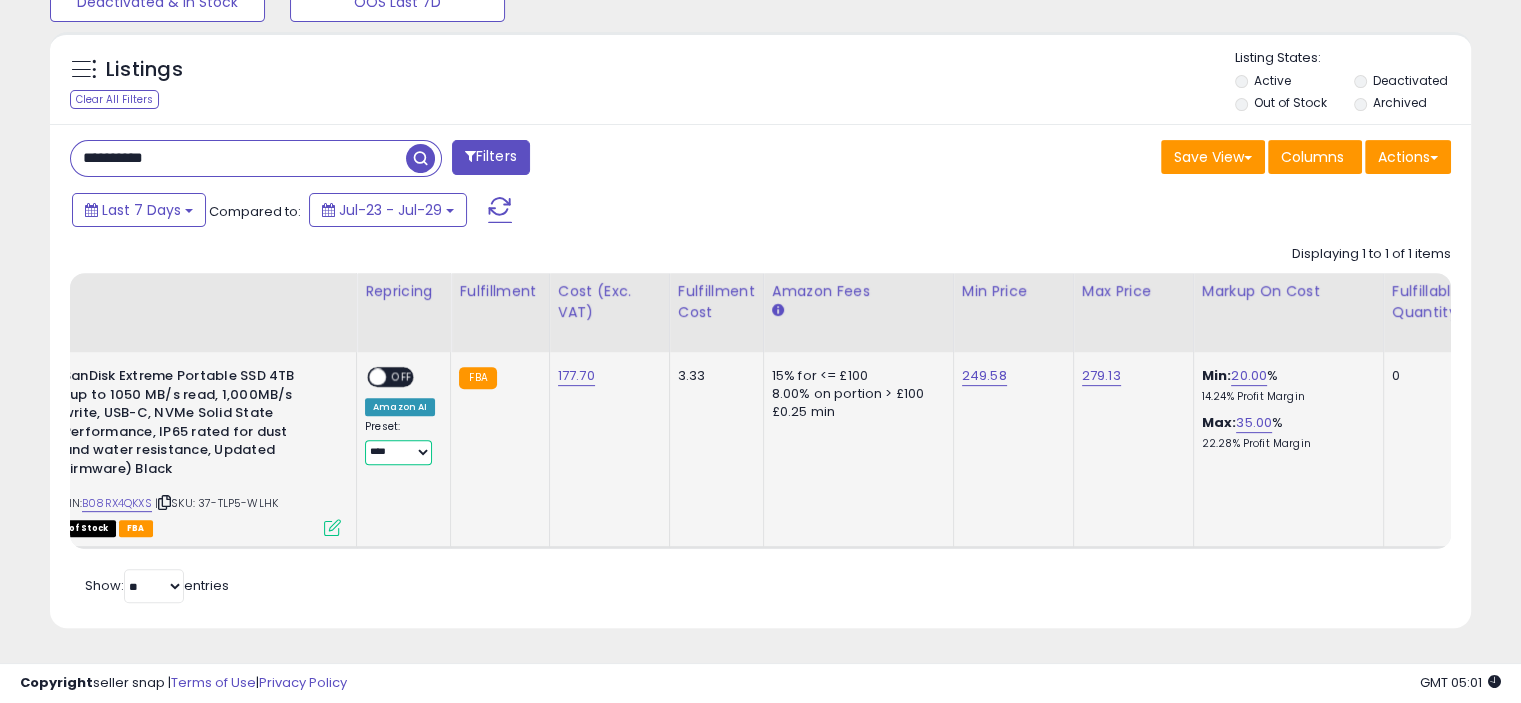 click on "**** ********* *****" at bounding box center (398, 452) 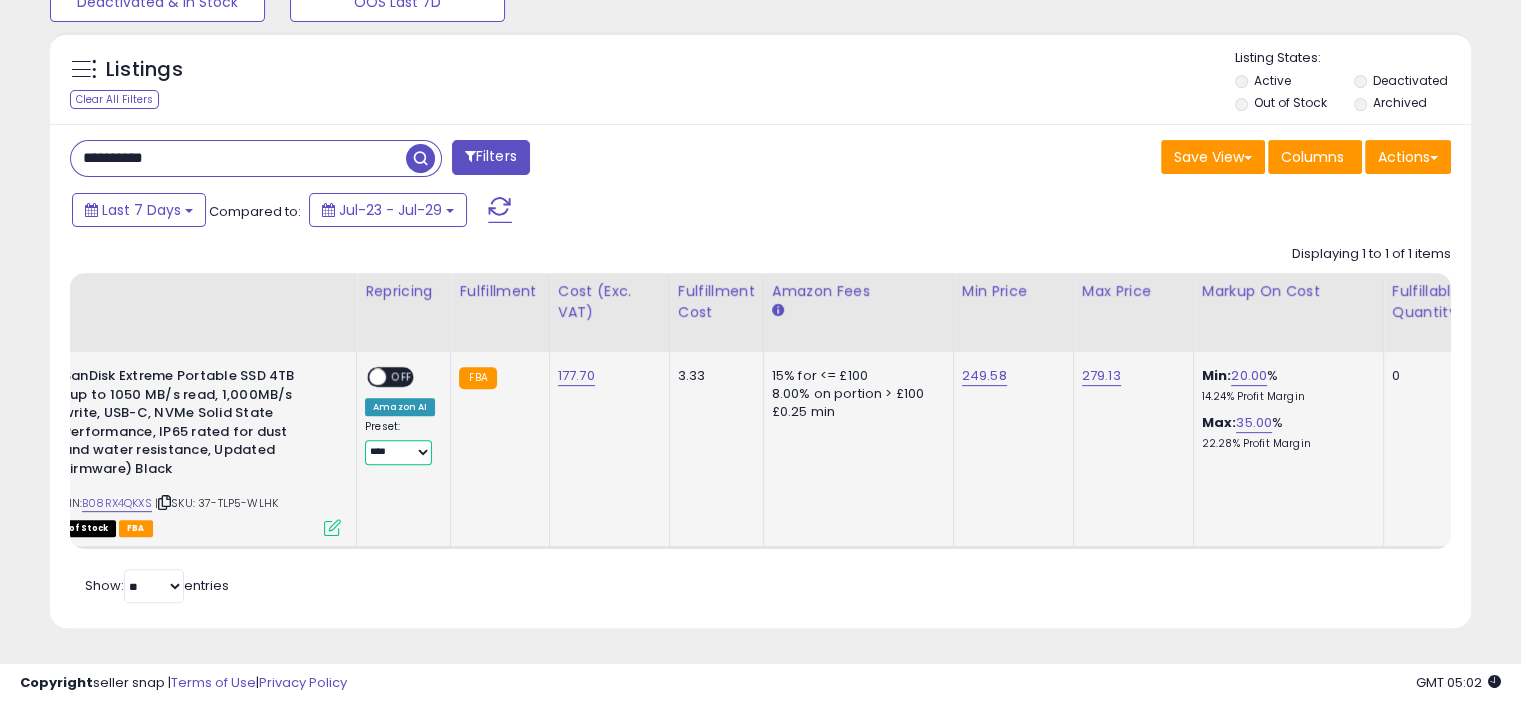 select on "*****" 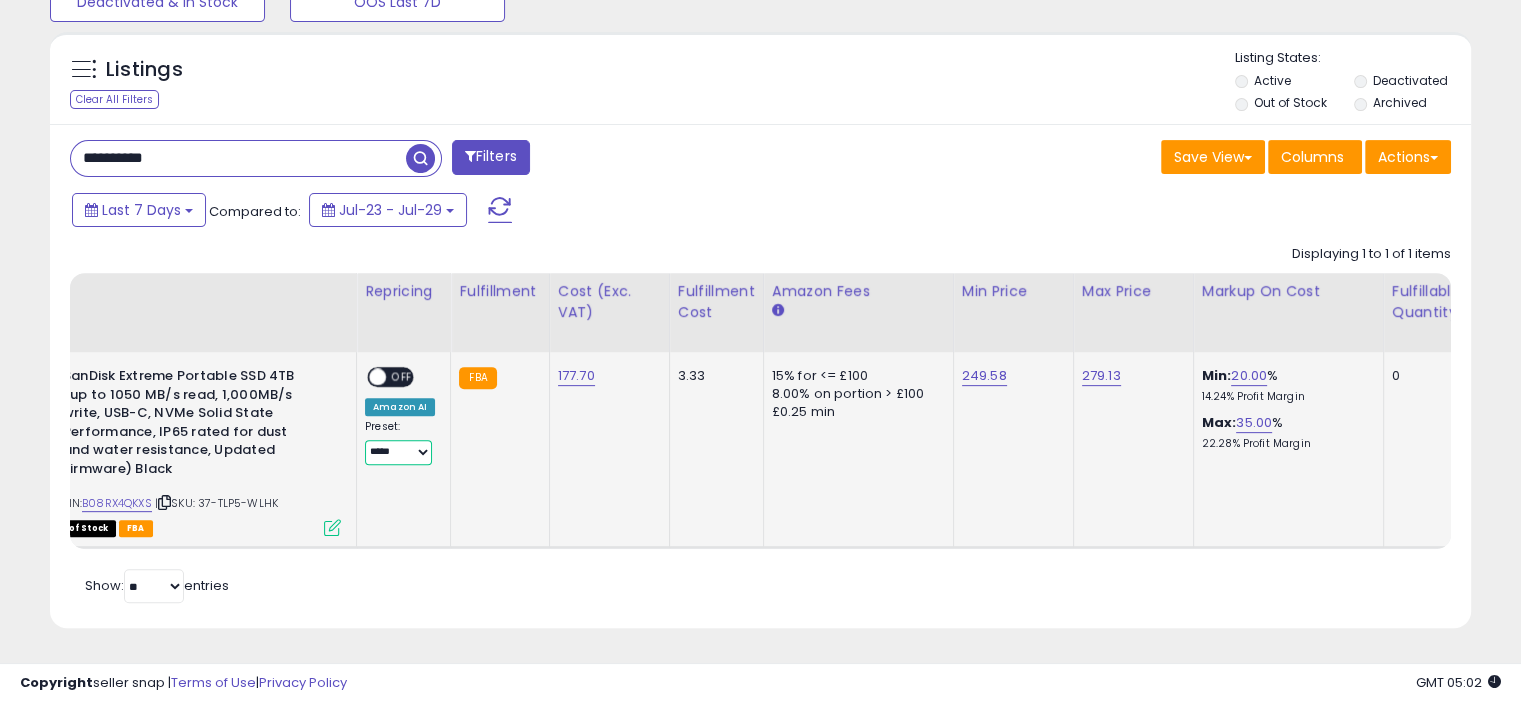 click on "**** ********* *****" at bounding box center [398, 452] 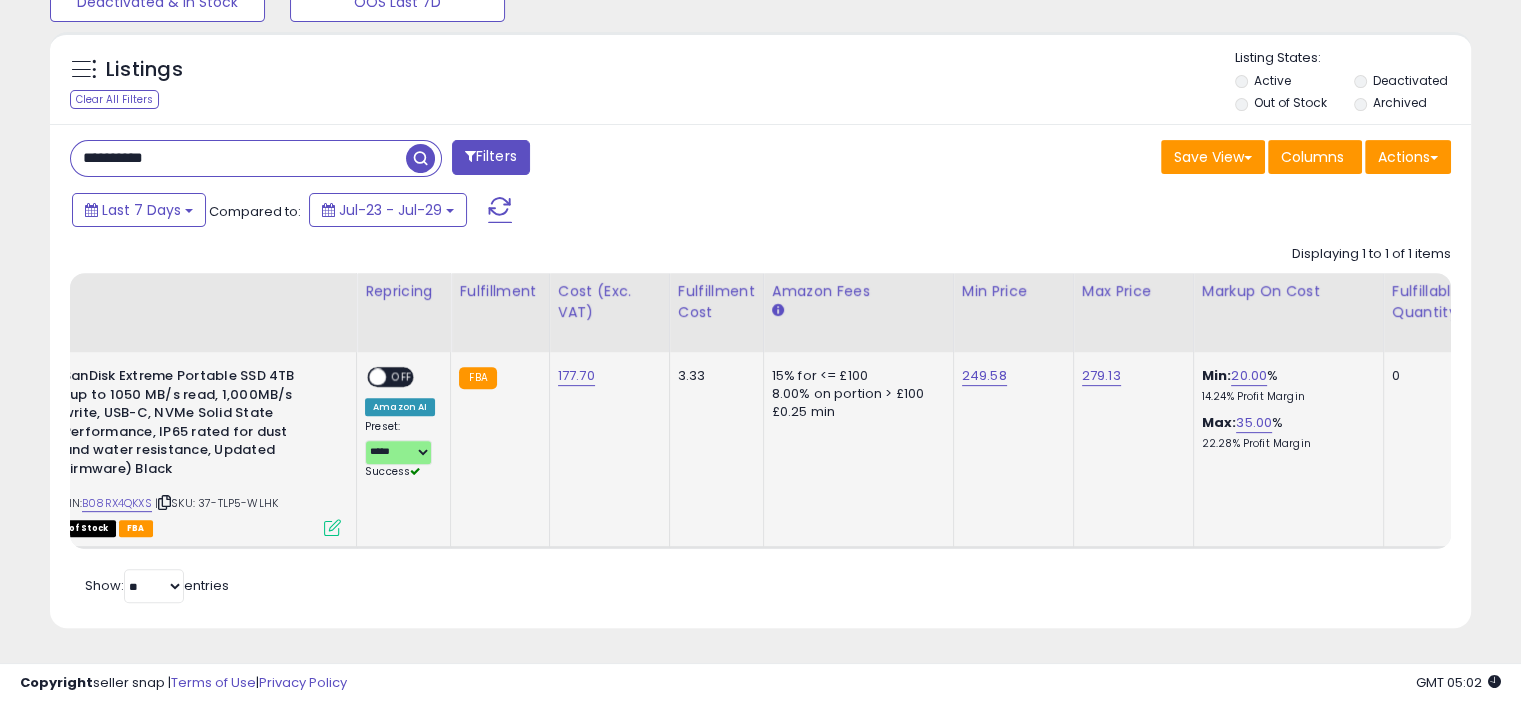 click on "OFF" at bounding box center (402, 377) 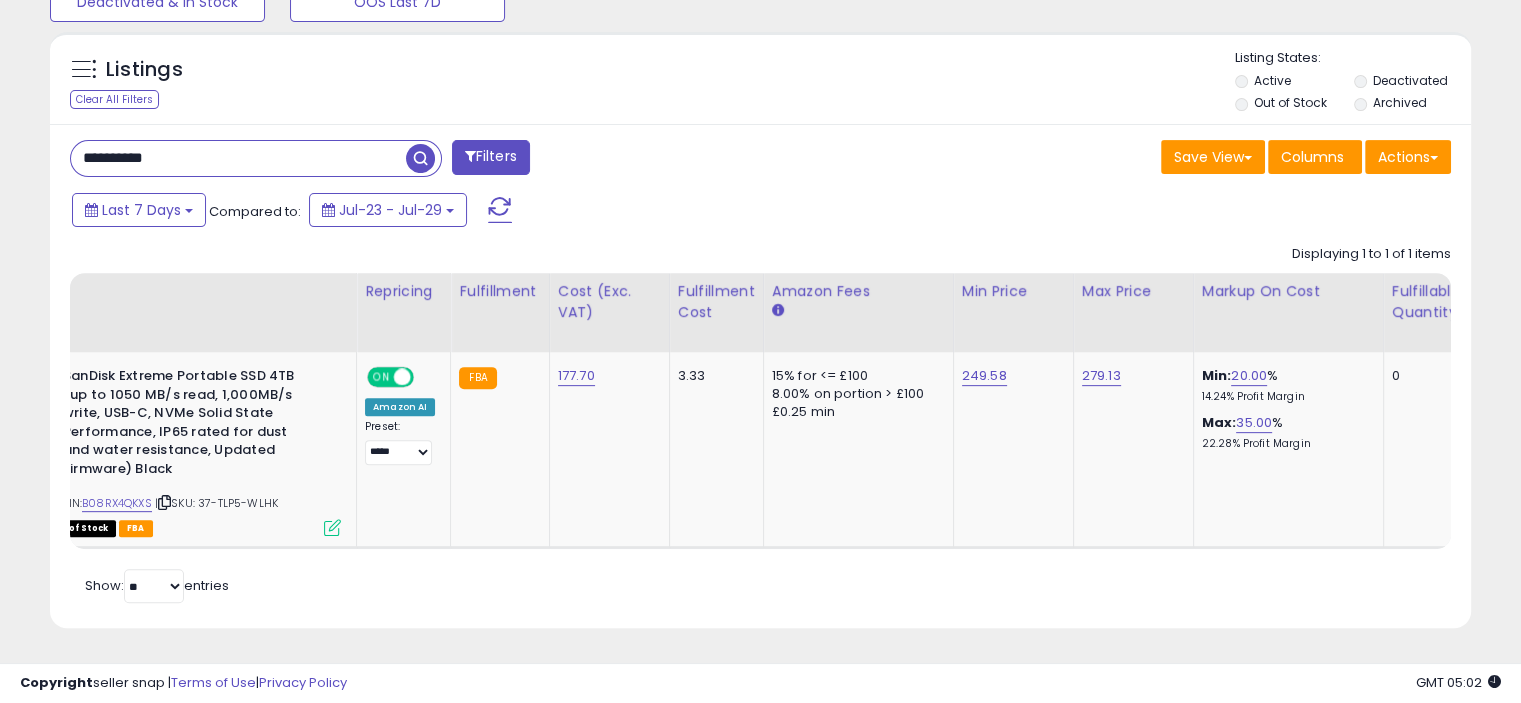 click on "**********" at bounding box center (238, 158) 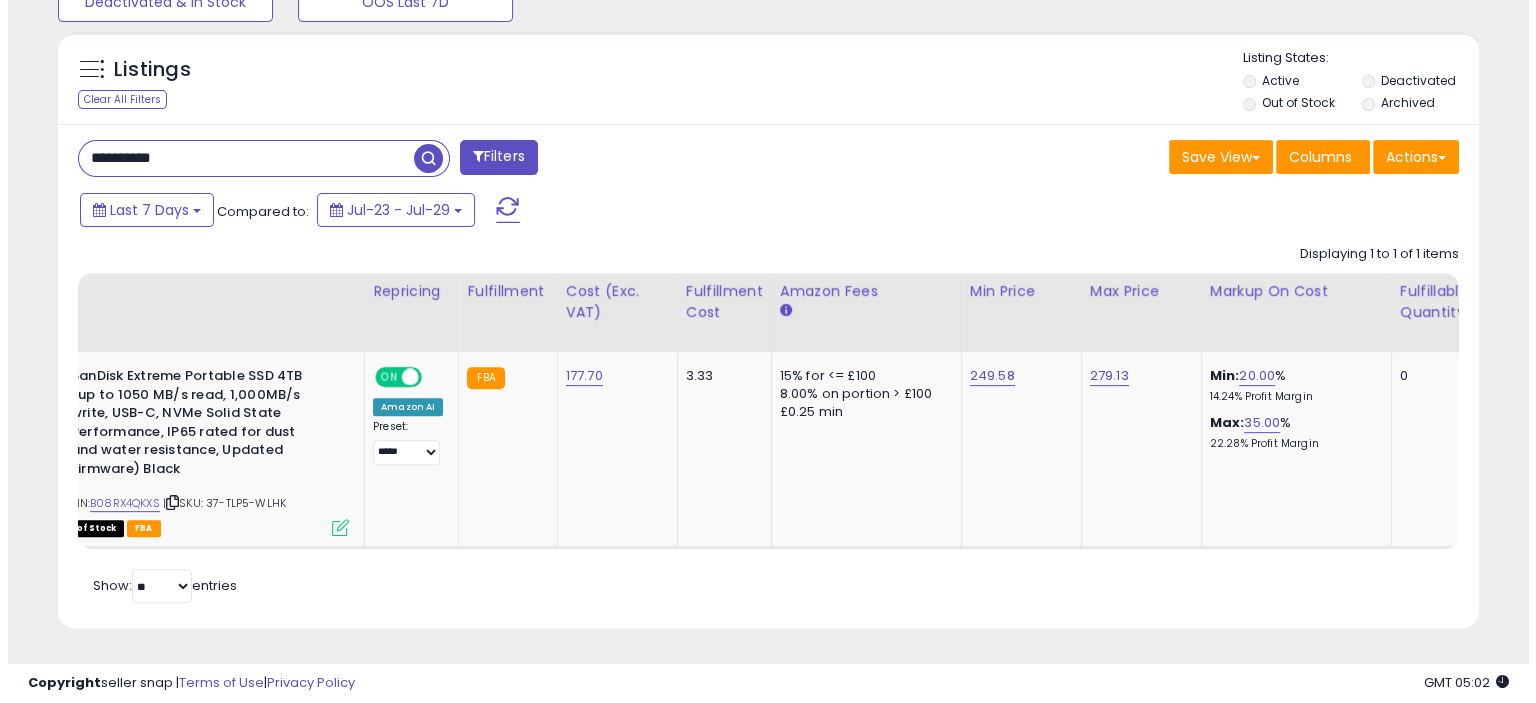 scroll, scrollTop: 516, scrollLeft: 0, axis: vertical 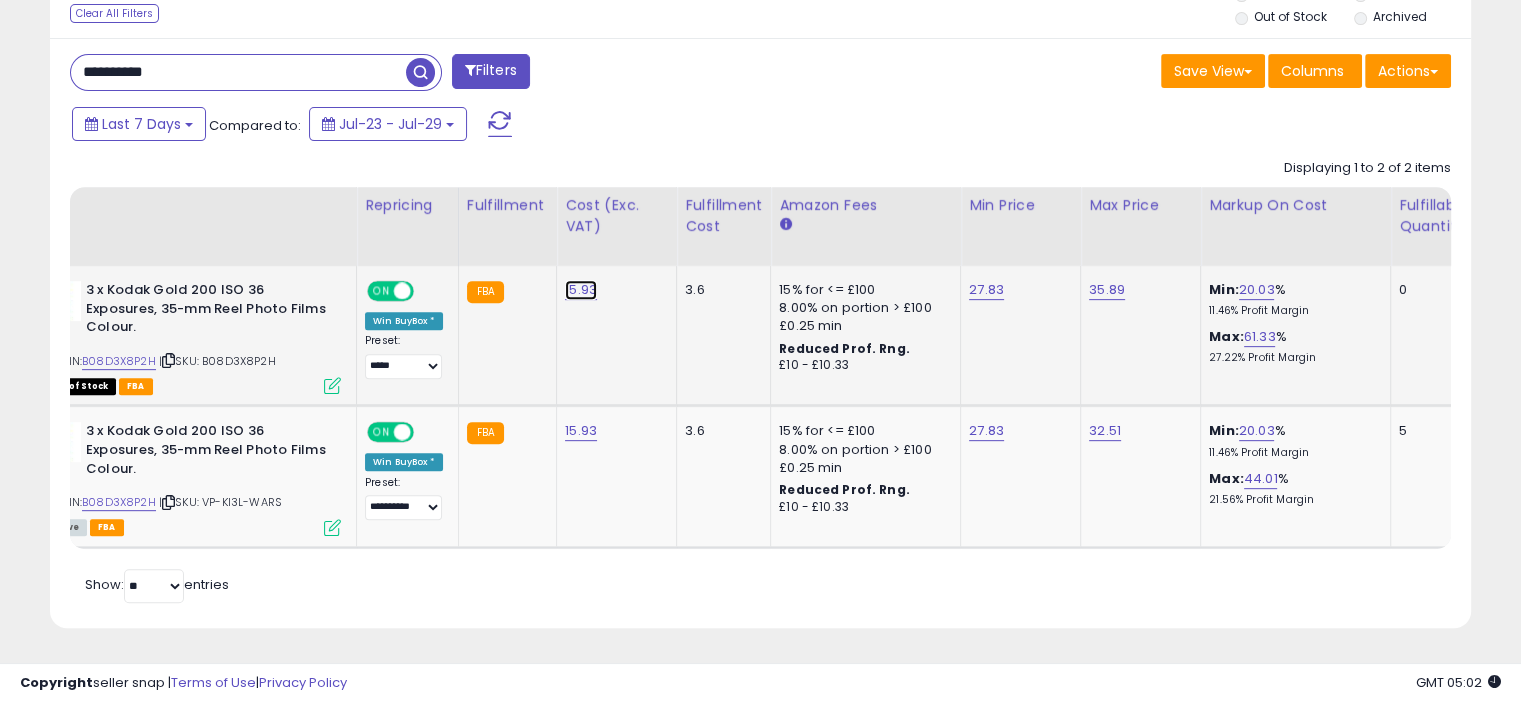 click on "15.93" at bounding box center (581, 290) 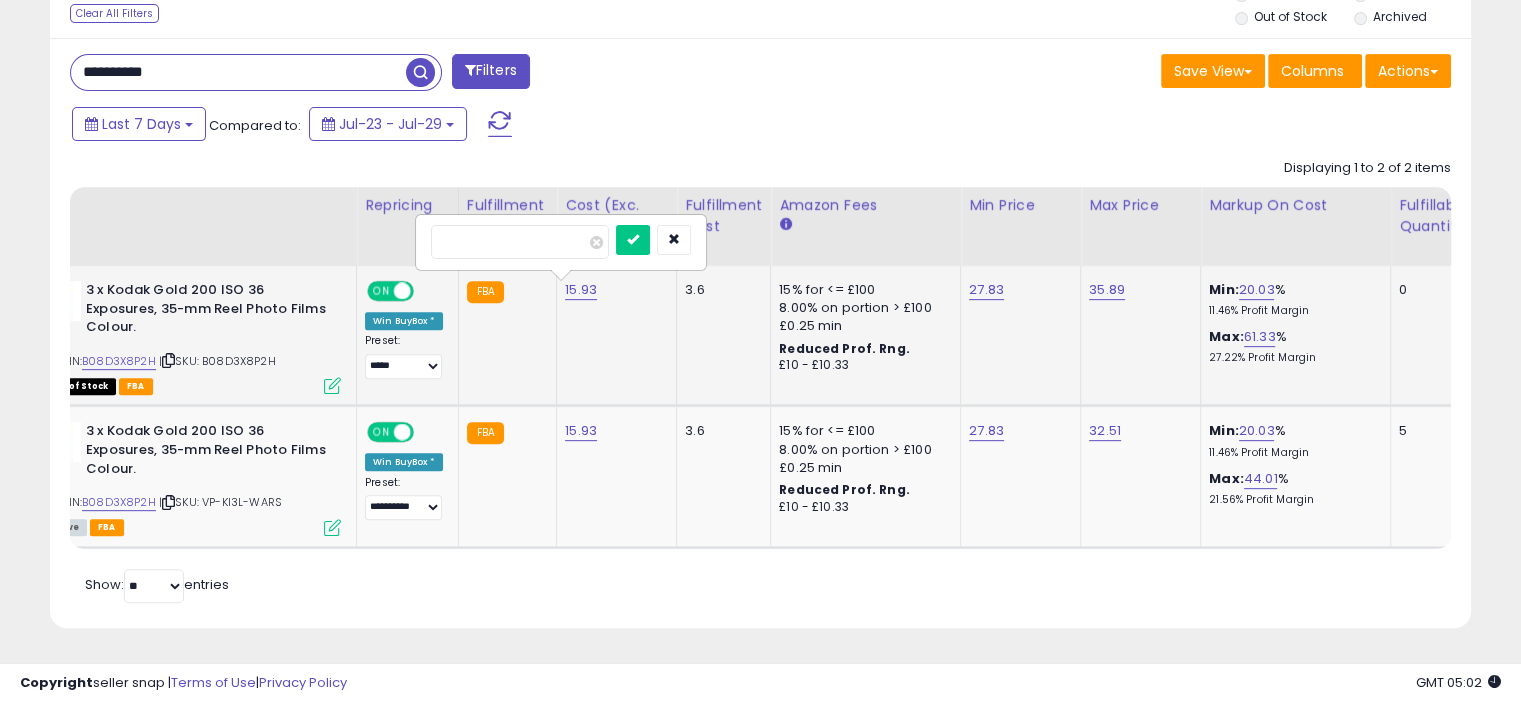 drag, startPoint x: 520, startPoint y: 230, endPoint x: 429, endPoint y: 235, distance: 91.13726 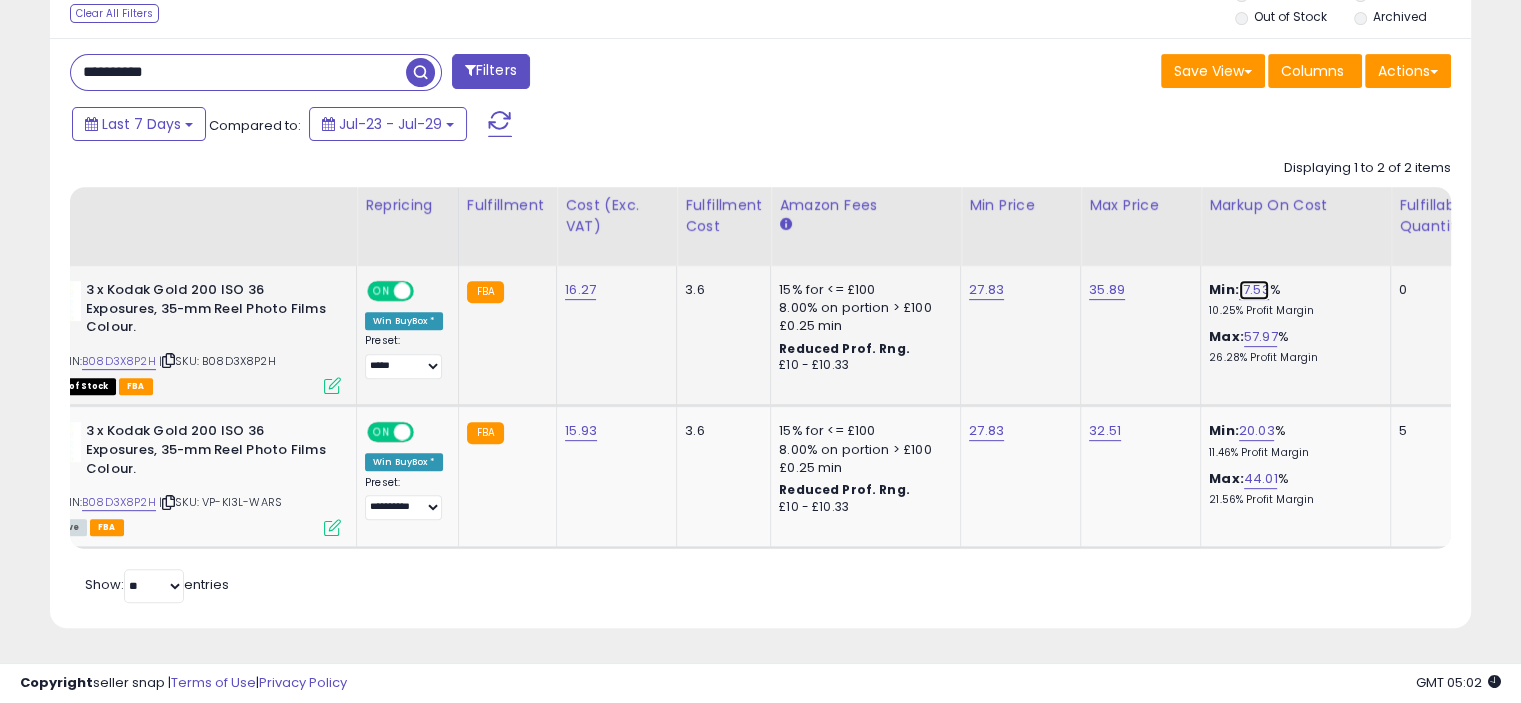 click on "17.53" at bounding box center [1254, 290] 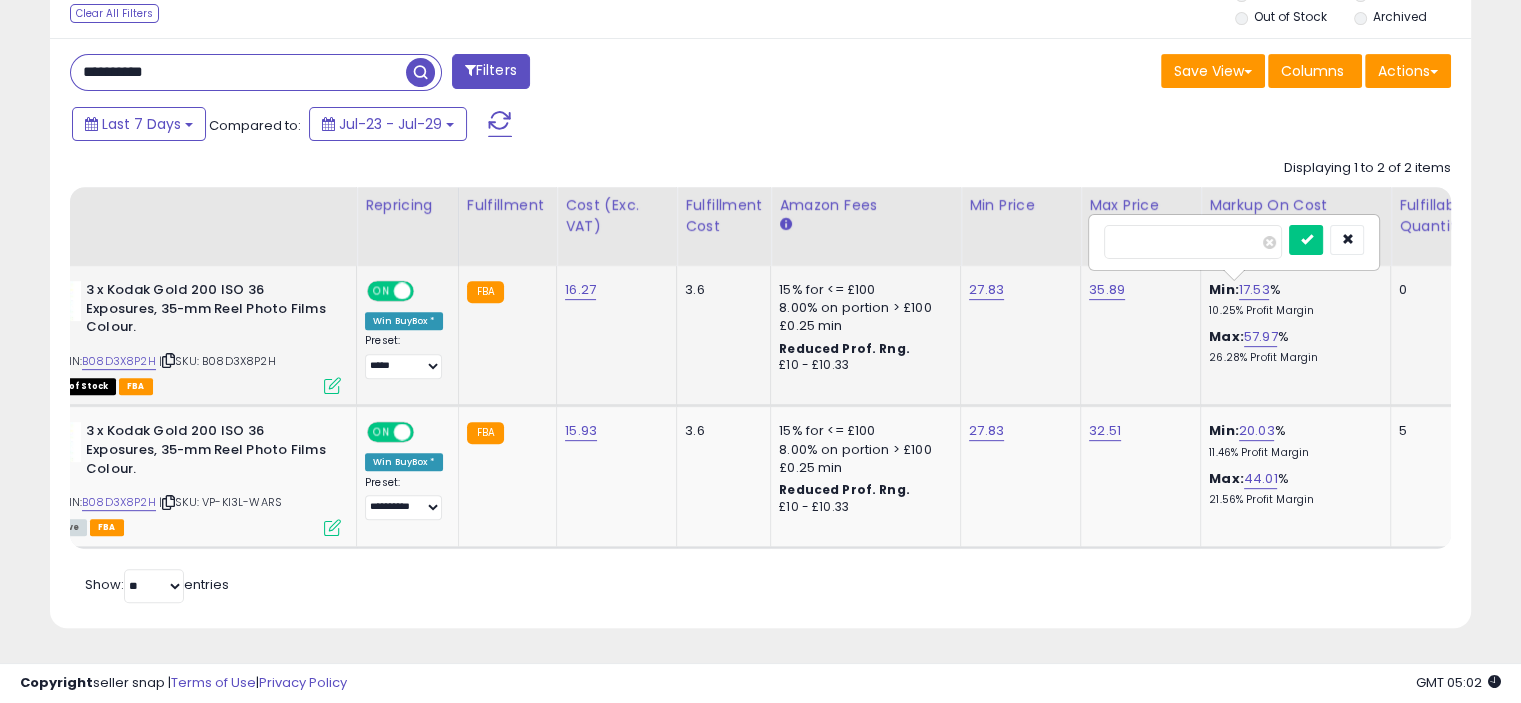 drag, startPoint x: 1189, startPoint y: 231, endPoint x: 1122, endPoint y: 232, distance: 67.00746 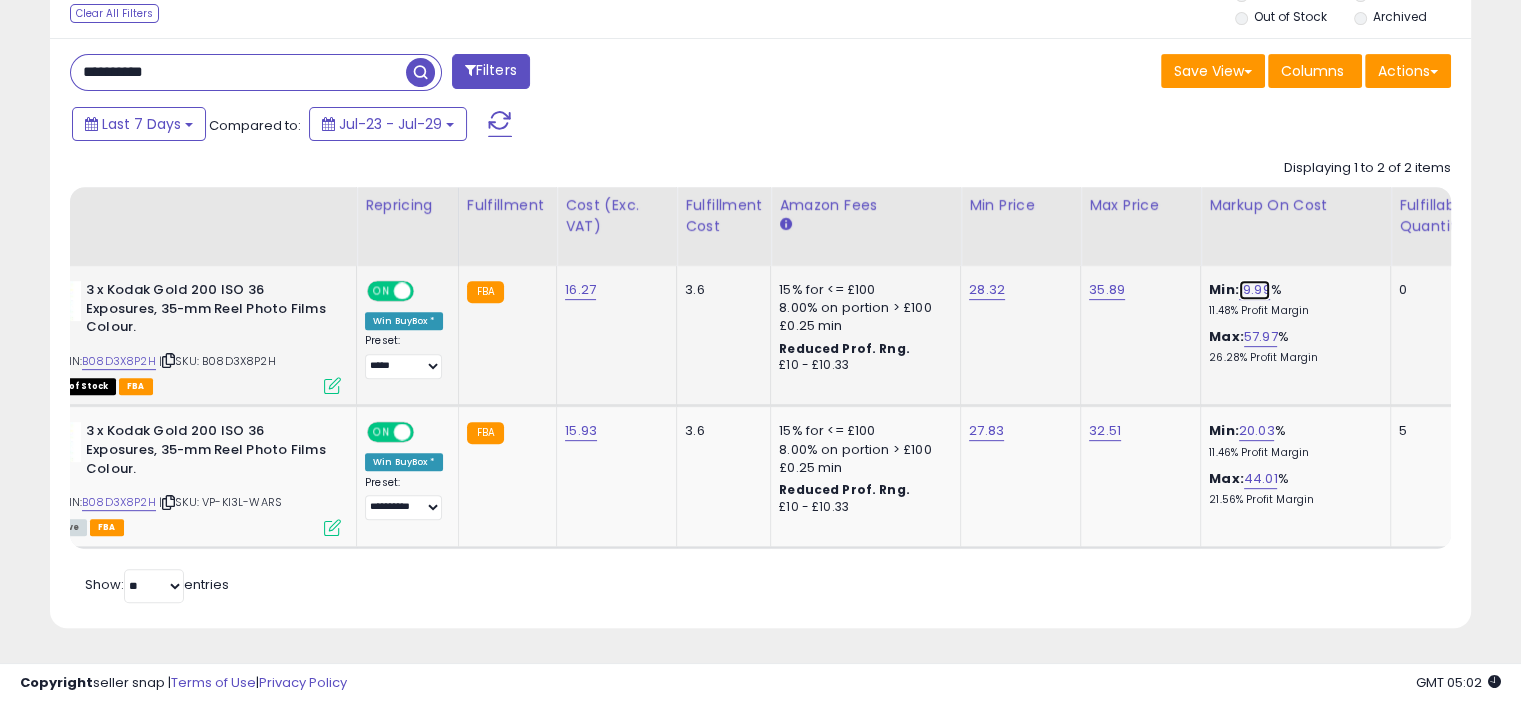 click on "19.99" at bounding box center (1255, 290) 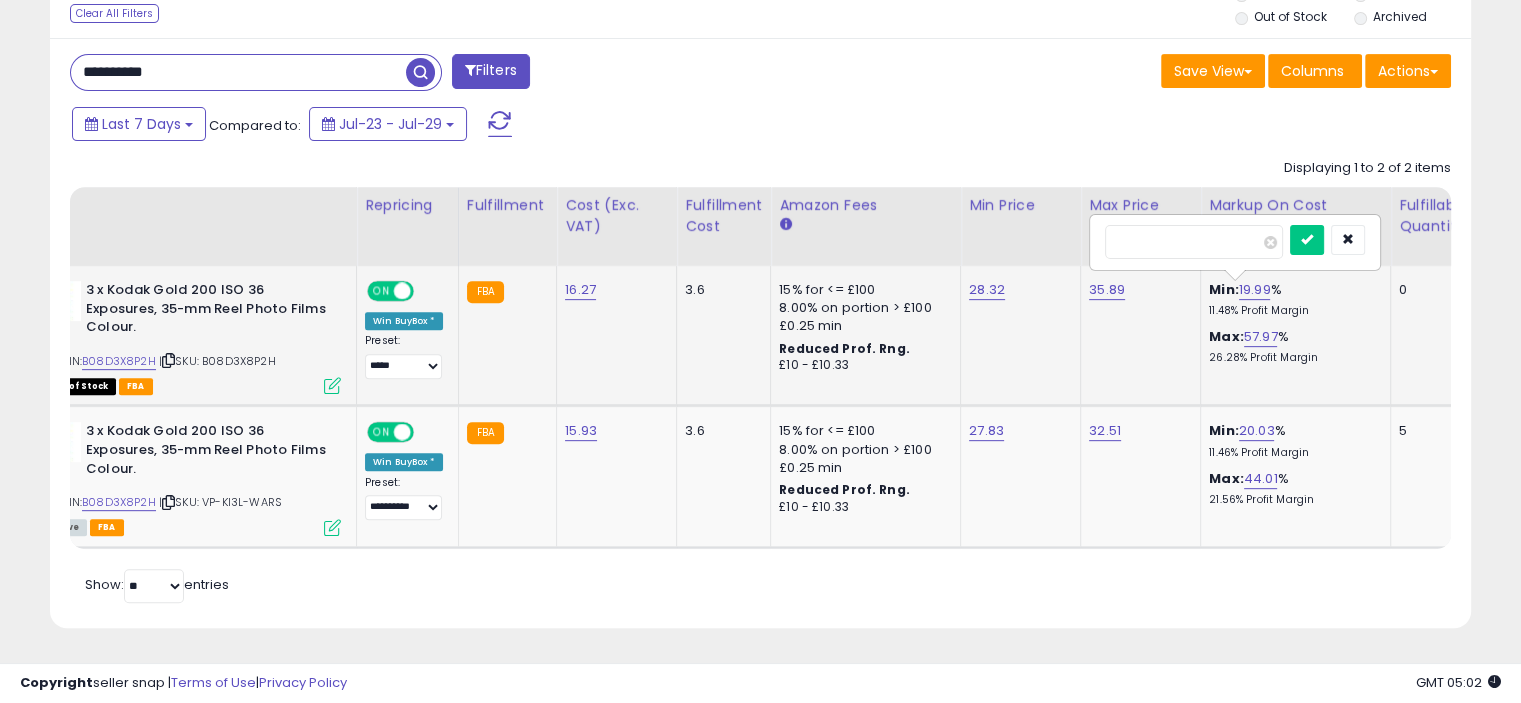 type on "**" 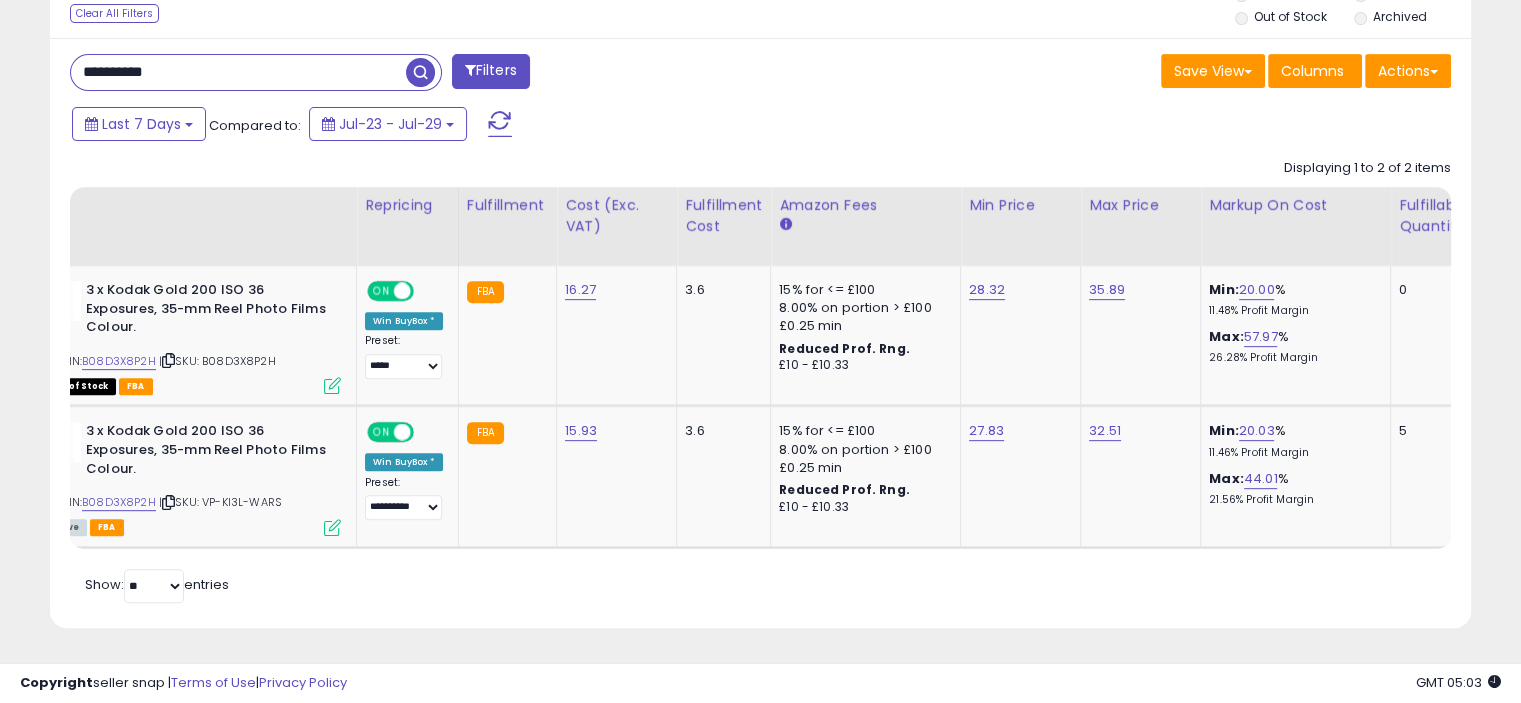 click on "**********" at bounding box center [238, 72] 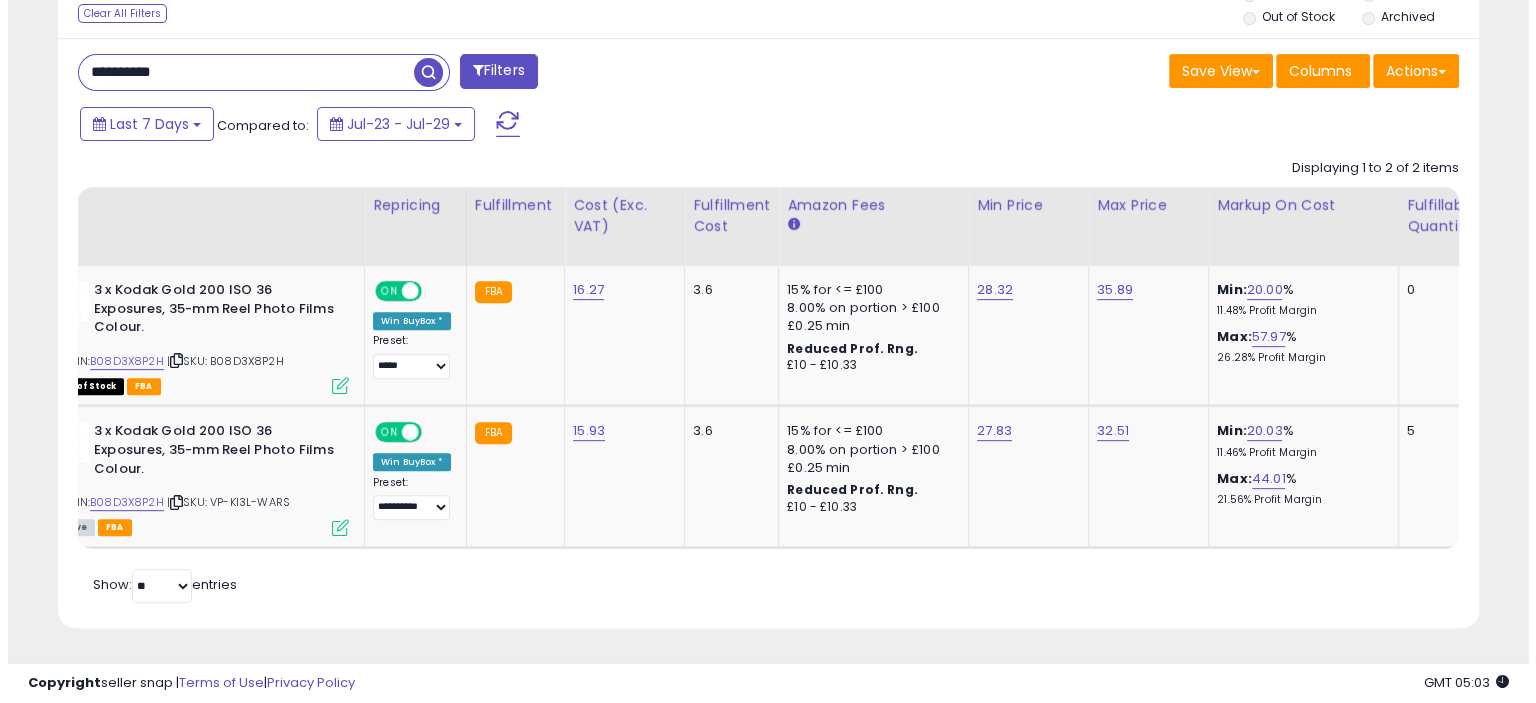 scroll, scrollTop: 516, scrollLeft: 0, axis: vertical 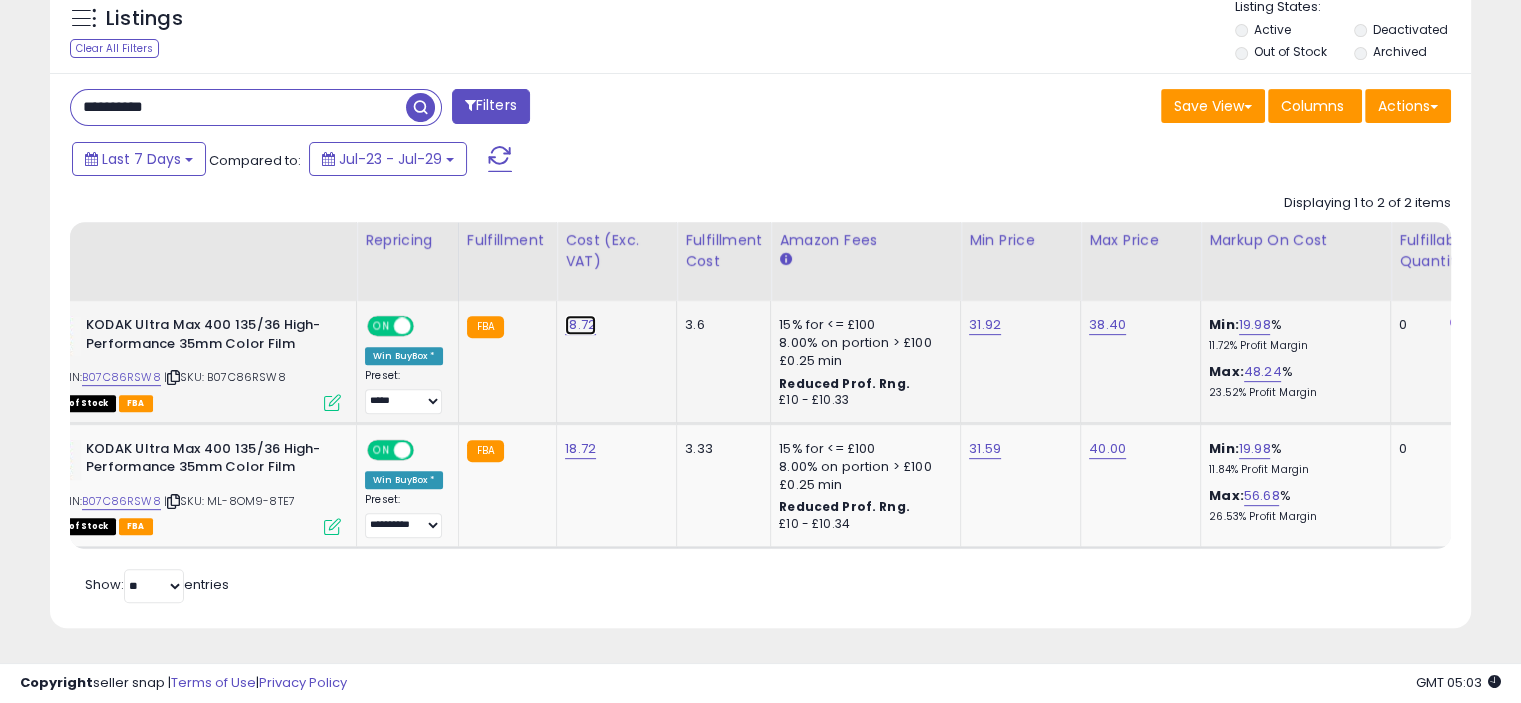 click on "18.72" at bounding box center (580, 325) 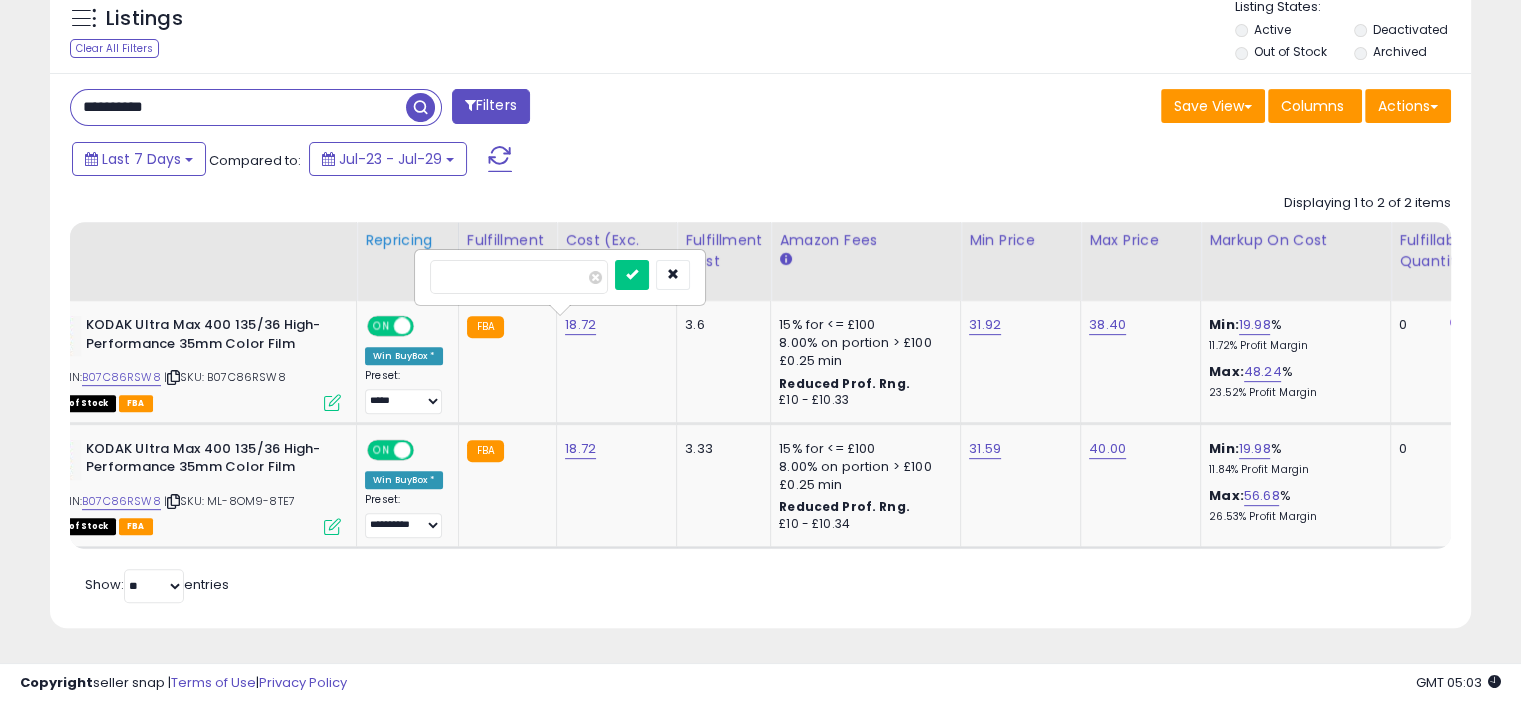 drag, startPoint x: 520, startPoint y: 271, endPoint x: 404, endPoint y: 270, distance: 116.00431 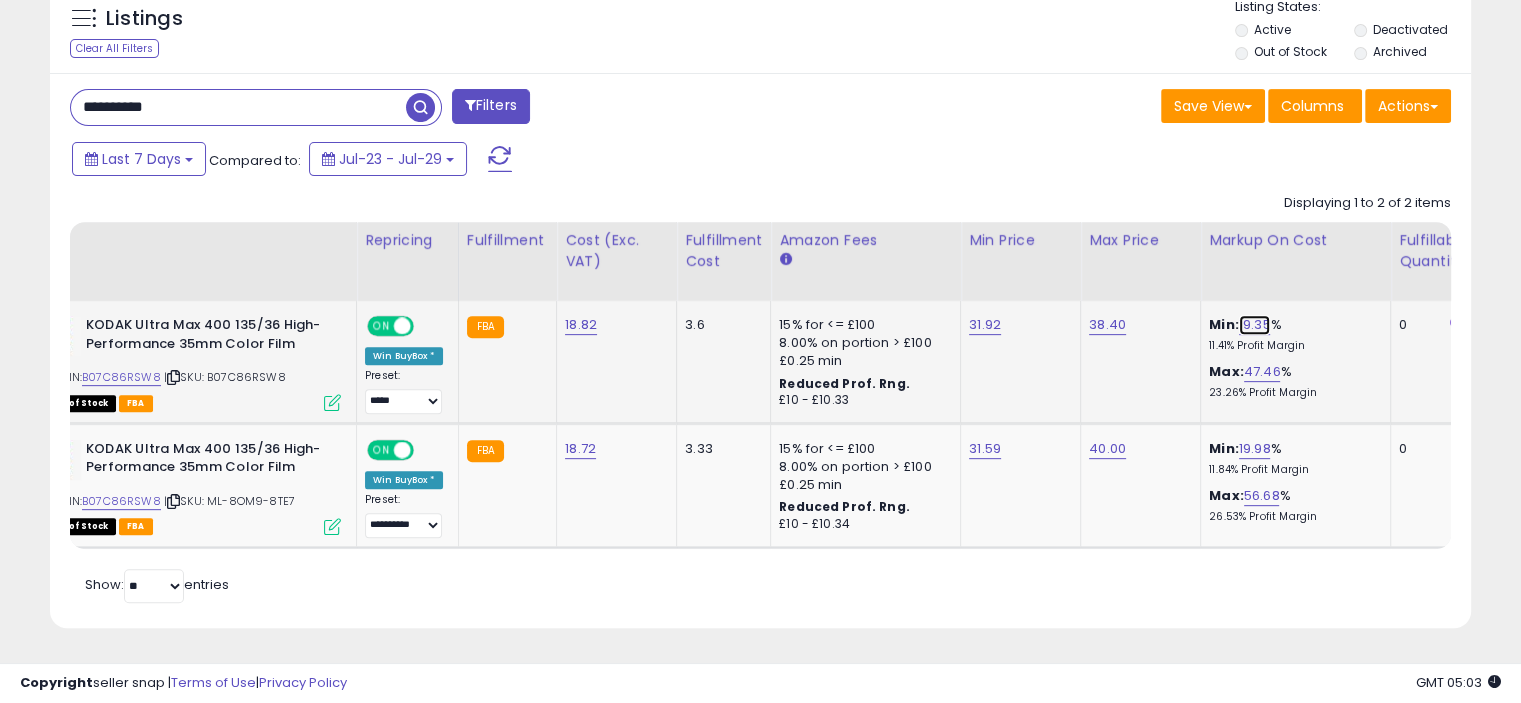click on "19.35" at bounding box center (1255, 325) 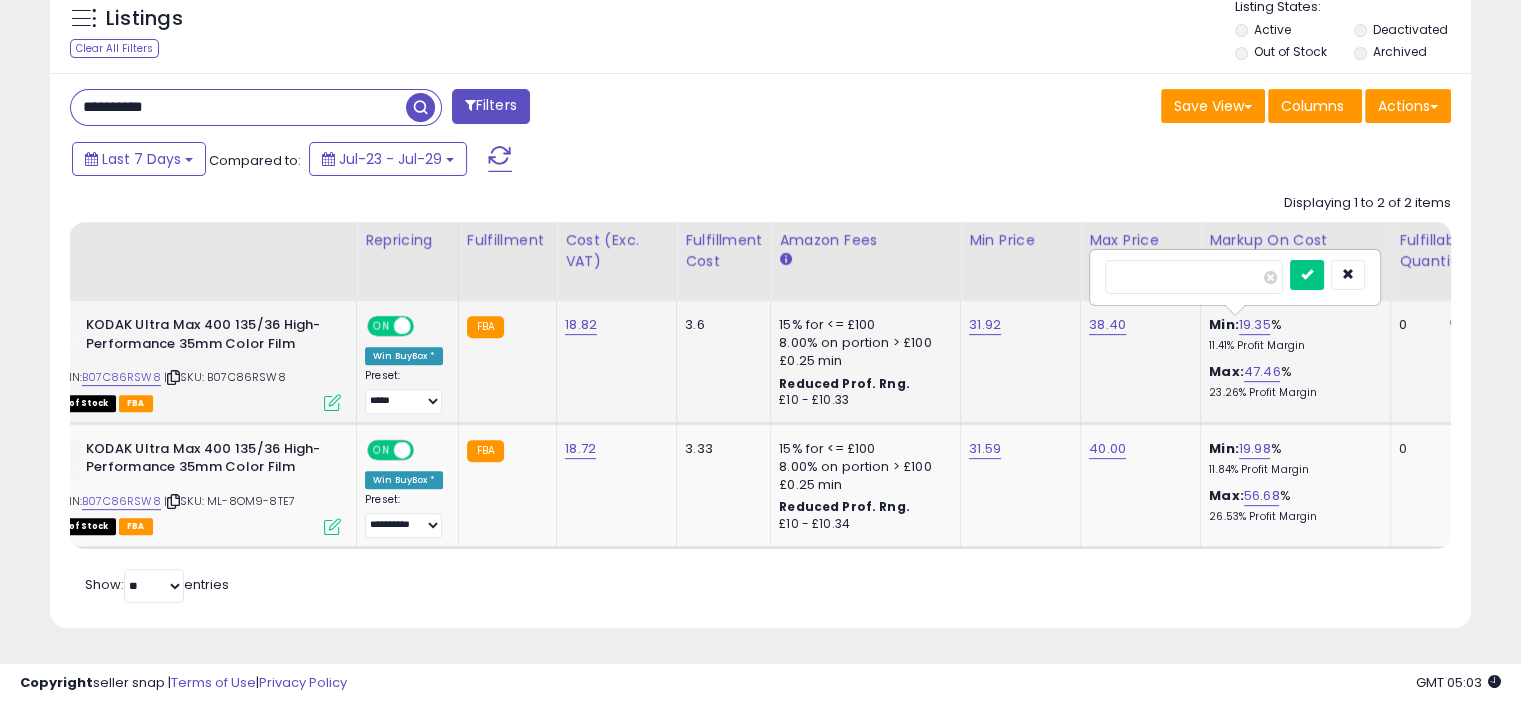drag, startPoint x: 1136, startPoint y: 263, endPoint x: 1096, endPoint y: 264, distance: 40.012497 